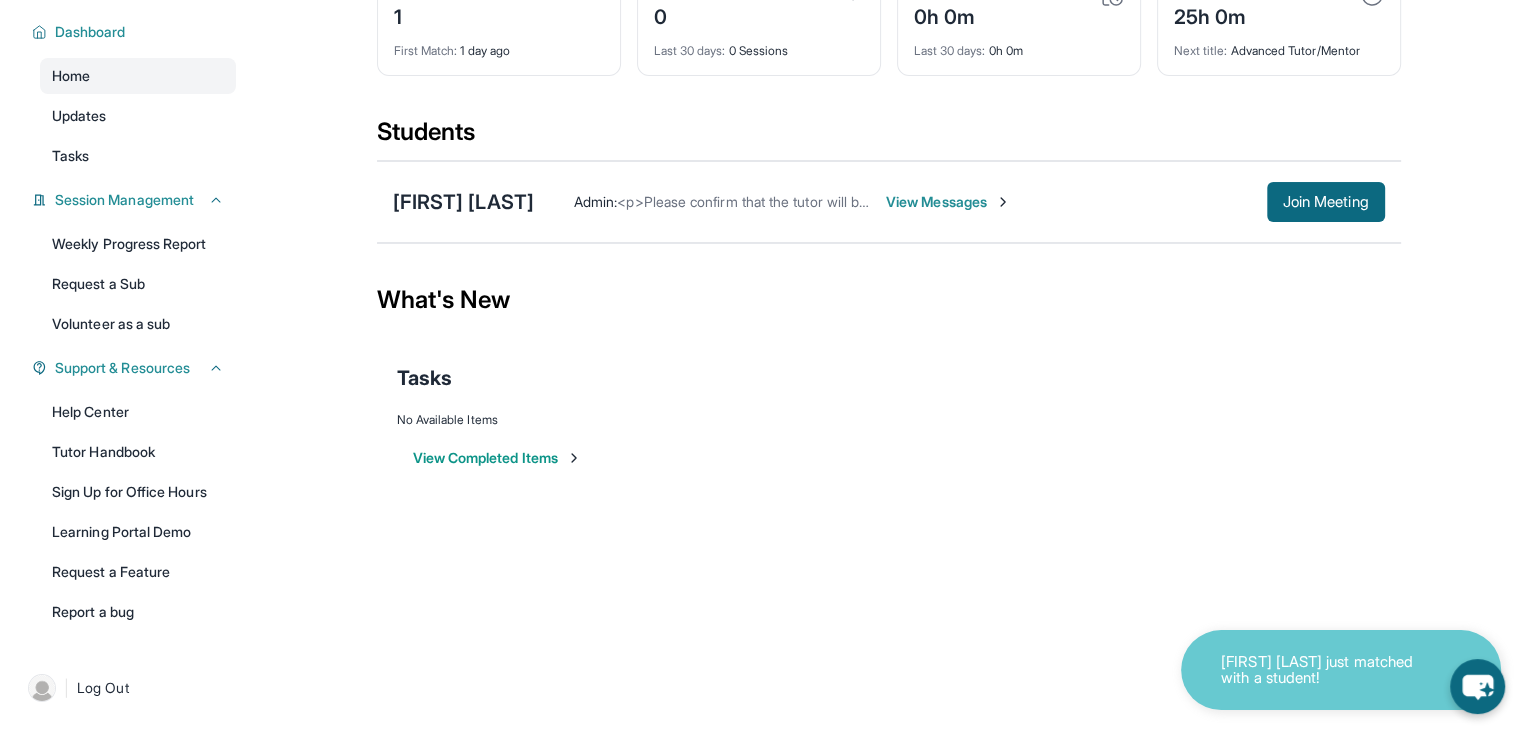 scroll, scrollTop: 150, scrollLeft: 0, axis: vertical 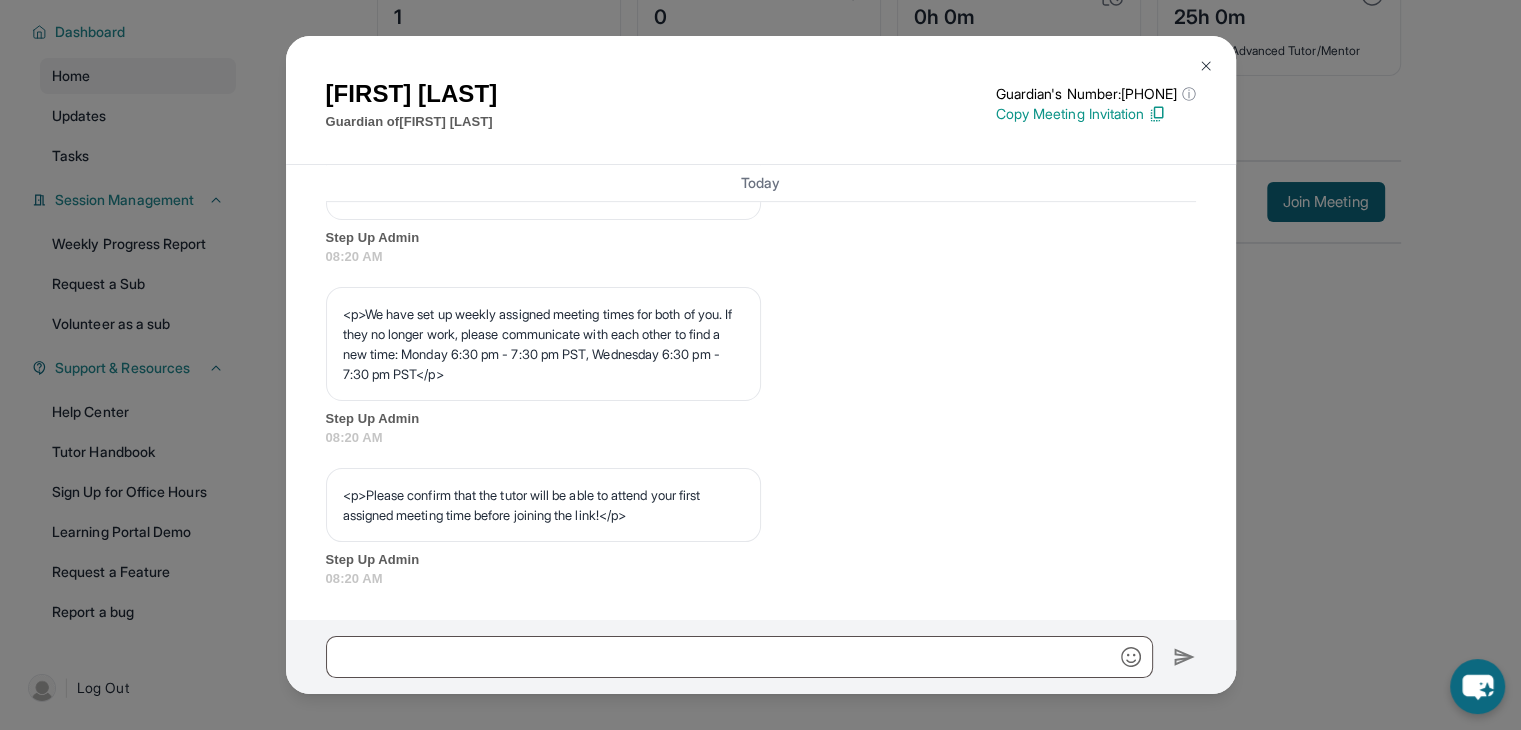 click on "Copy Meeting Invitation" at bounding box center [1096, 114] 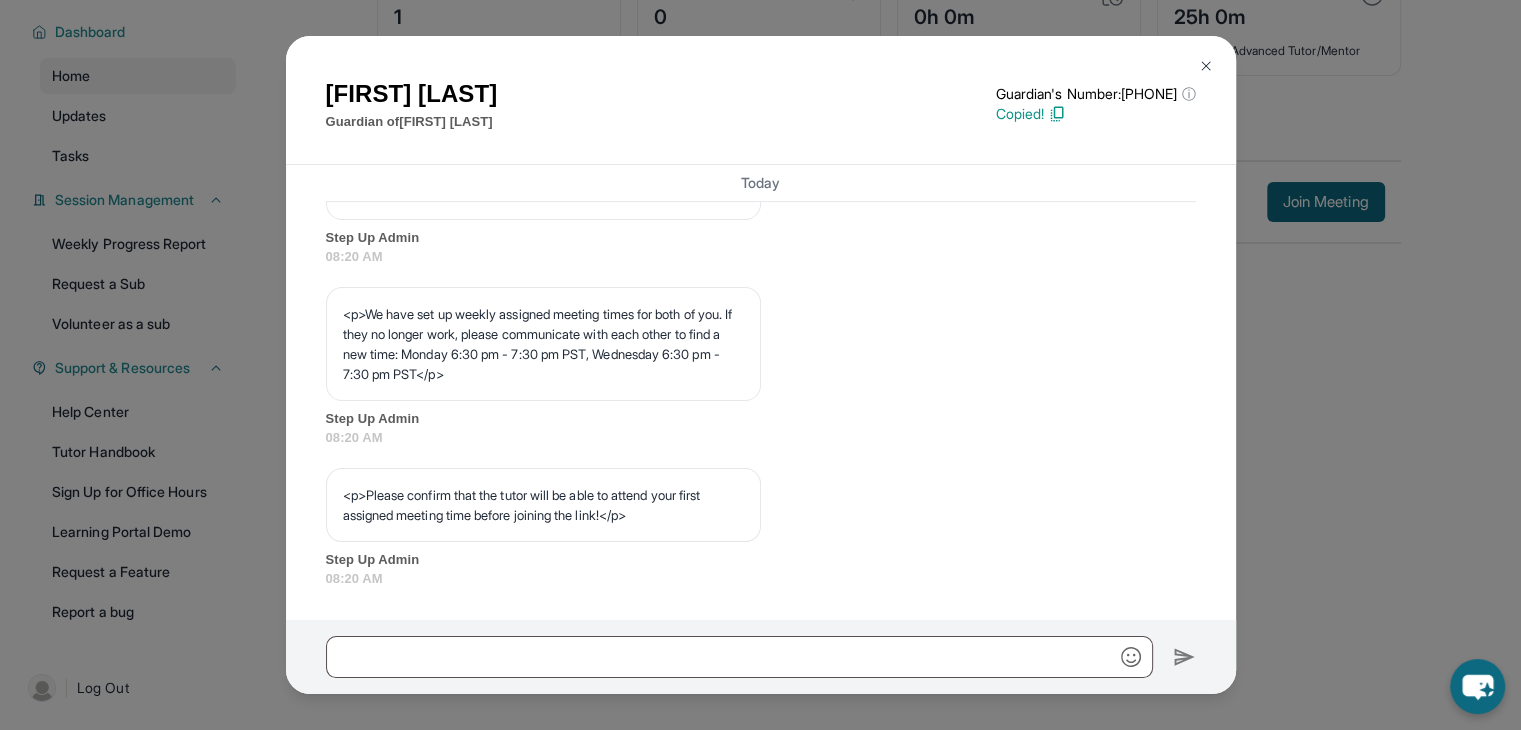 click on "Copied!" at bounding box center (1096, 114) 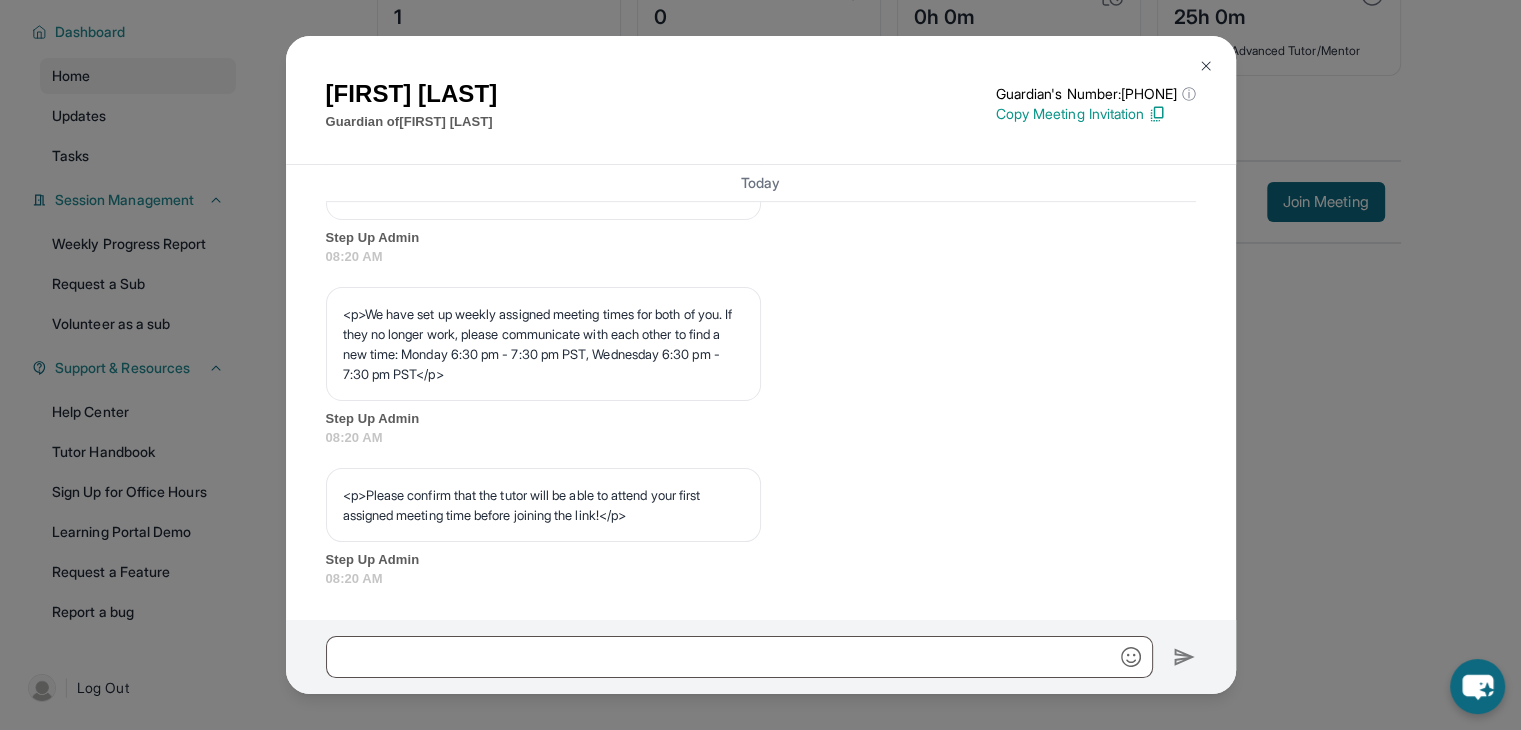click at bounding box center (1206, 66) 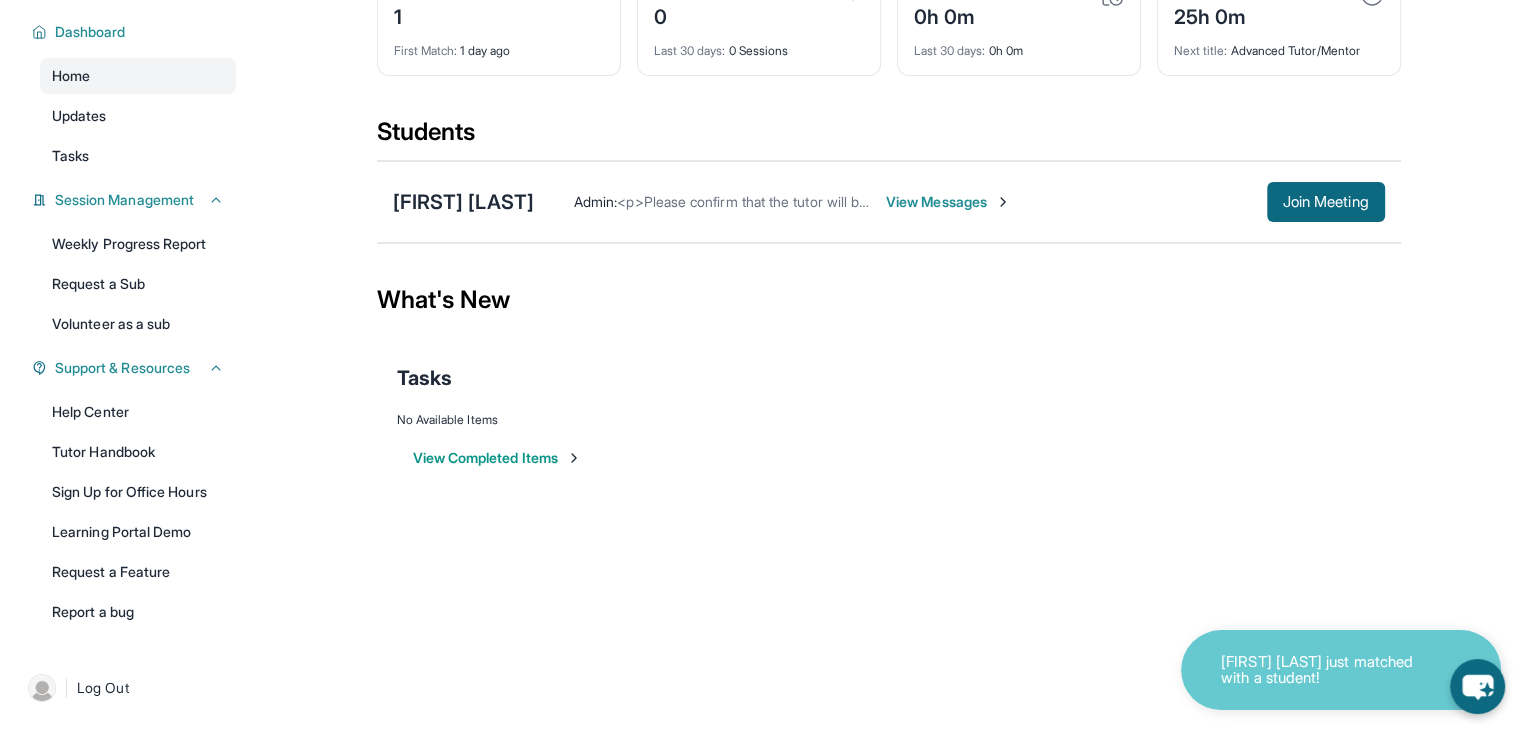 click on "View Messages" at bounding box center (948, 202) 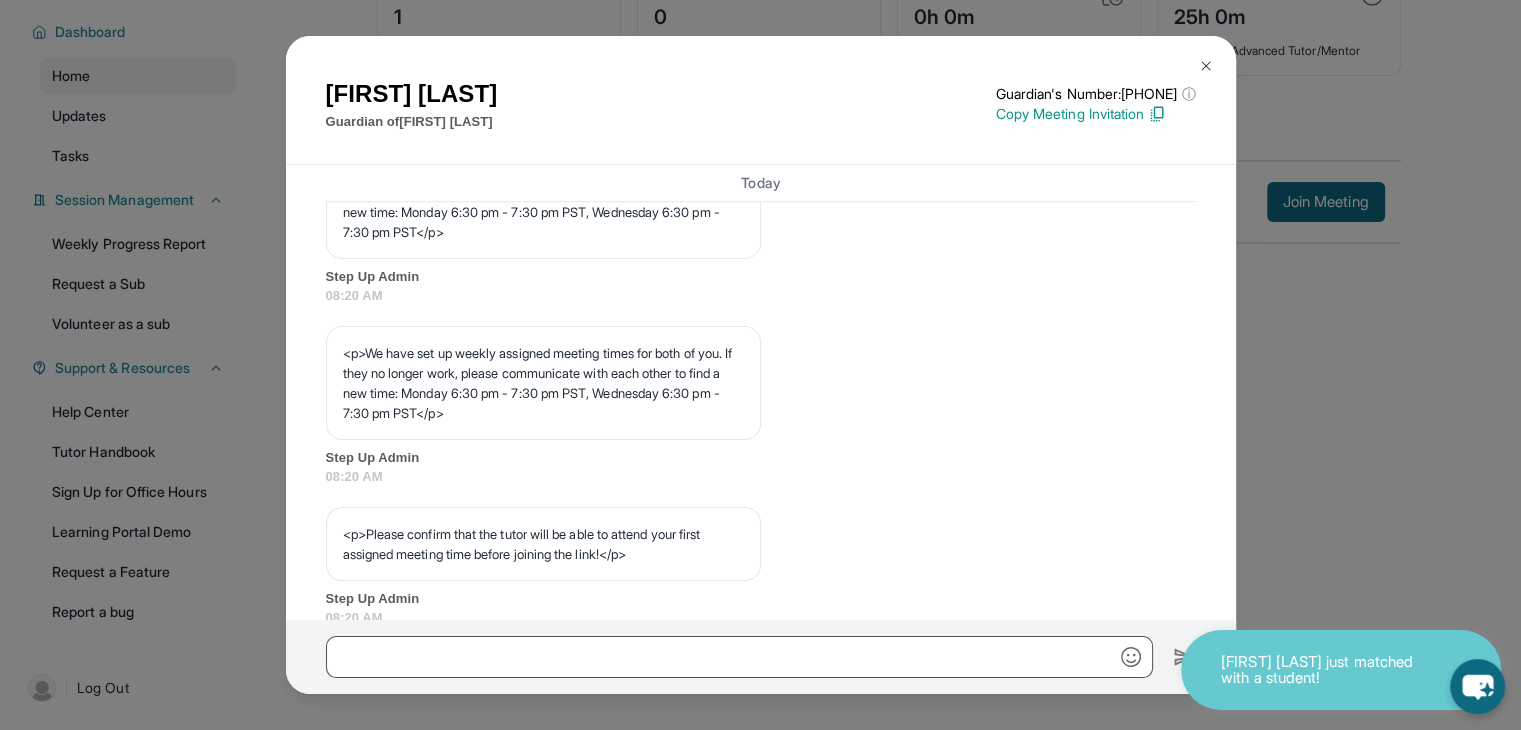 scroll, scrollTop: 1073, scrollLeft: 0, axis: vertical 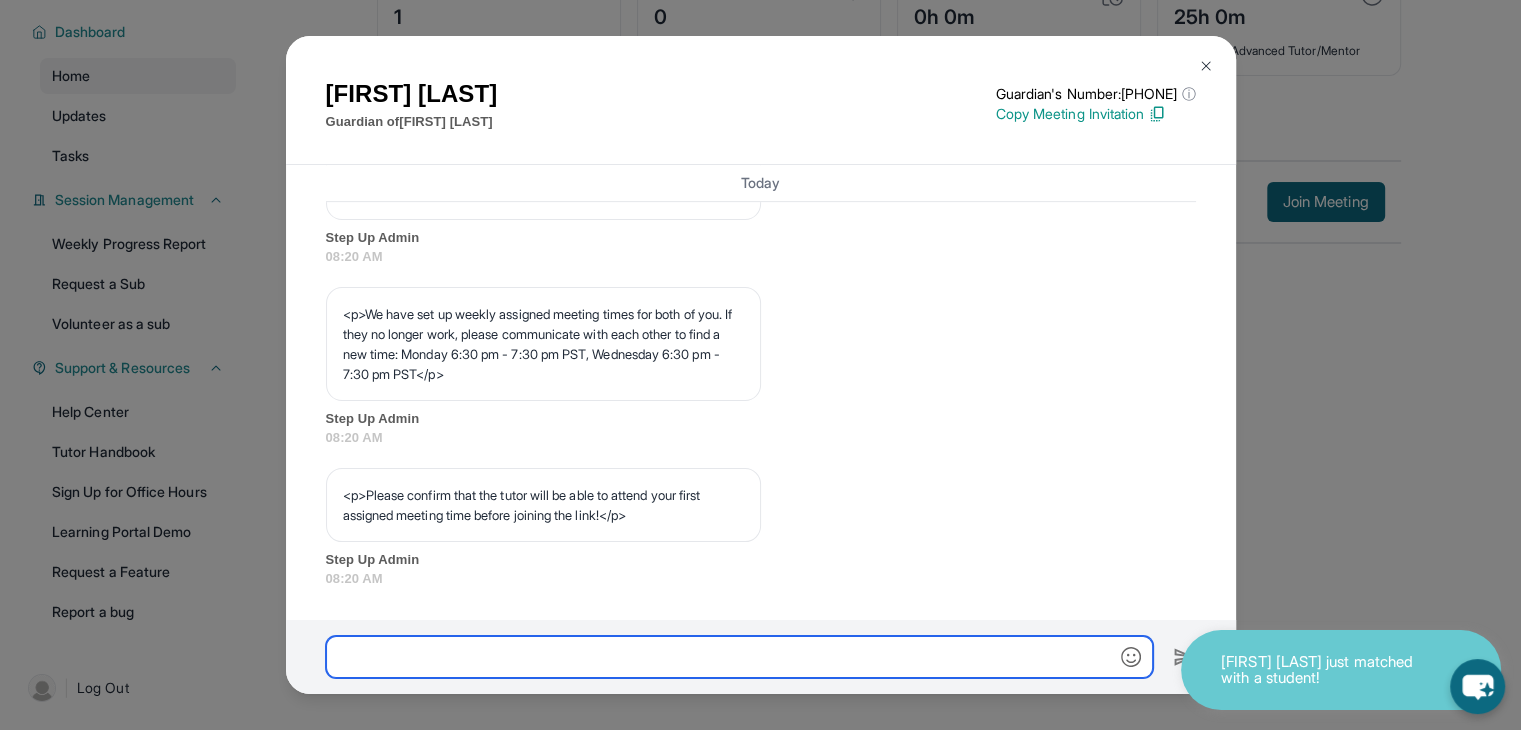 click at bounding box center [739, 657] 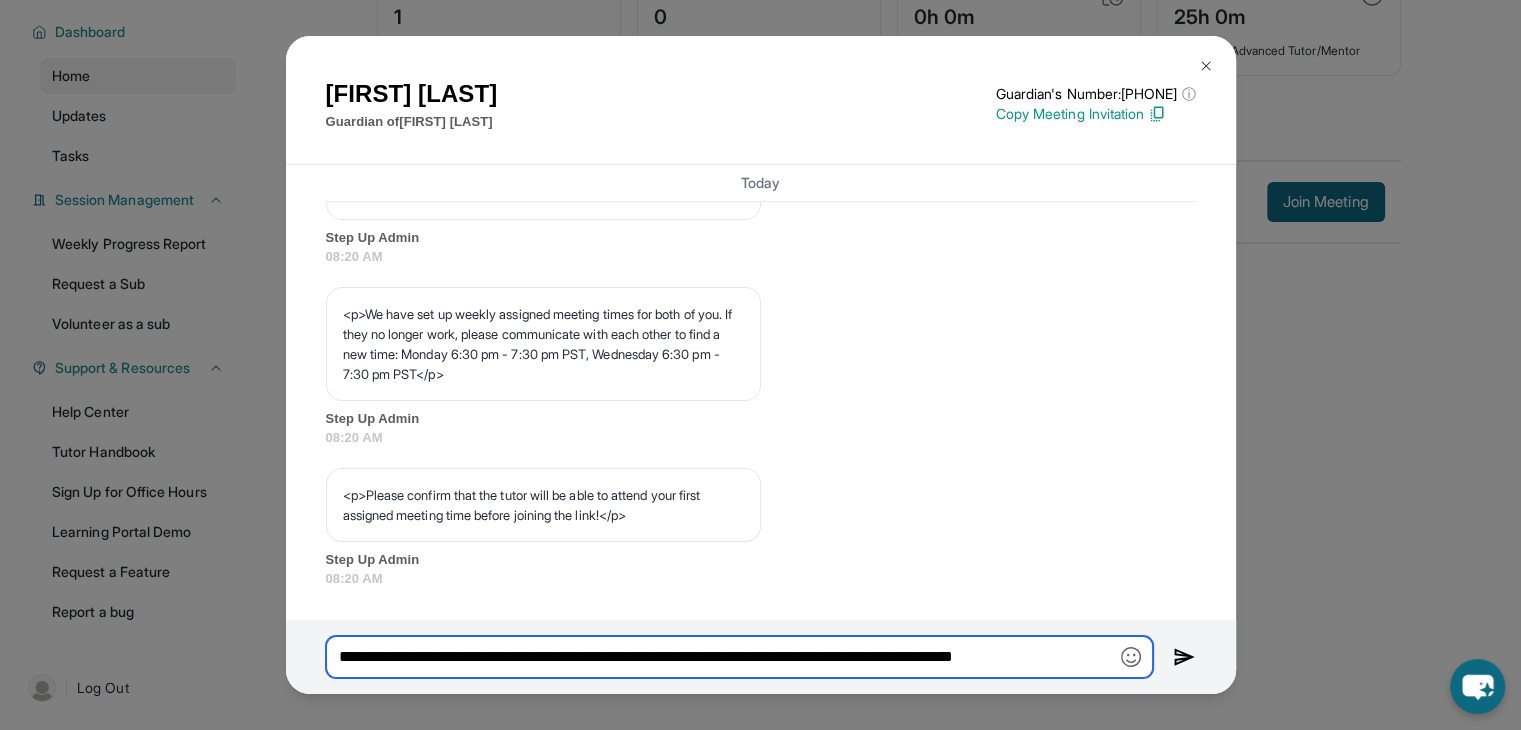 scroll, scrollTop: 0, scrollLeft: 5, axis: horizontal 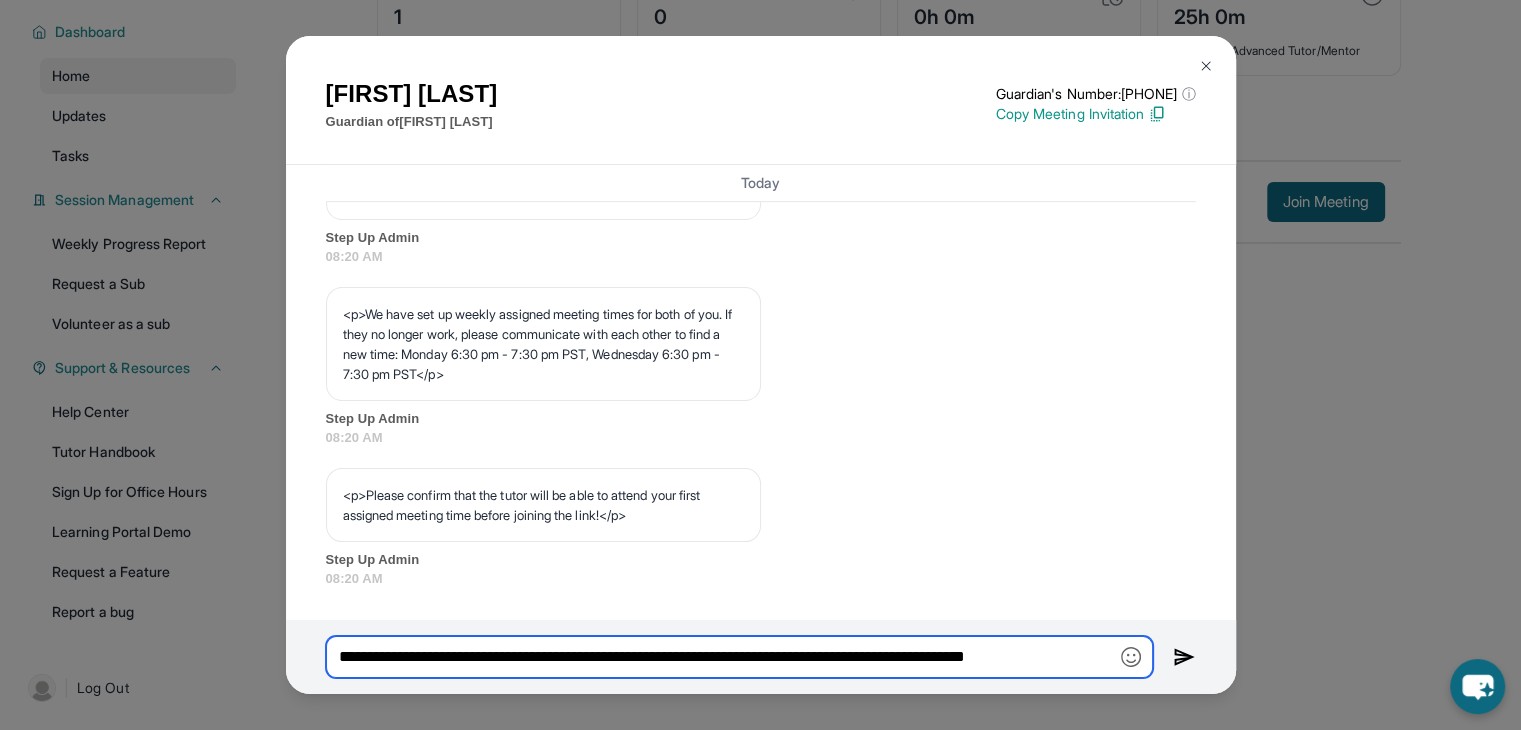 type on "**********" 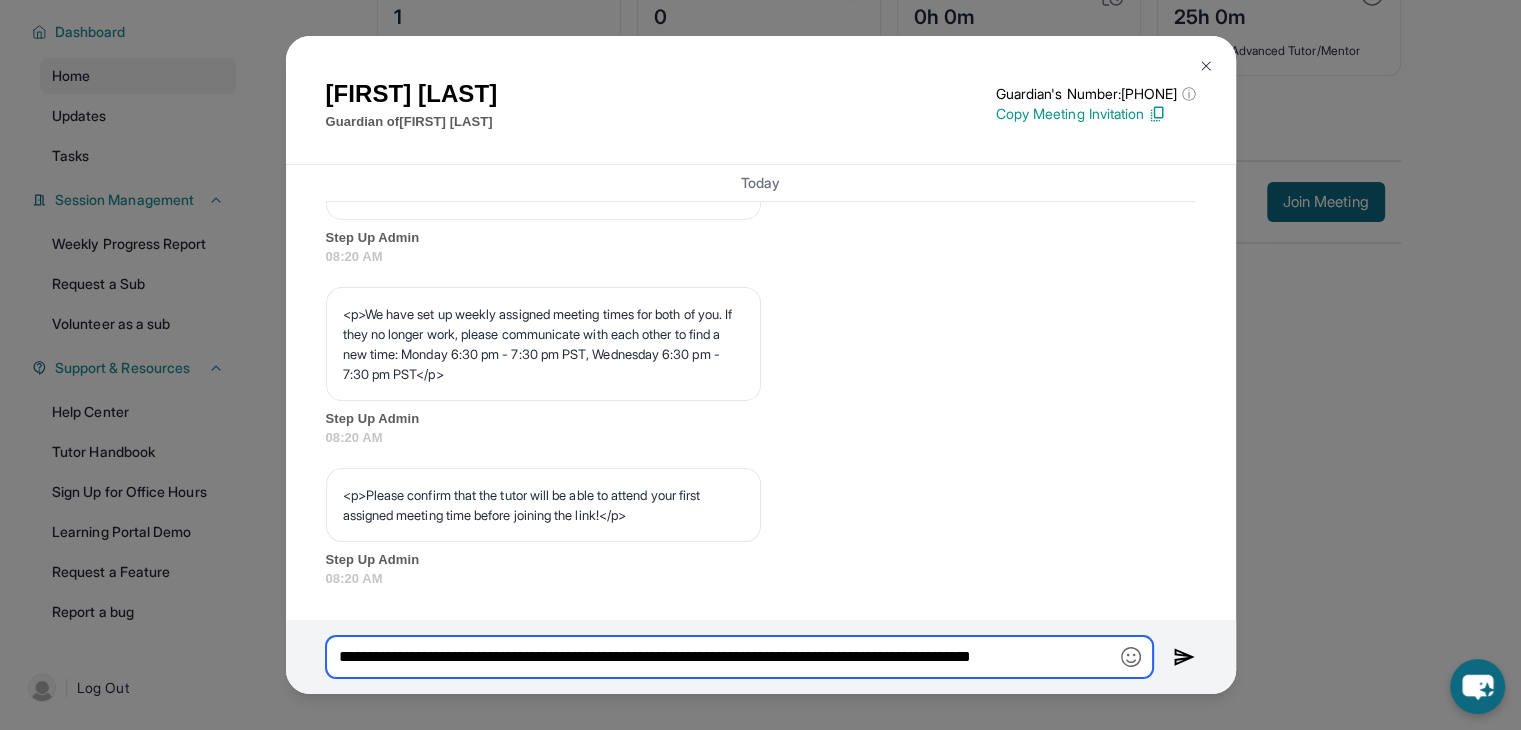 scroll, scrollTop: 0, scrollLeft: 29, axis: horizontal 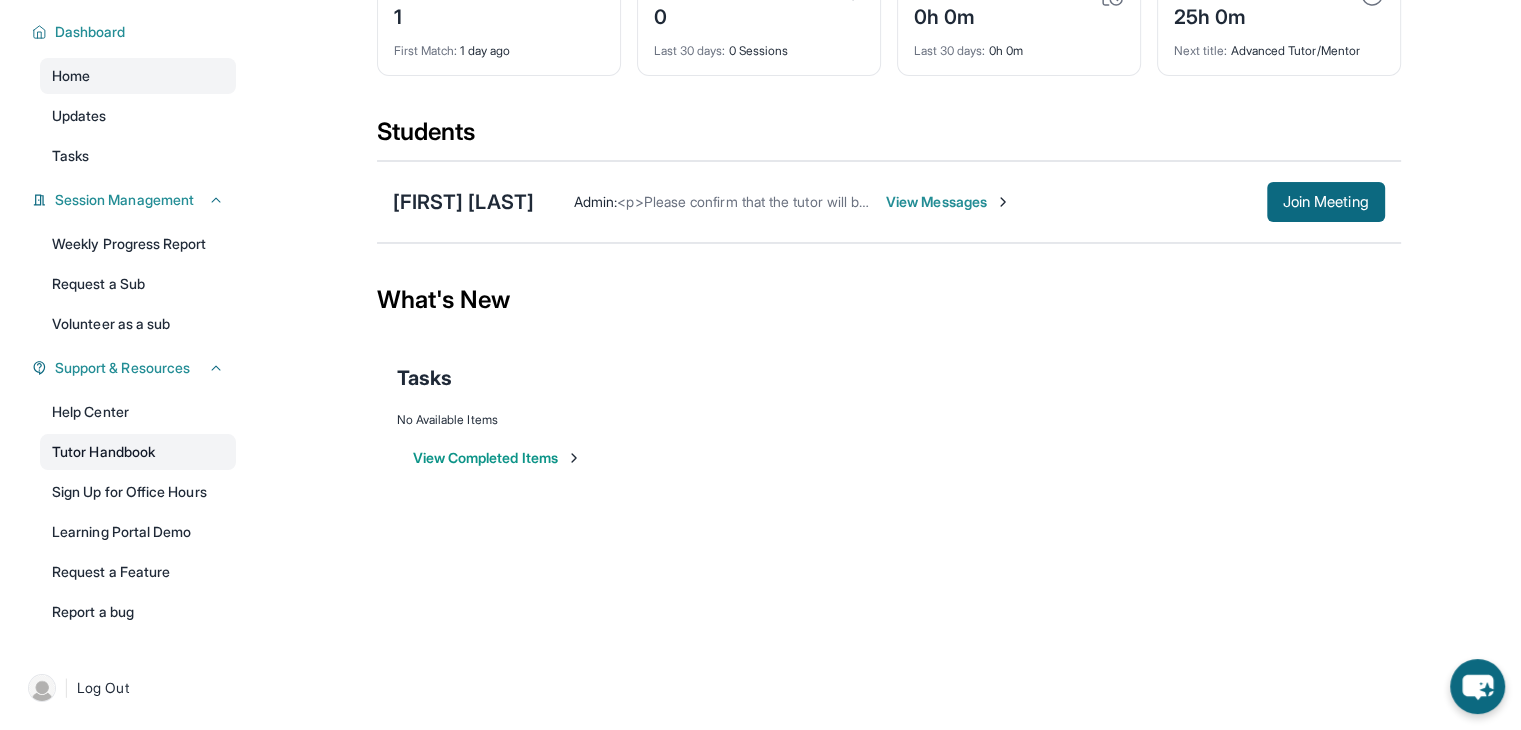 click on "Tutor Handbook" at bounding box center (138, 452) 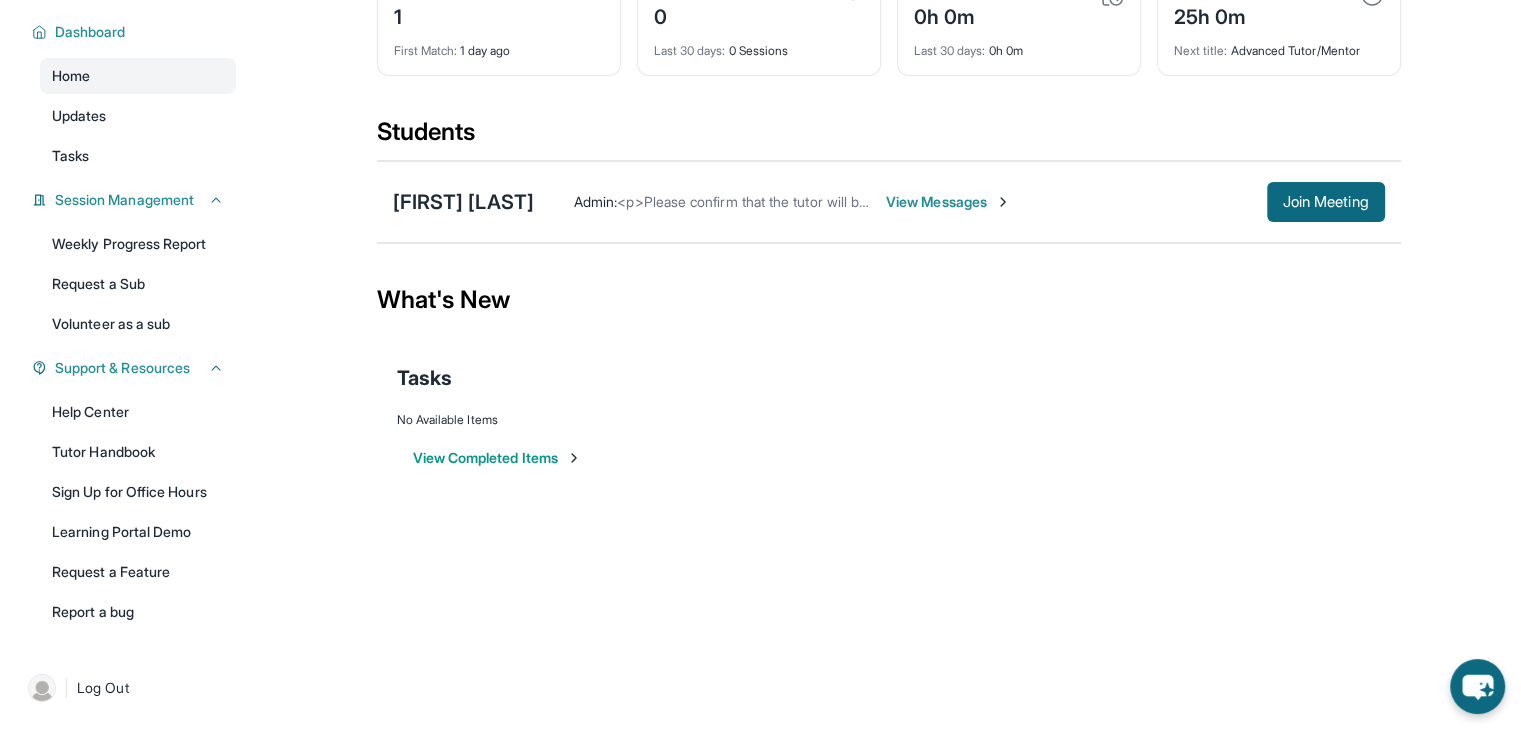click on "View Messages" at bounding box center (948, 202) 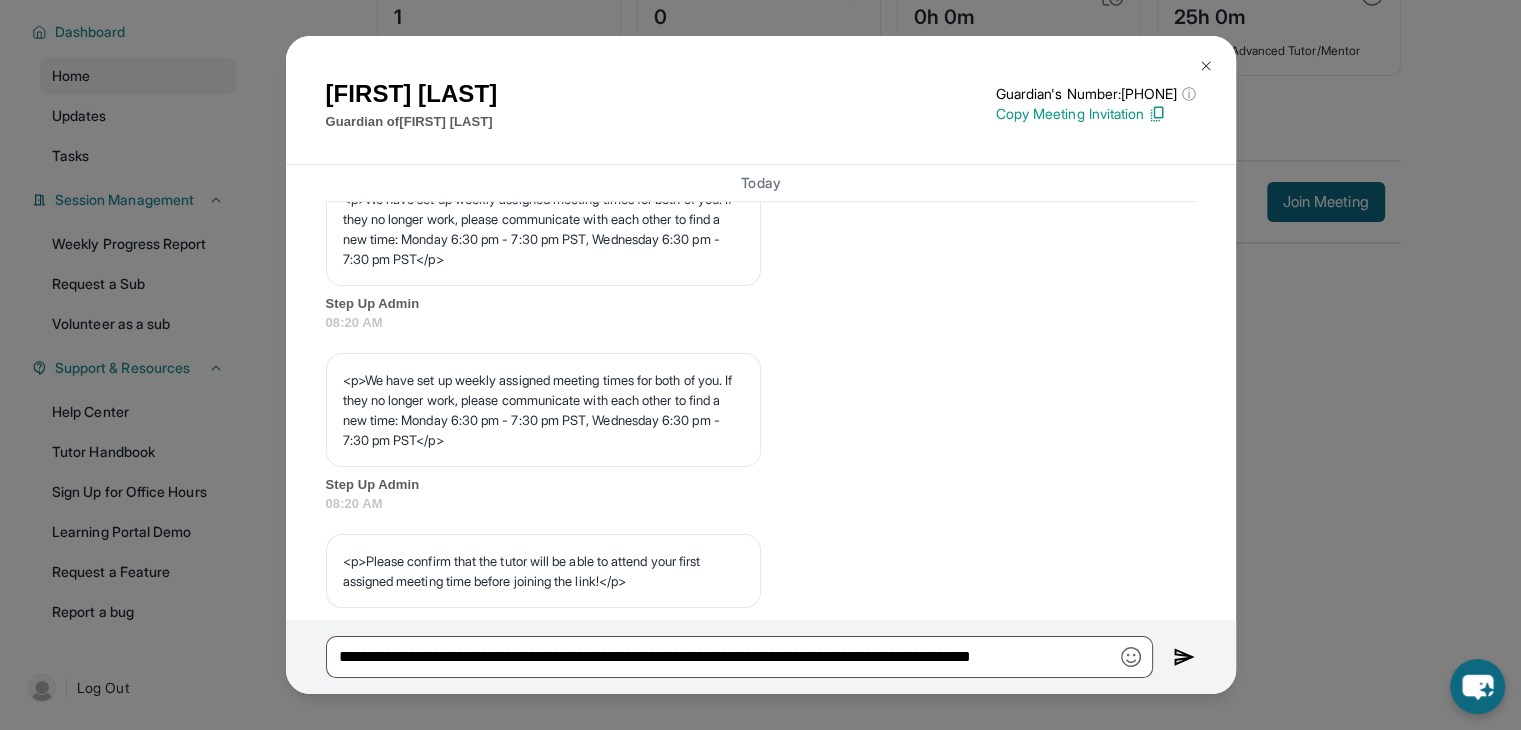 scroll, scrollTop: 1073, scrollLeft: 0, axis: vertical 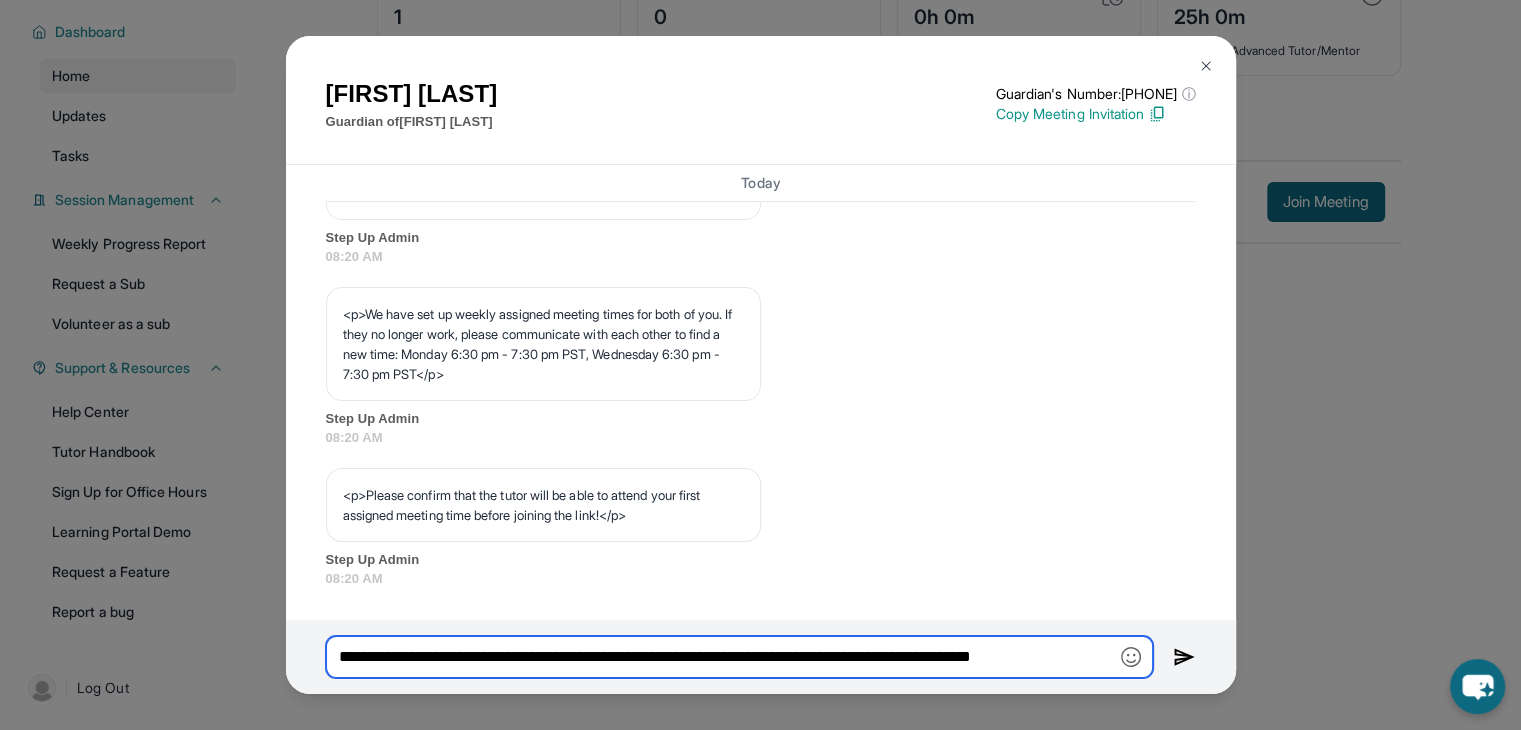 click on "**********" at bounding box center [739, 657] 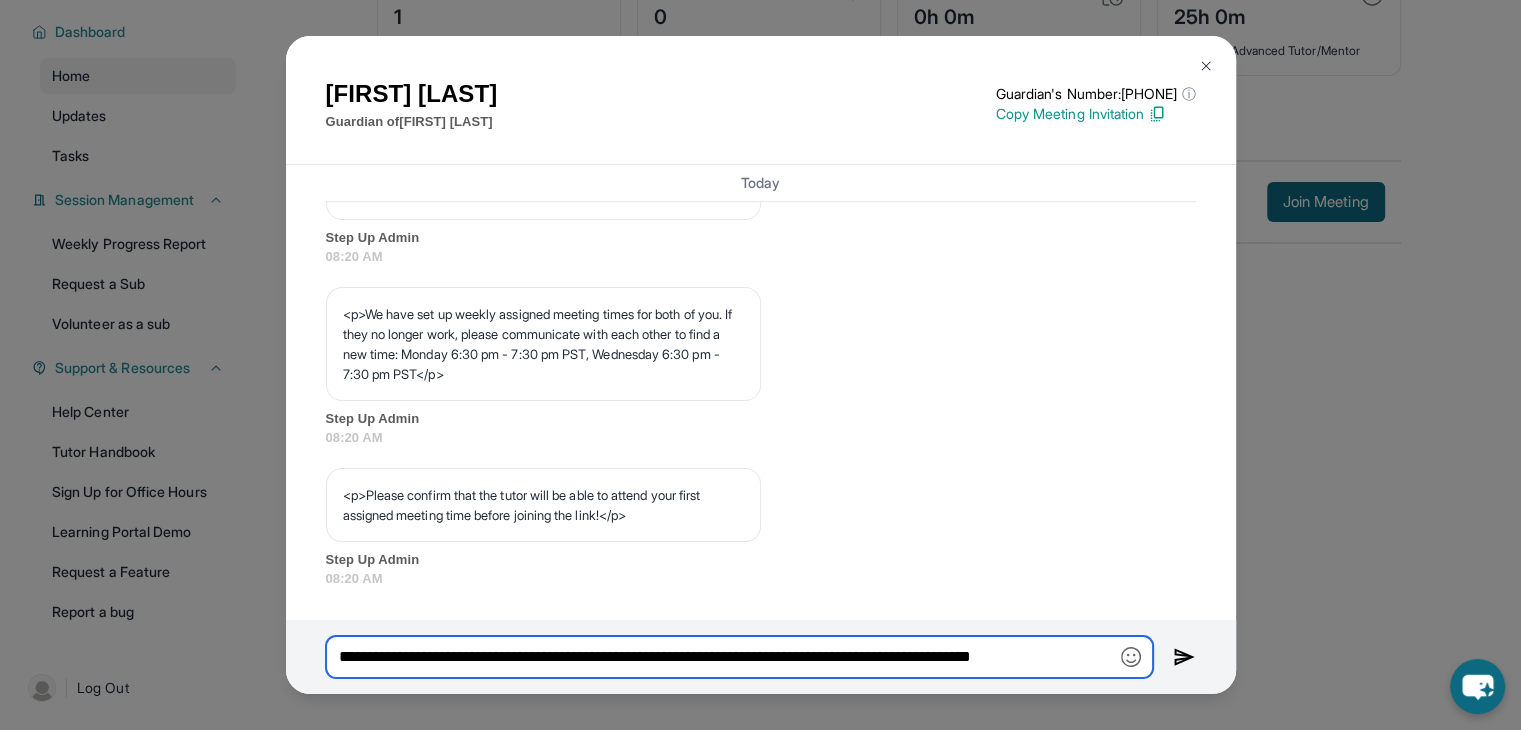 click on "**********" at bounding box center [739, 657] 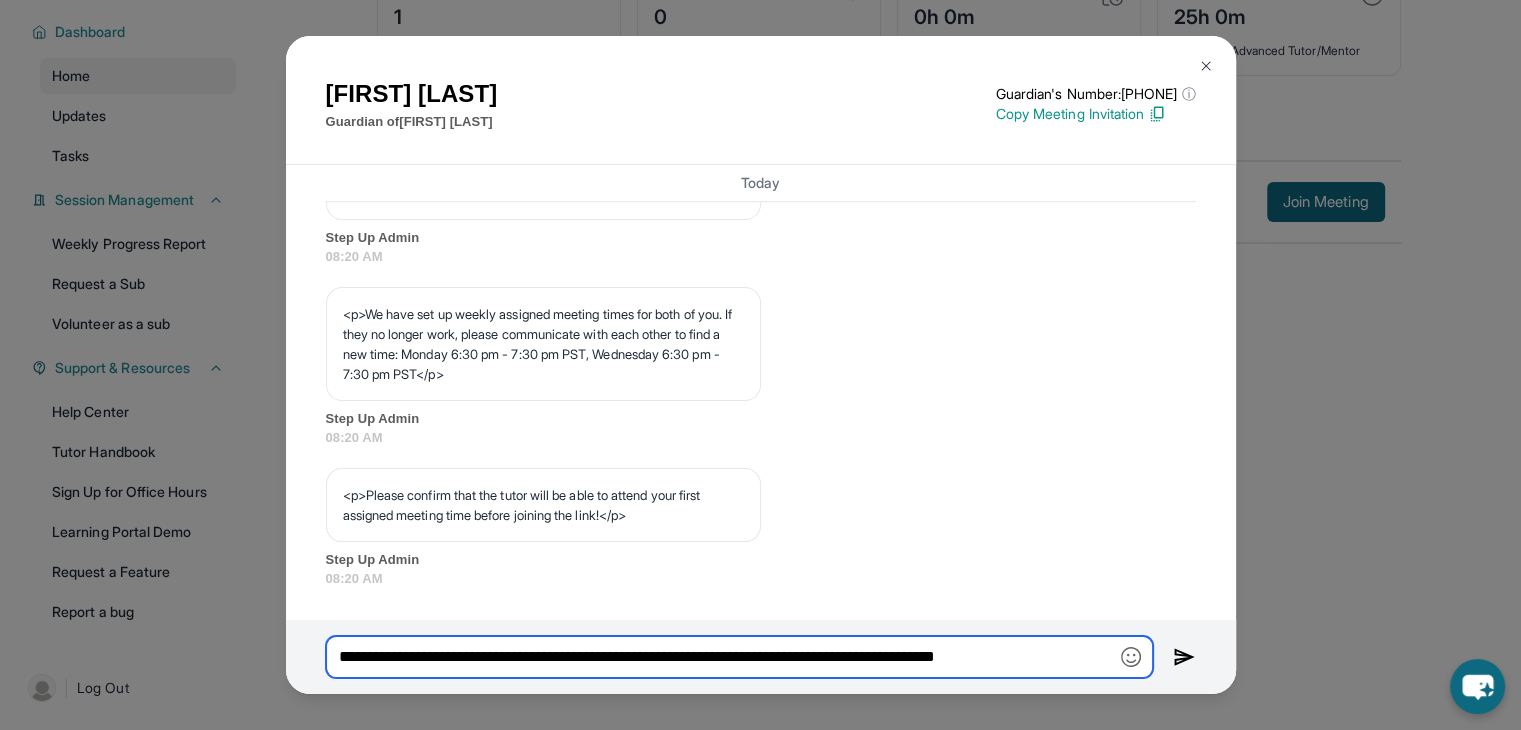 paste on "**********" 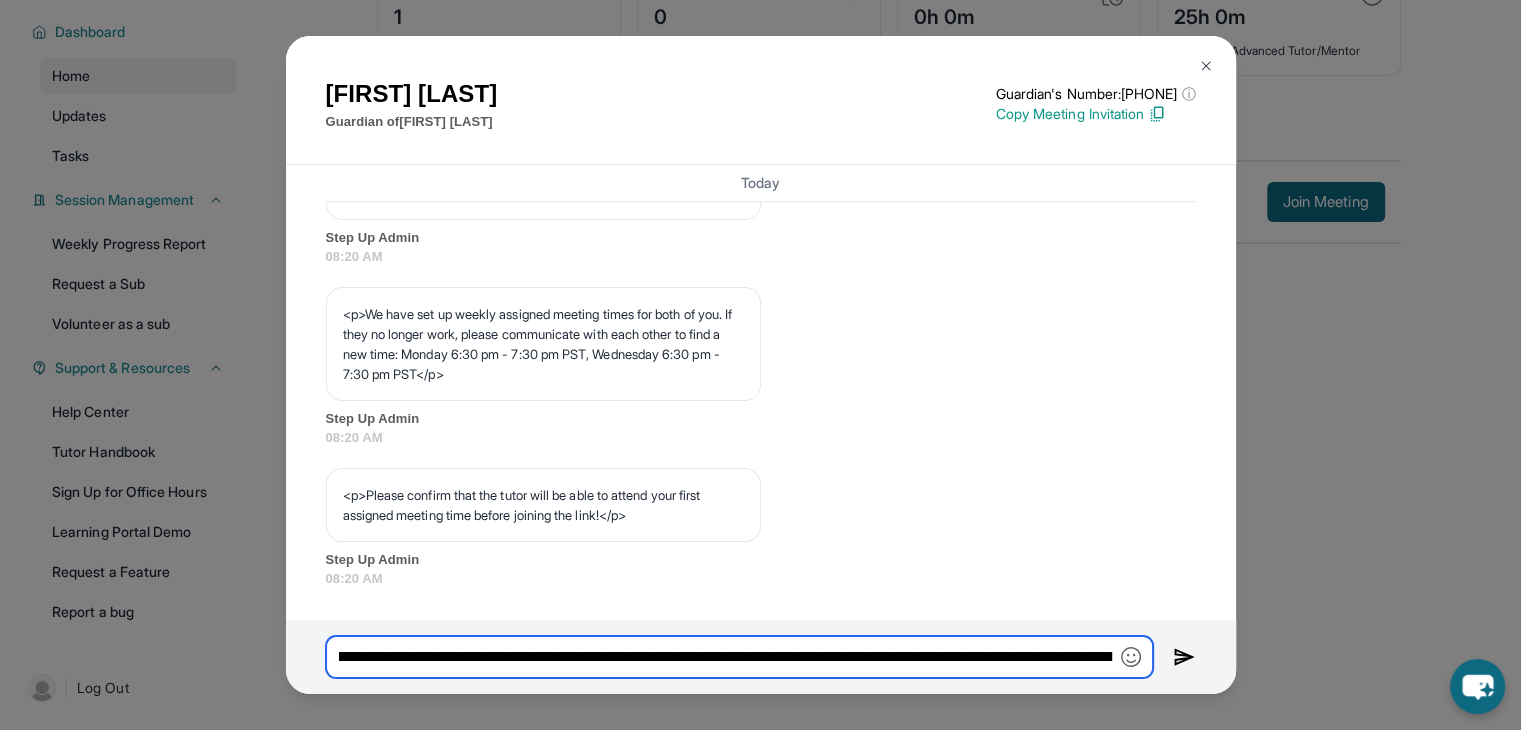 scroll, scrollTop: 0, scrollLeft: 480, axis: horizontal 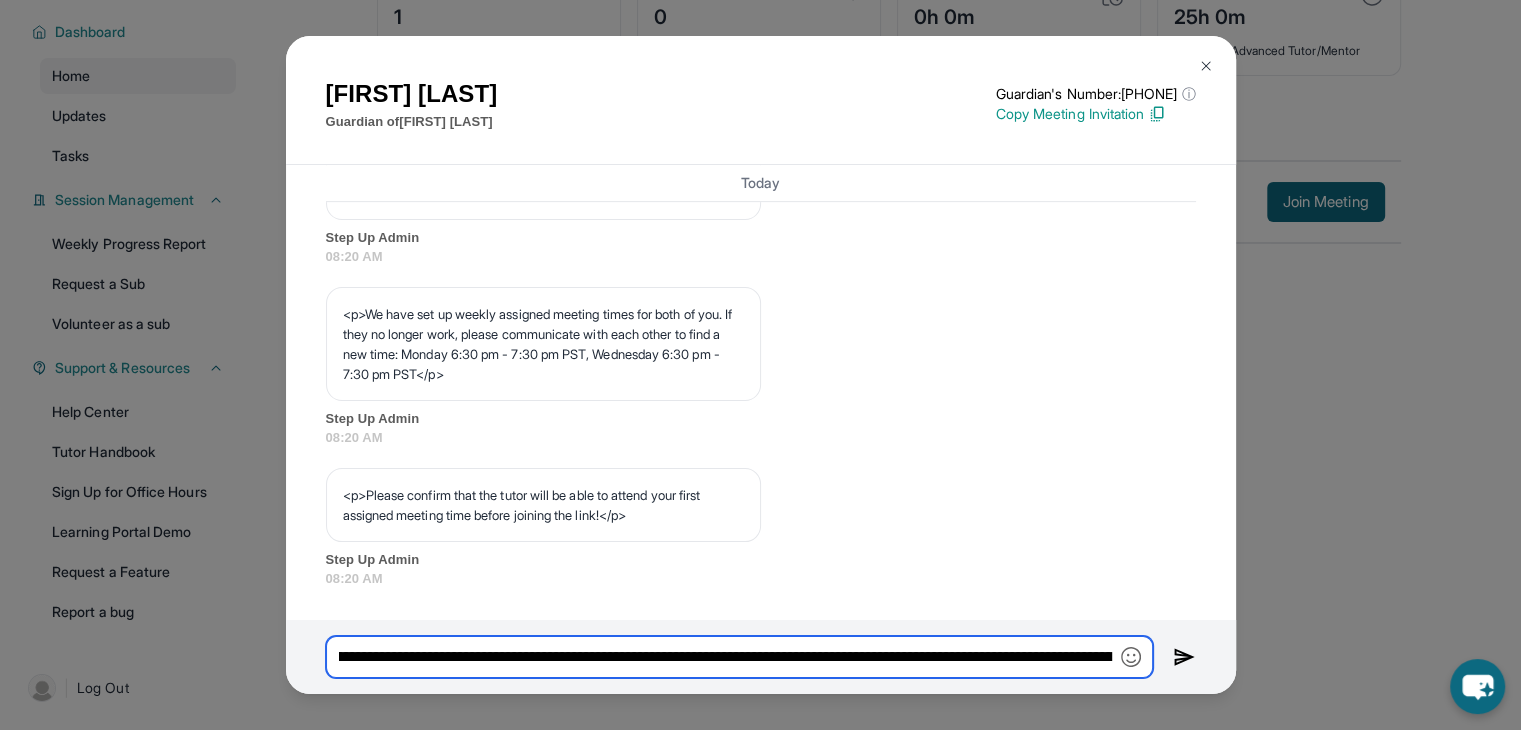click on "**********" at bounding box center (739, 657) 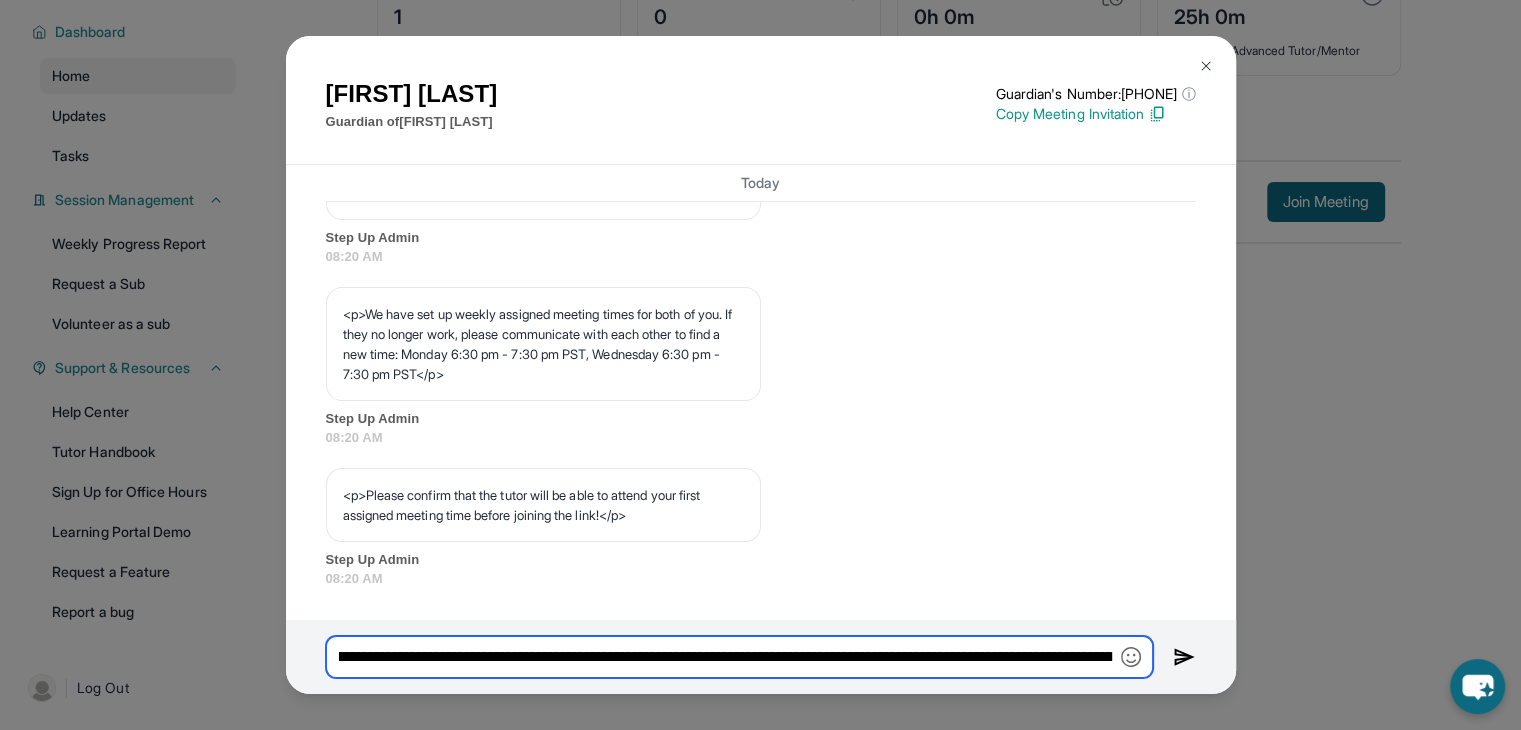 drag, startPoint x: 754, startPoint y: 655, endPoint x: 608, endPoint y: 652, distance: 146.03082 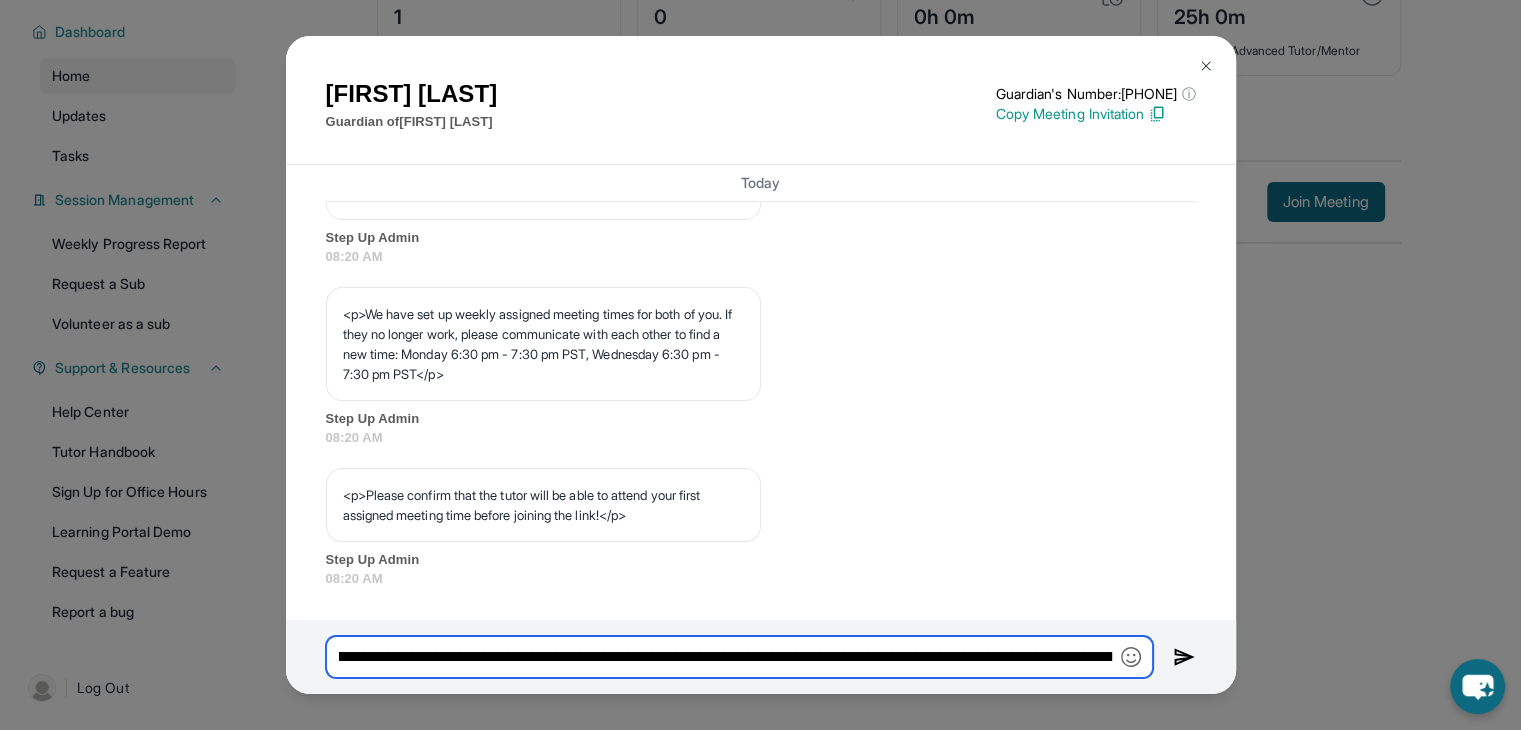 click on "**********" at bounding box center (739, 657) 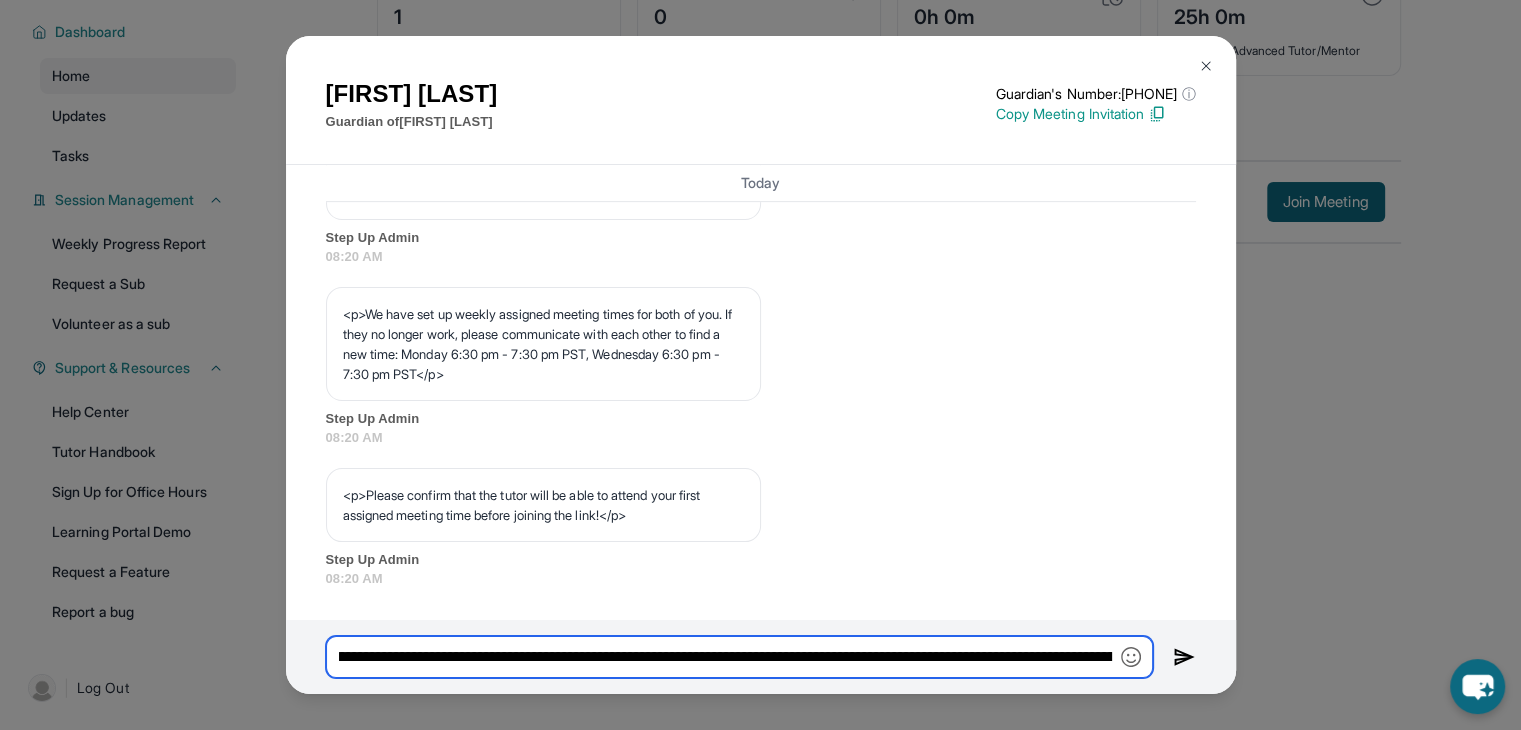 scroll, scrollTop: 0, scrollLeft: 22, axis: horizontal 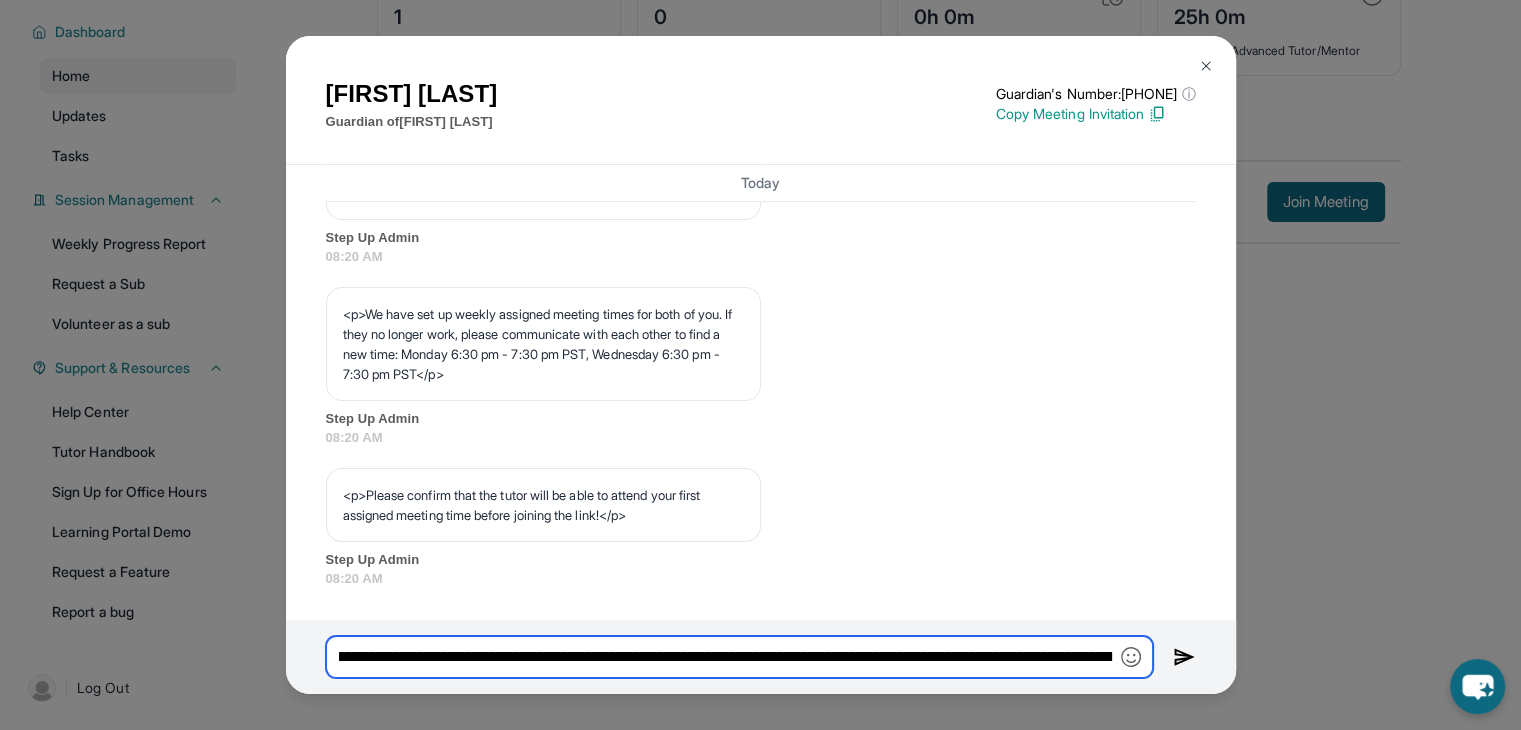 click on "**********" at bounding box center [739, 657] 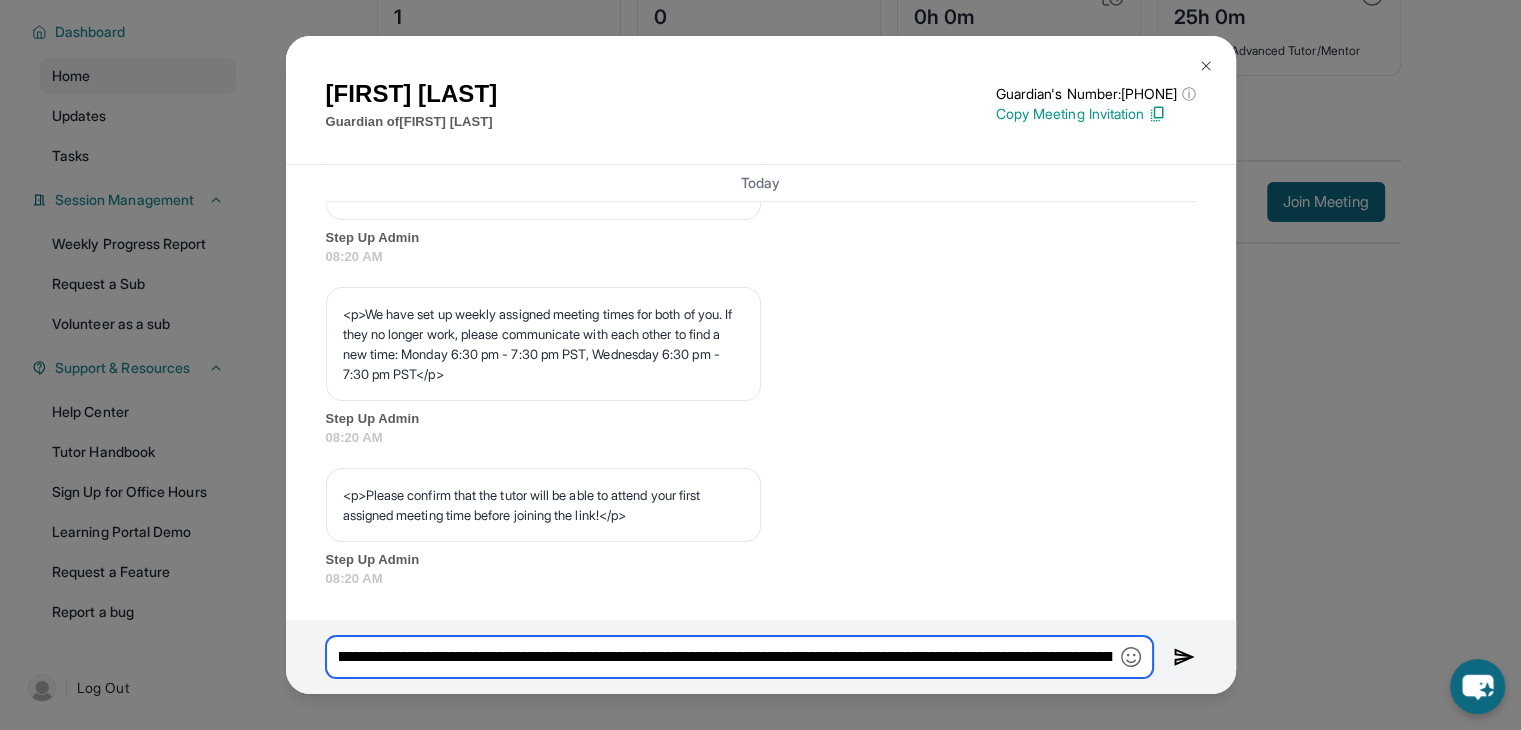 scroll, scrollTop: 0, scrollLeft: 1356, axis: horizontal 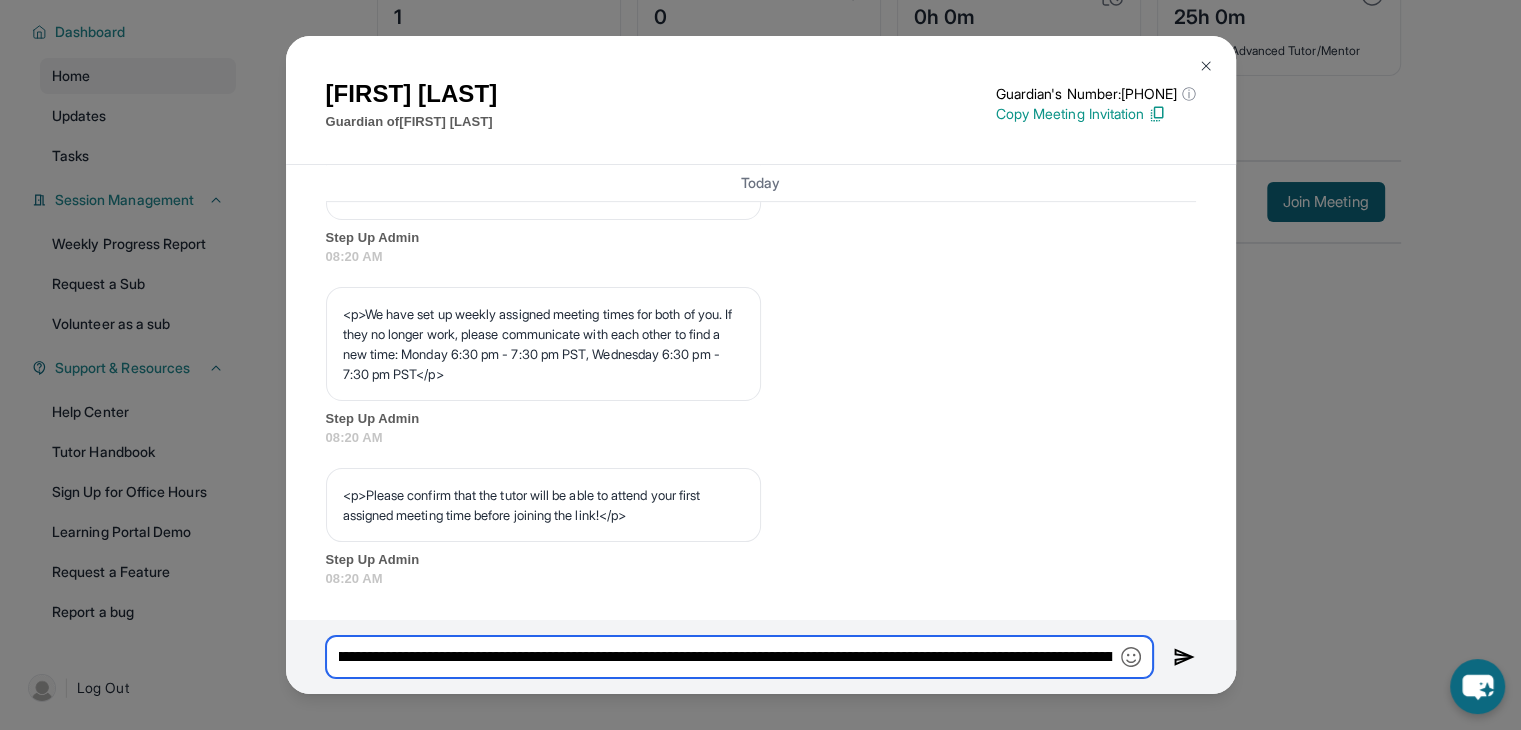 drag, startPoint x: 758, startPoint y: 659, endPoint x: 660, endPoint y: 622, distance: 104.75209 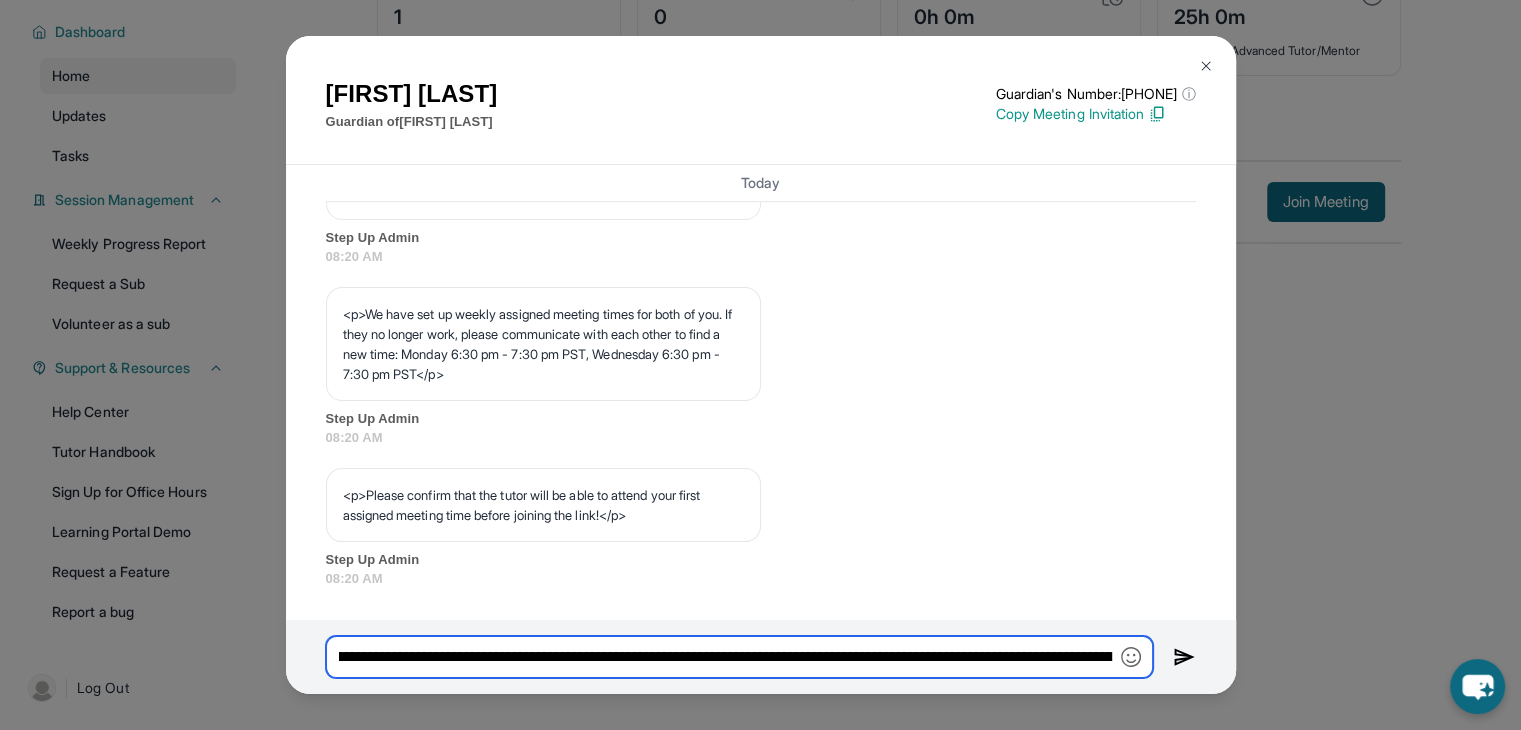 click on "**********" at bounding box center [761, 657] 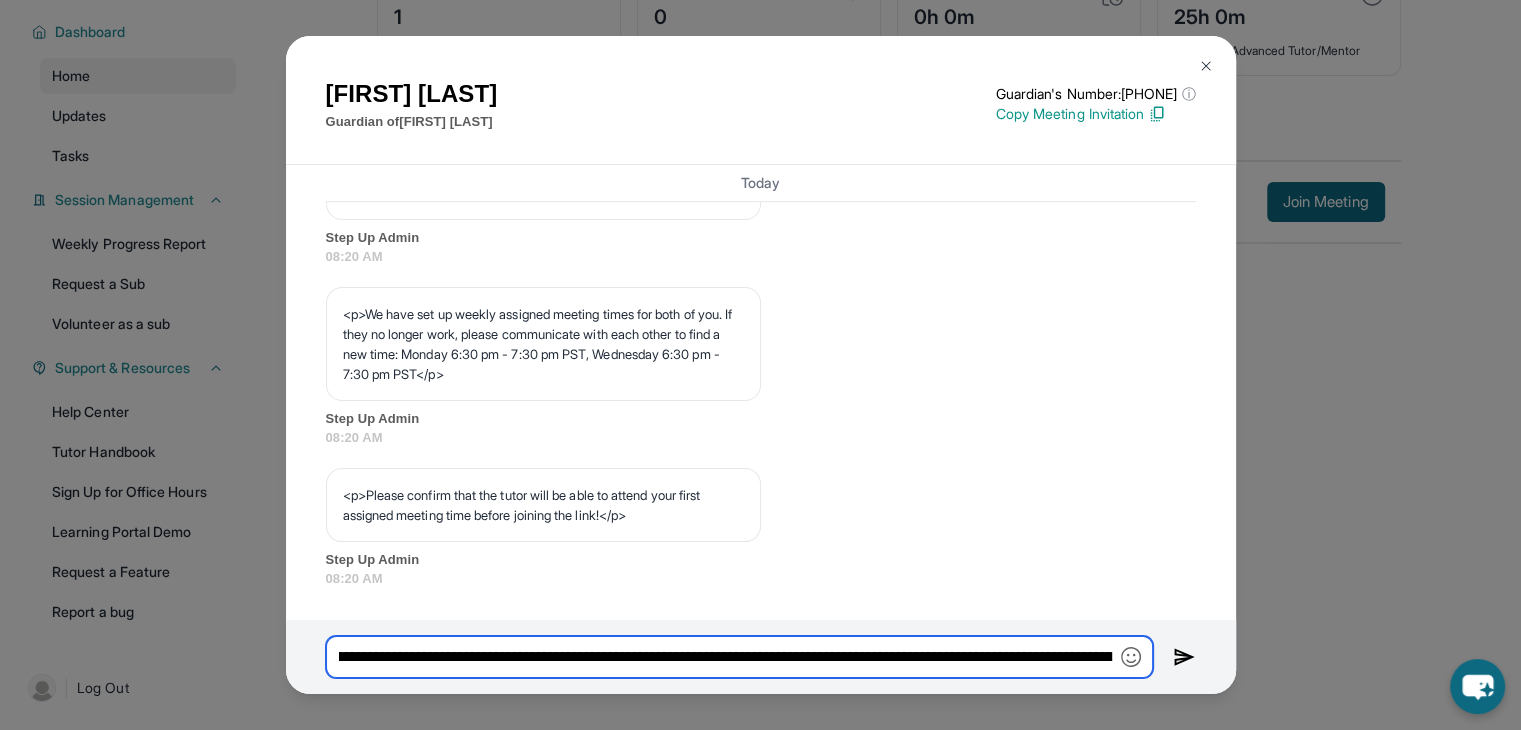 drag, startPoint x: 698, startPoint y: 653, endPoint x: 710, endPoint y: 664, distance: 16.27882 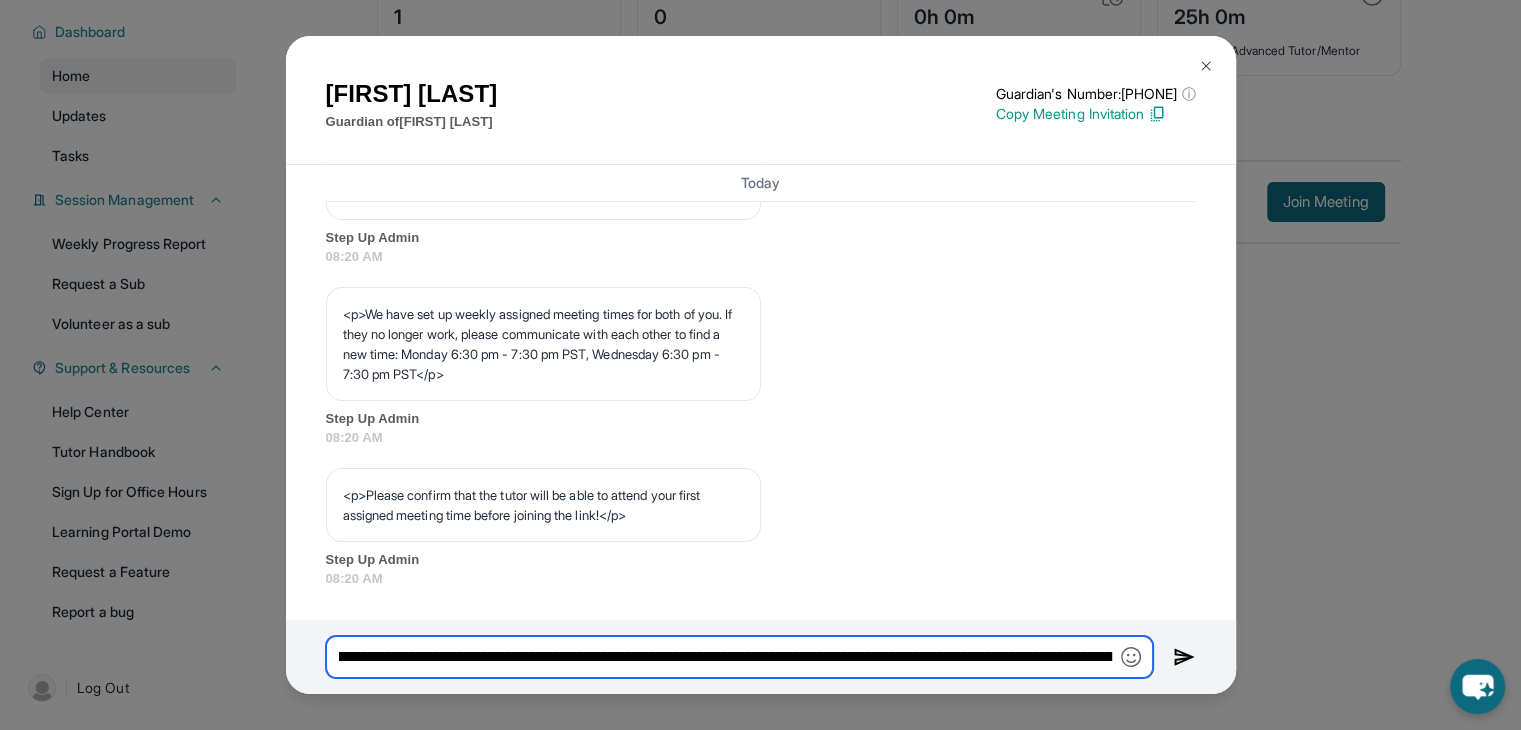 click on "**********" at bounding box center [739, 657] 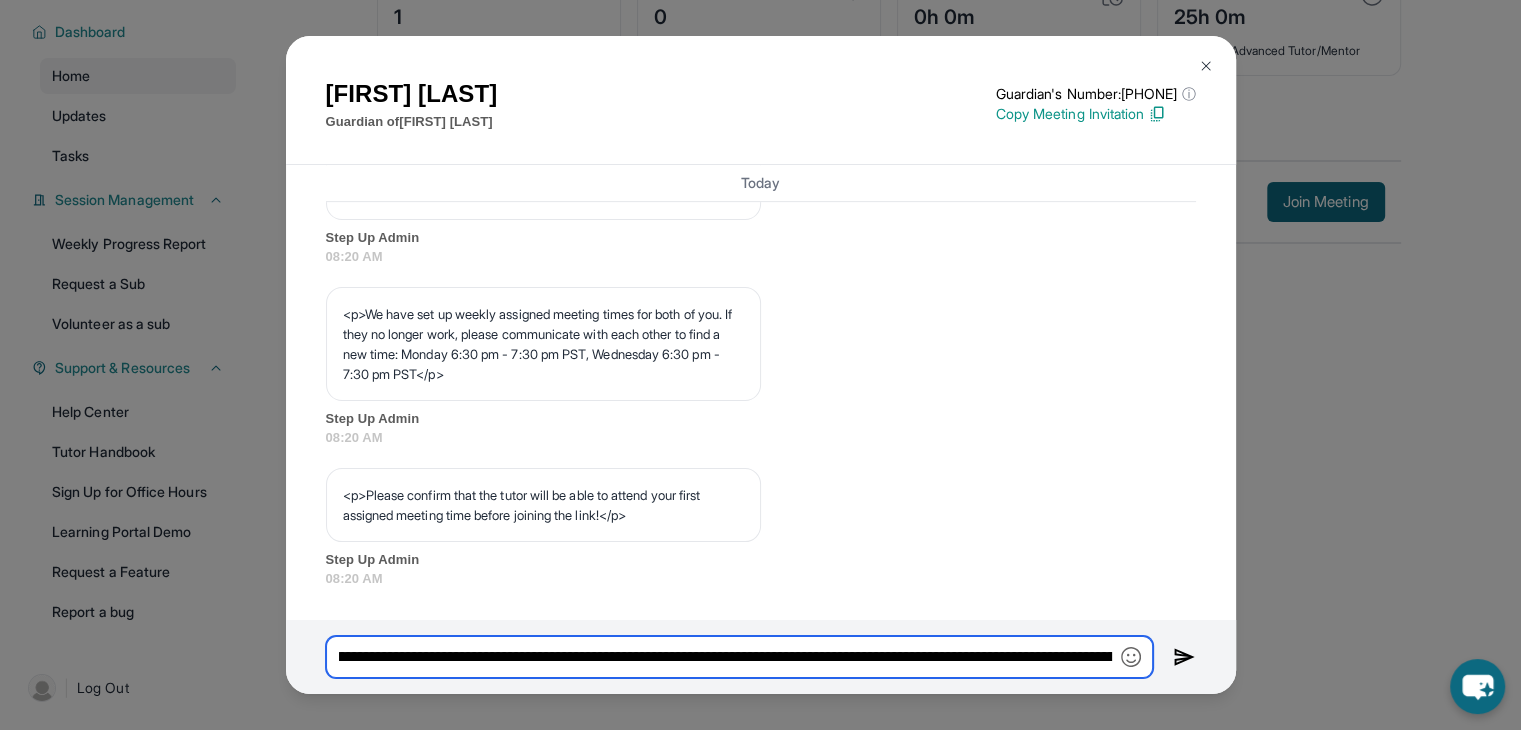 scroll, scrollTop: 0, scrollLeft: 924, axis: horizontal 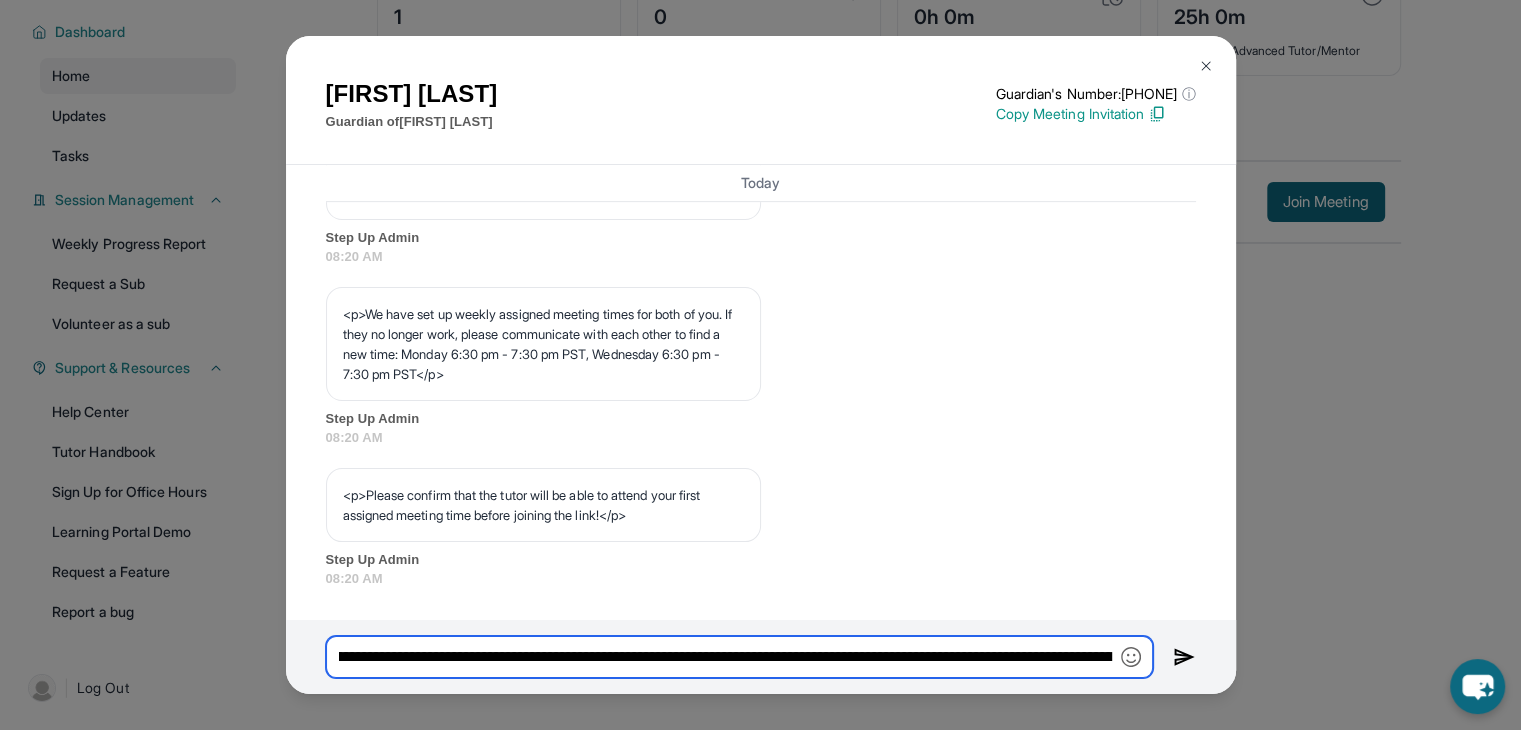drag, startPoint x: 644, startPoint y: 660, endPoint x: 767, endPoint y: 660, distance: 123 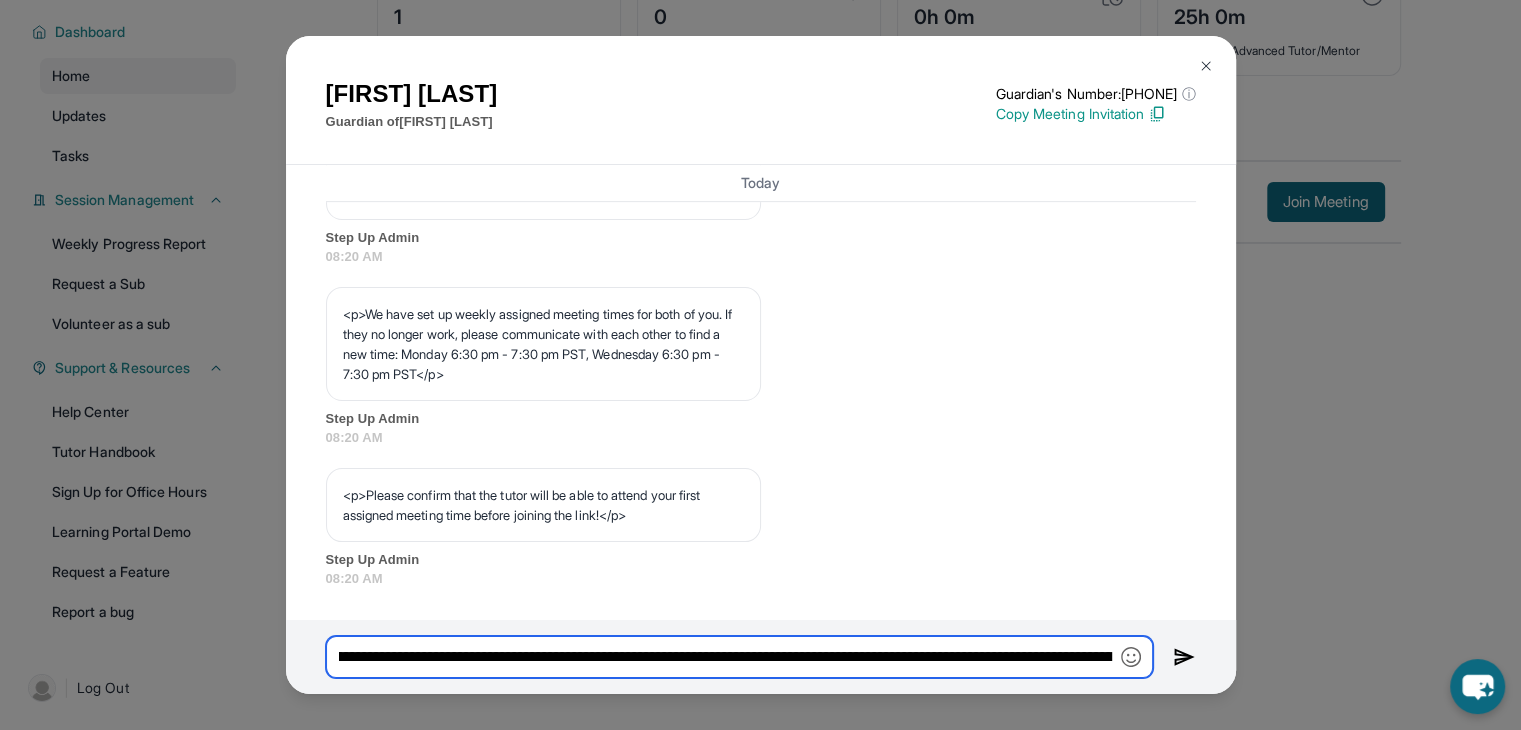 click on "**********" at bounding box center [739, 657] 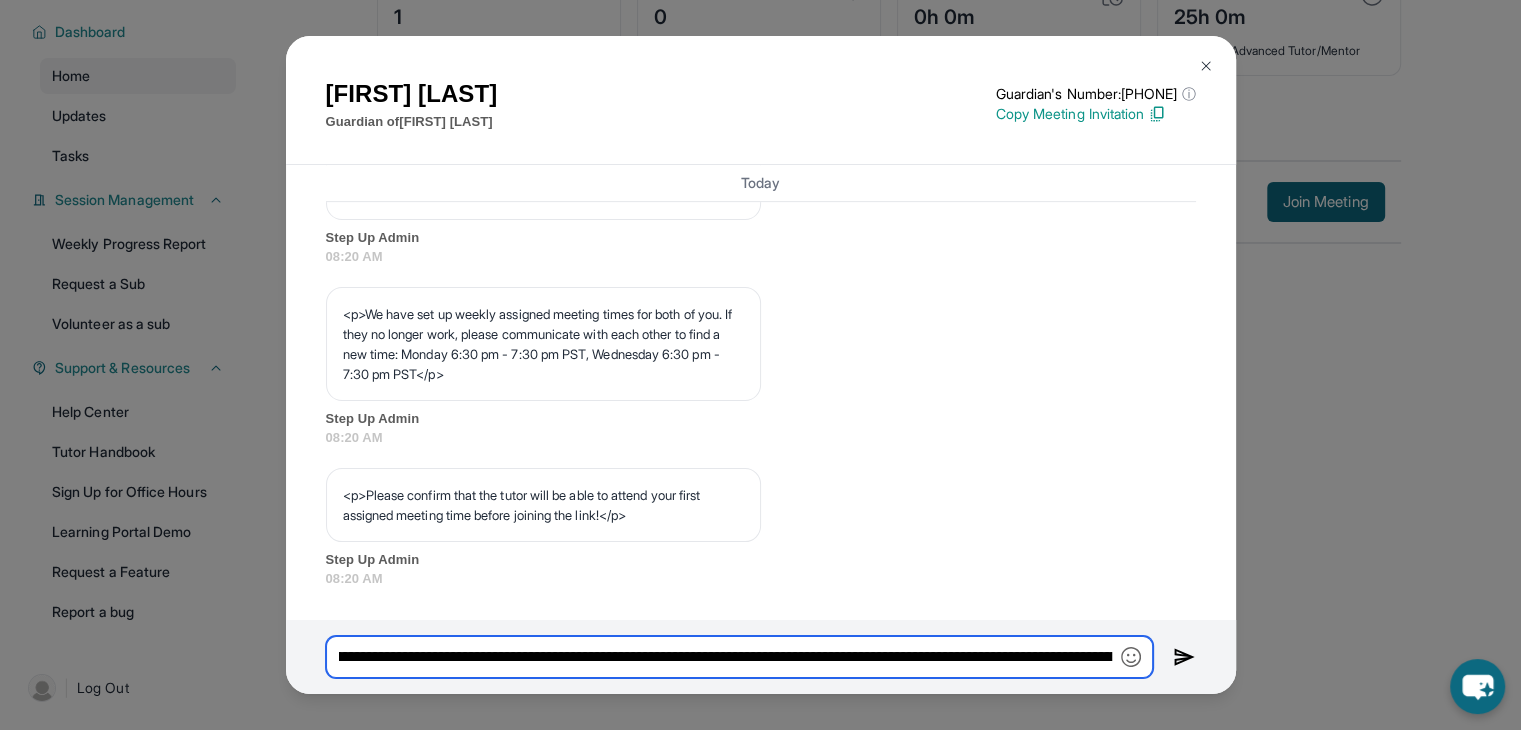 scroll, scrollTop: 0, scrollLeft: 454, axis: horizontal 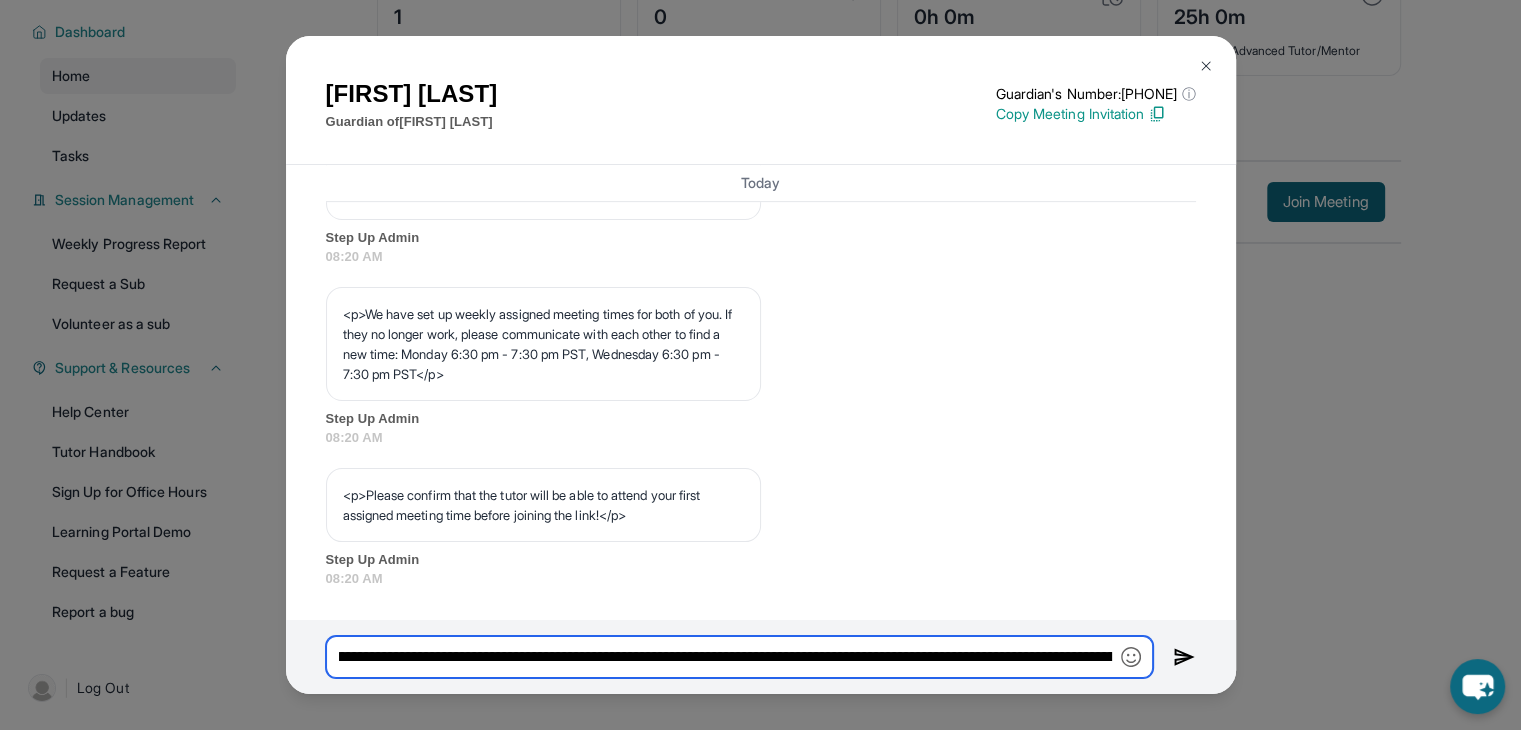 drag, startPoint x: 698, startPoint y: 657, endPoint x: 781, endPoint y: 639, distance: 84.92938 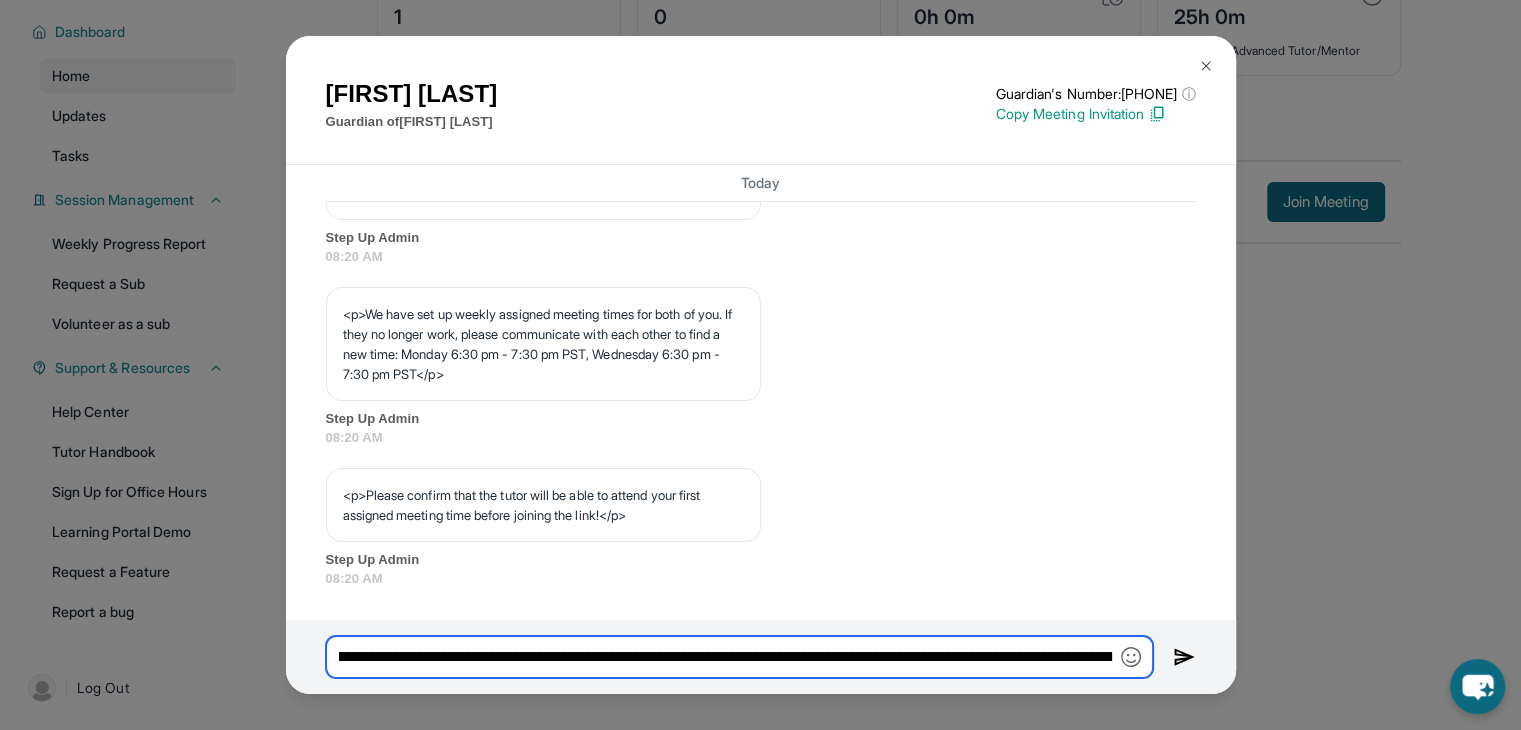 click on "**********" at bounding box center (739, 657) 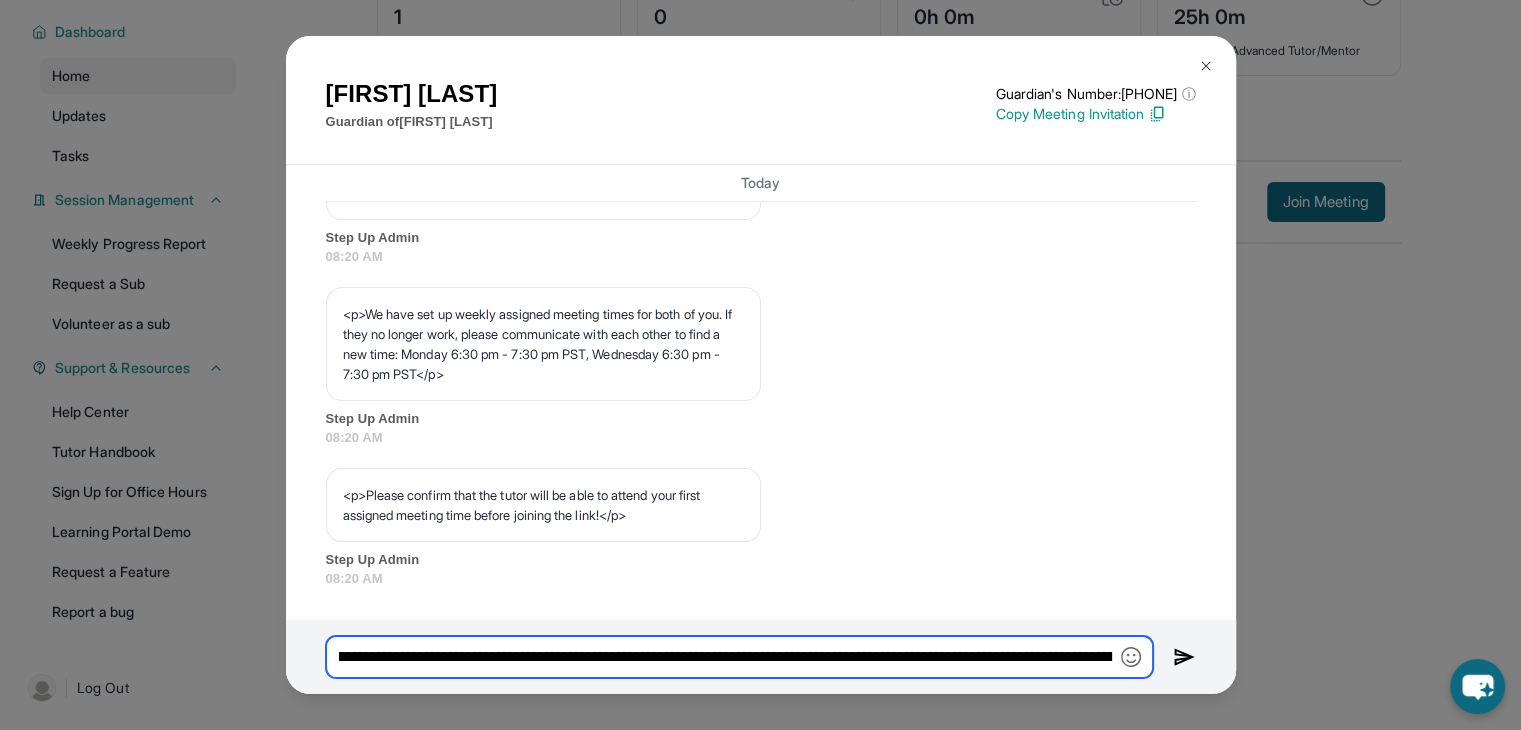 scroll, scrollTop: 0, scrollLeft: 821, axis: horizontal 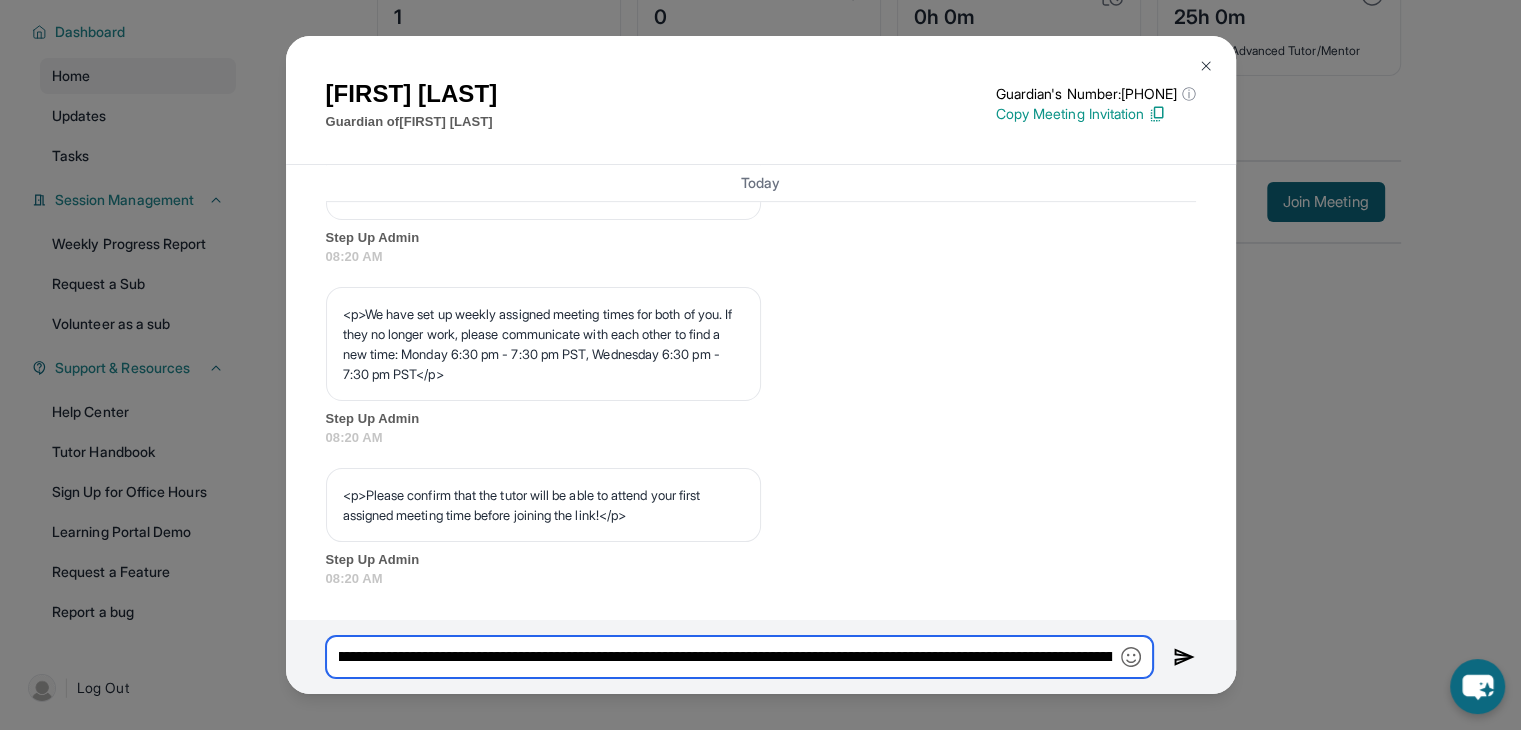 drag, startPoint x: 786, startPoint y: 655, endPoint x: 844, endPoint y: 633, distance: 62.03225 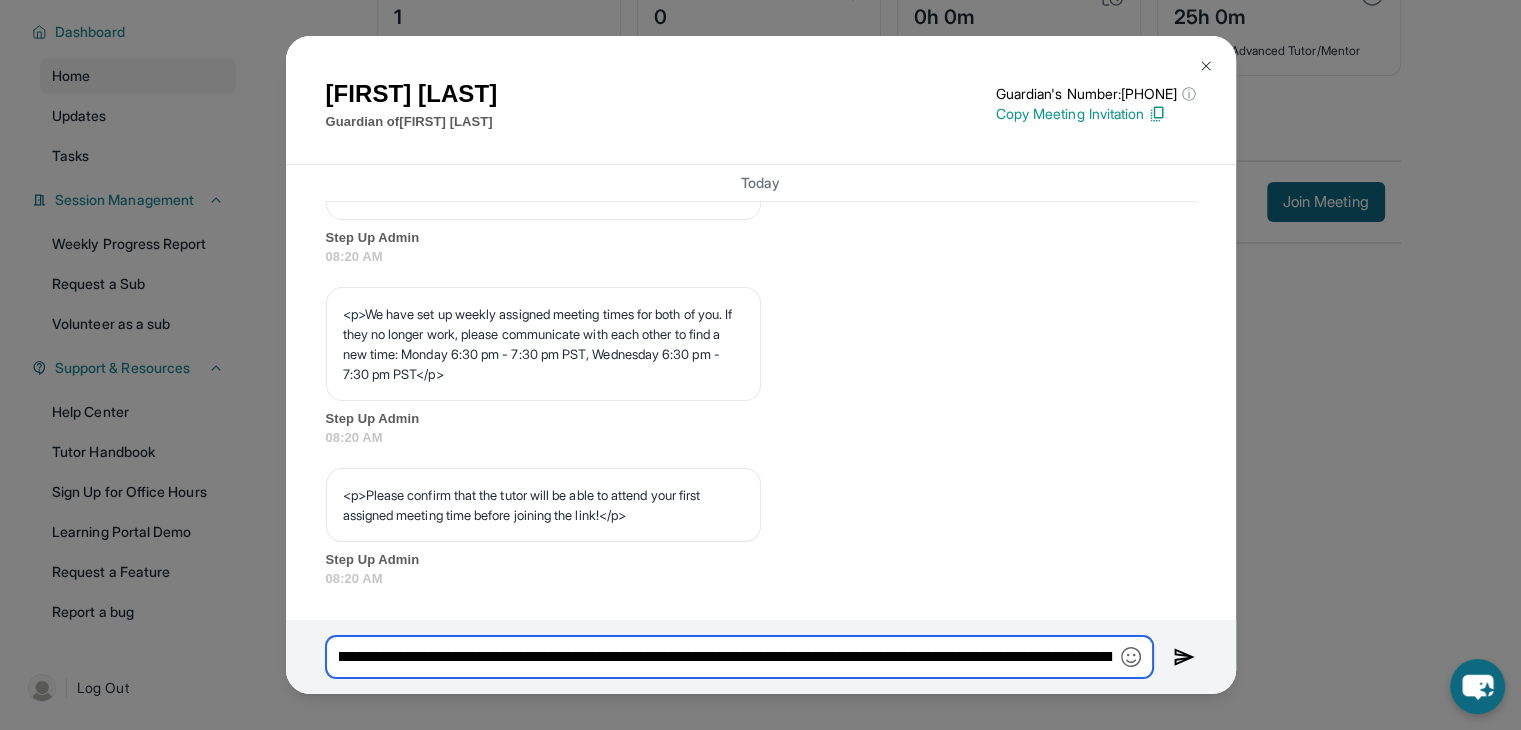 click on "**********" at bounding box center (761, 657) 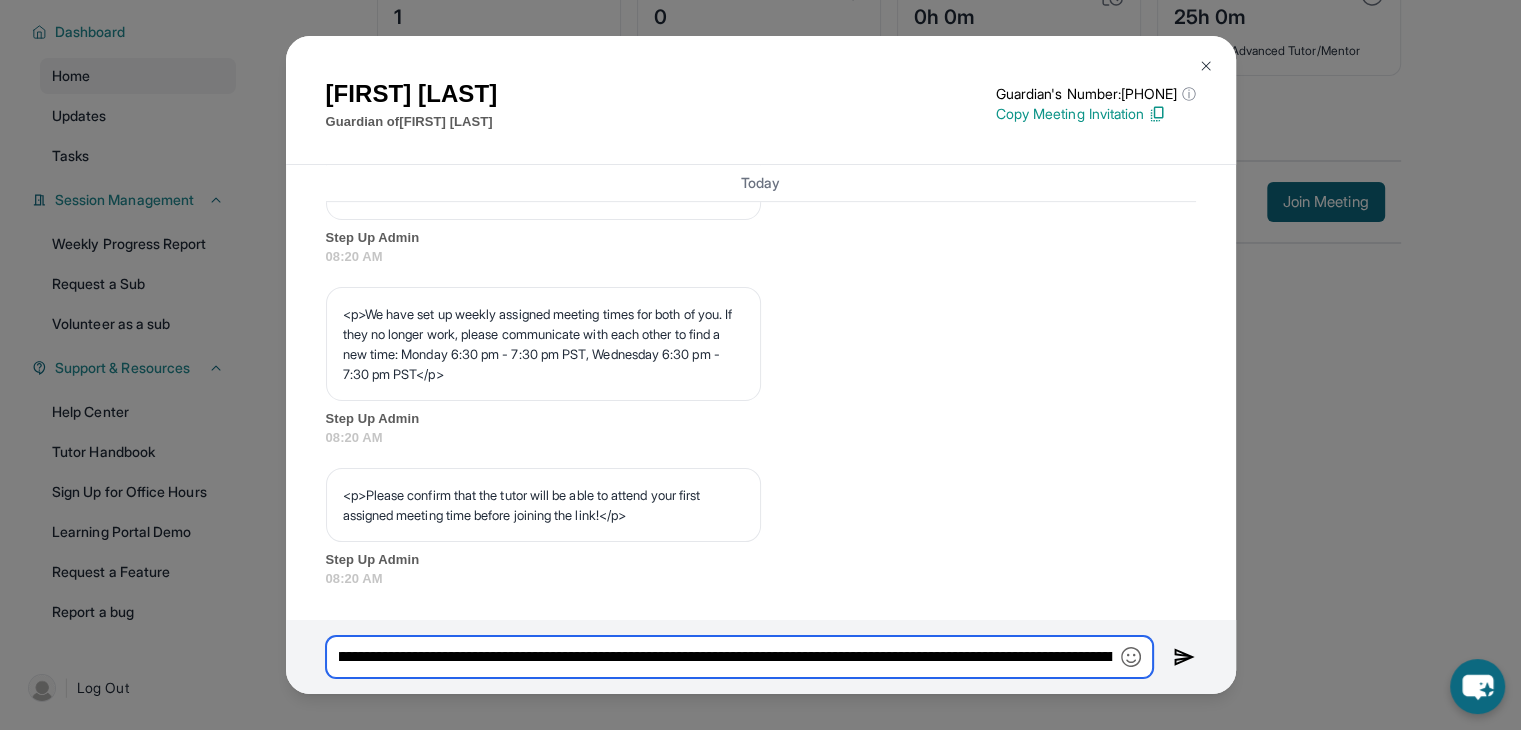 scroll, scrollTop: 0, scrollLeft: 0, axis: both 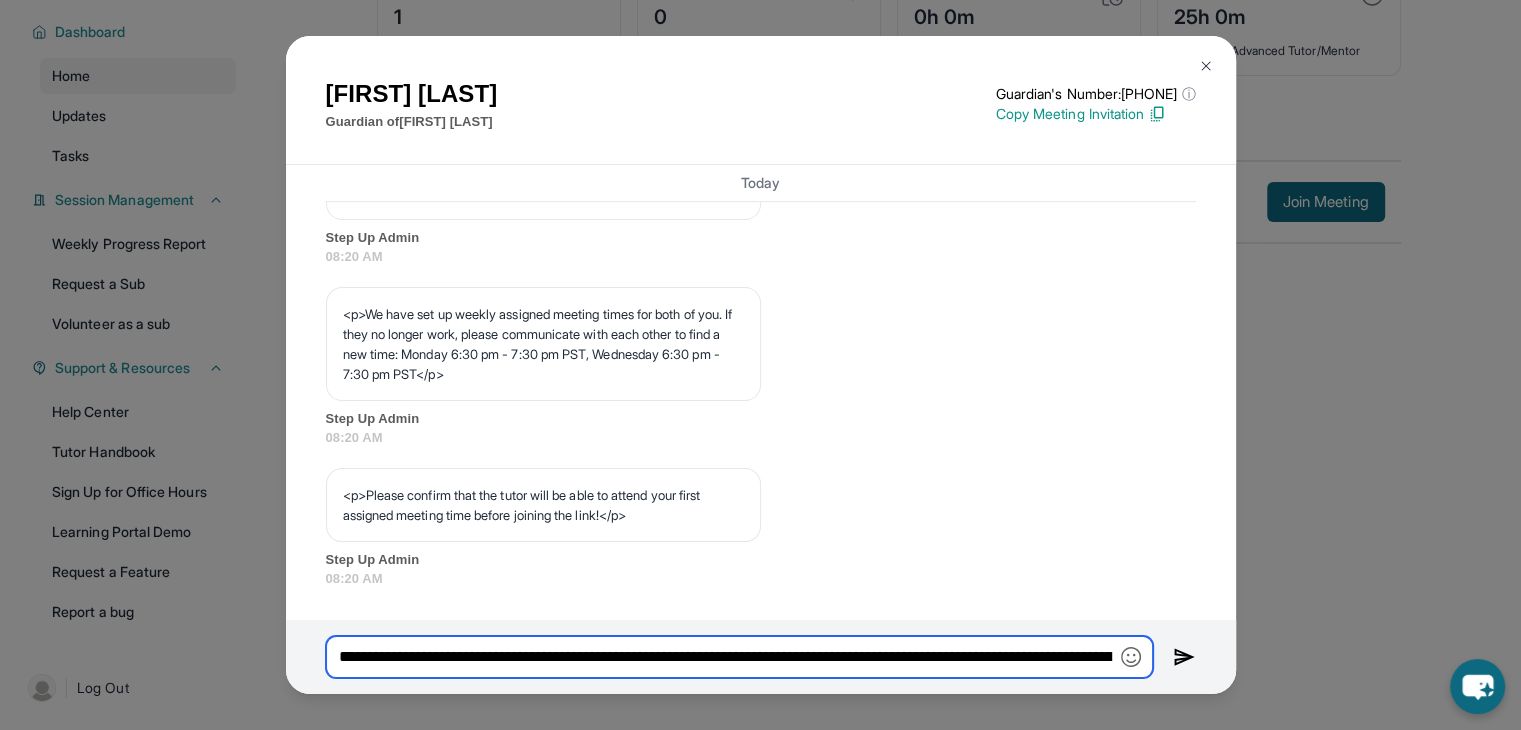 drag, startPoint x: 502, startPoint y: 655, endPoint x: 918, endPoint y: 636, distance: 416.43365 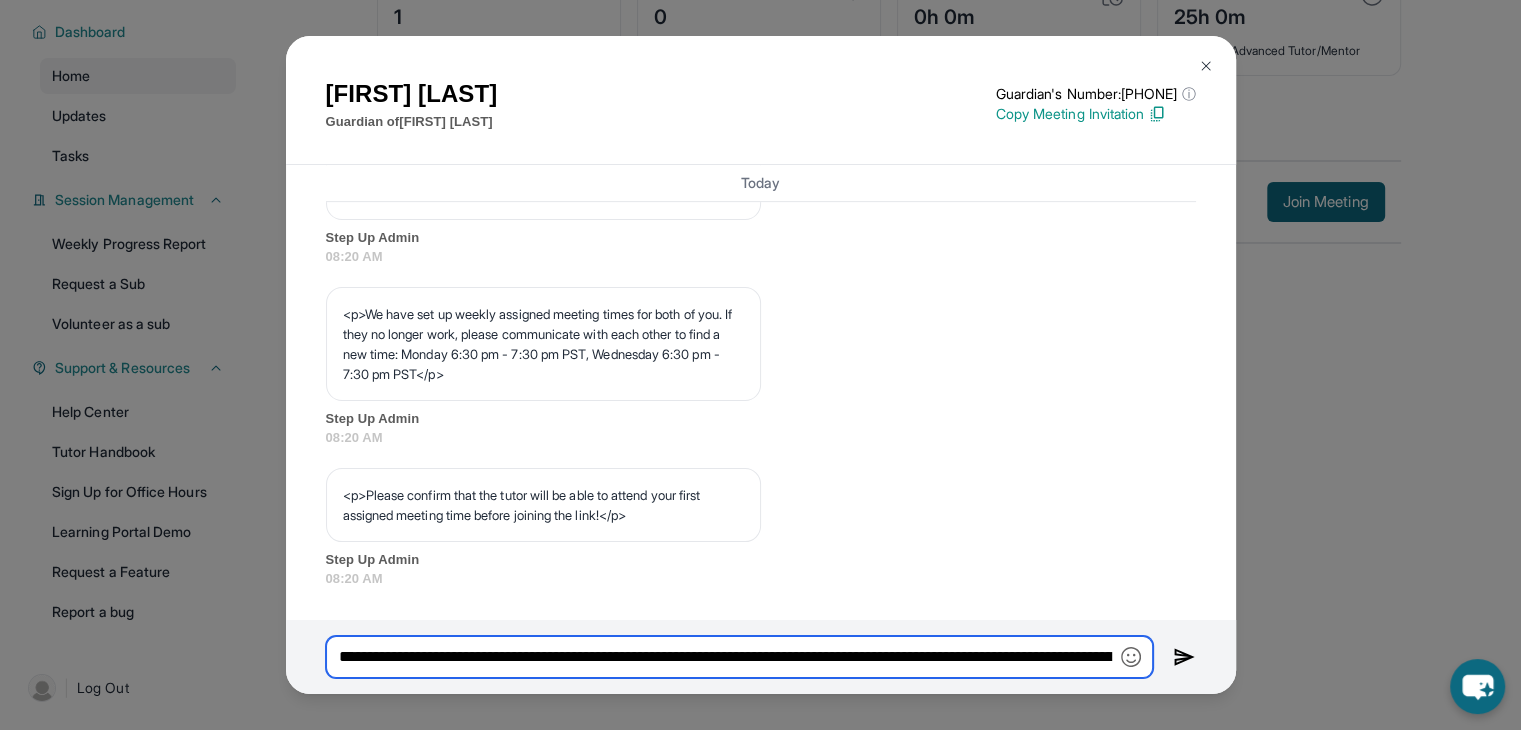 click on "**********" at bounding box center [739, 657] 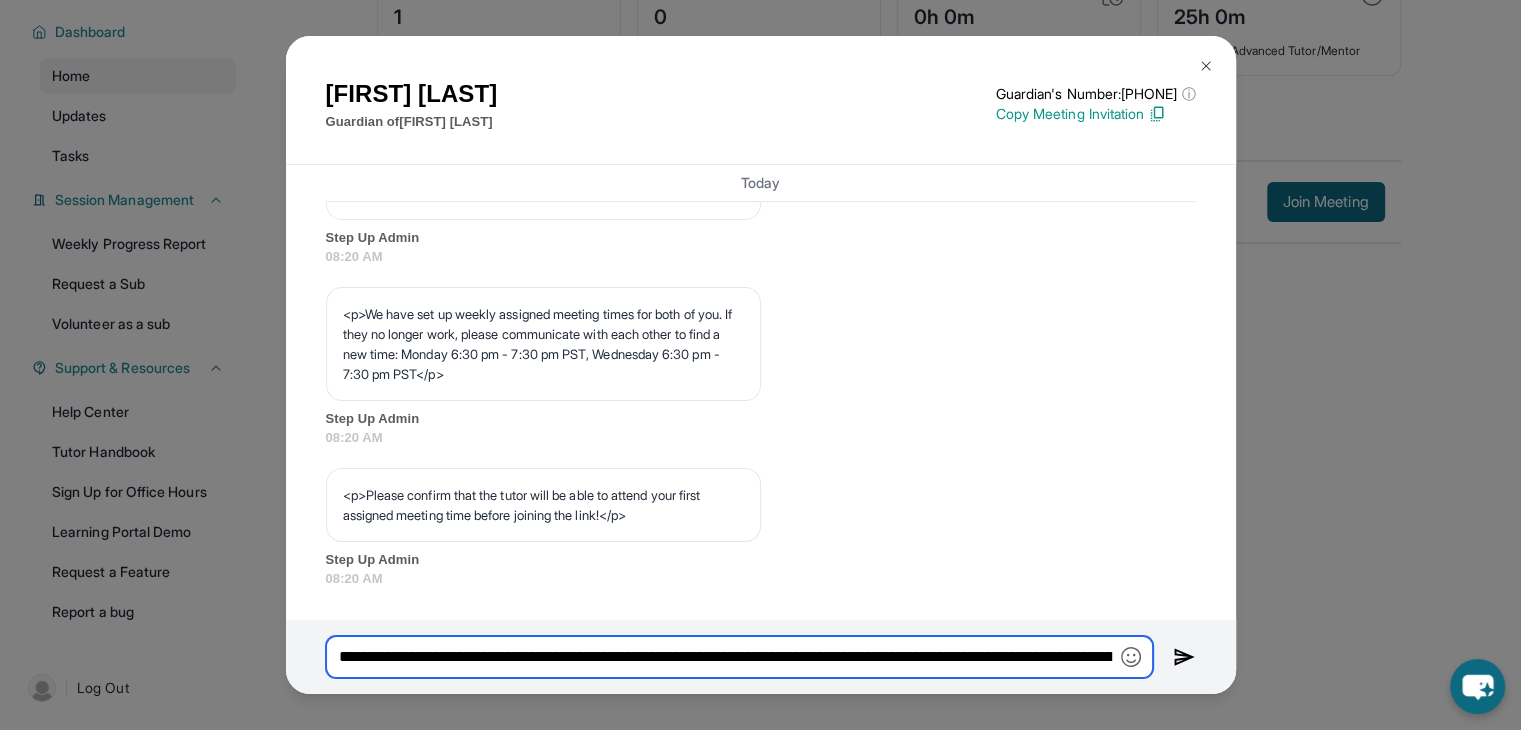paste on "**********" 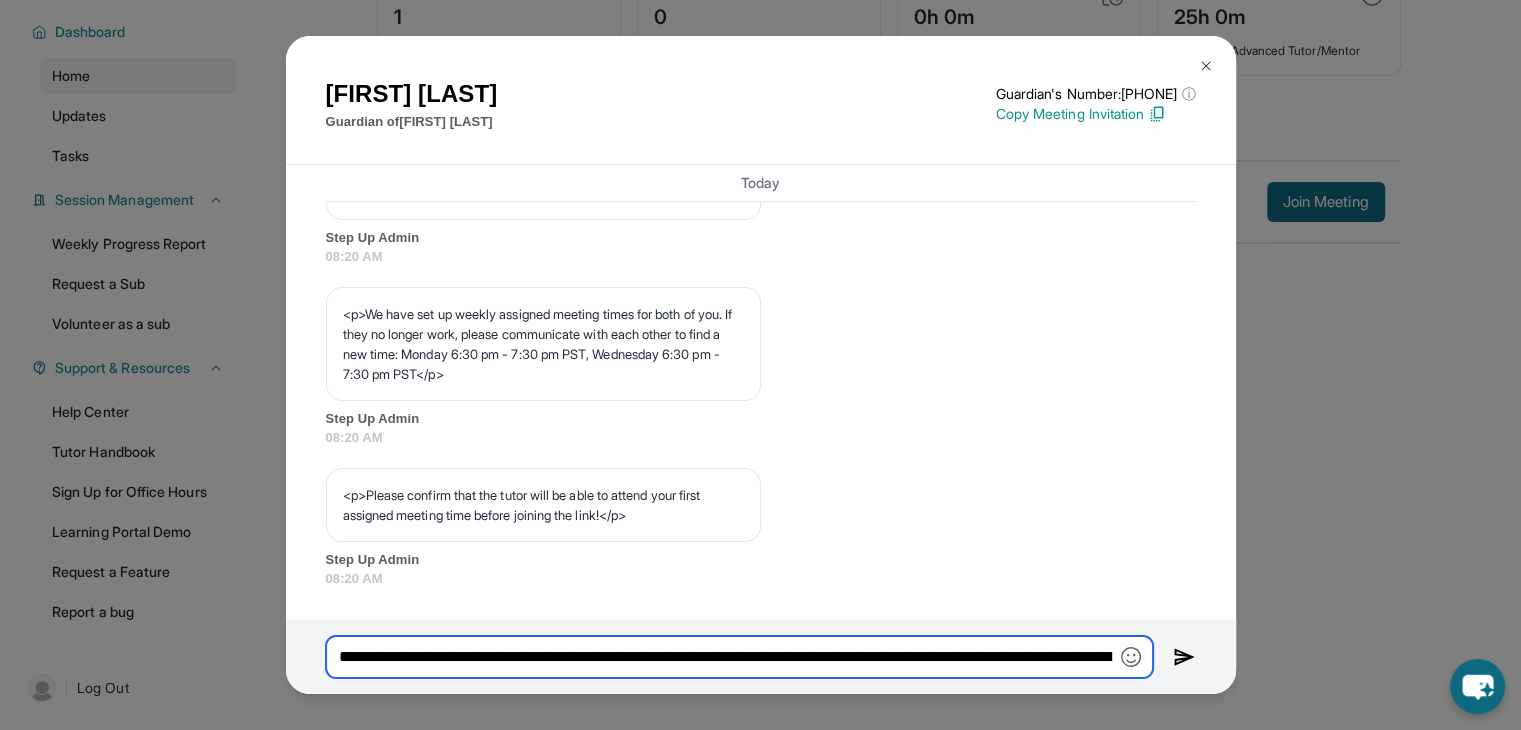 scroll, scrollTop: 0, scrollLeft: 176, axis: horizontal 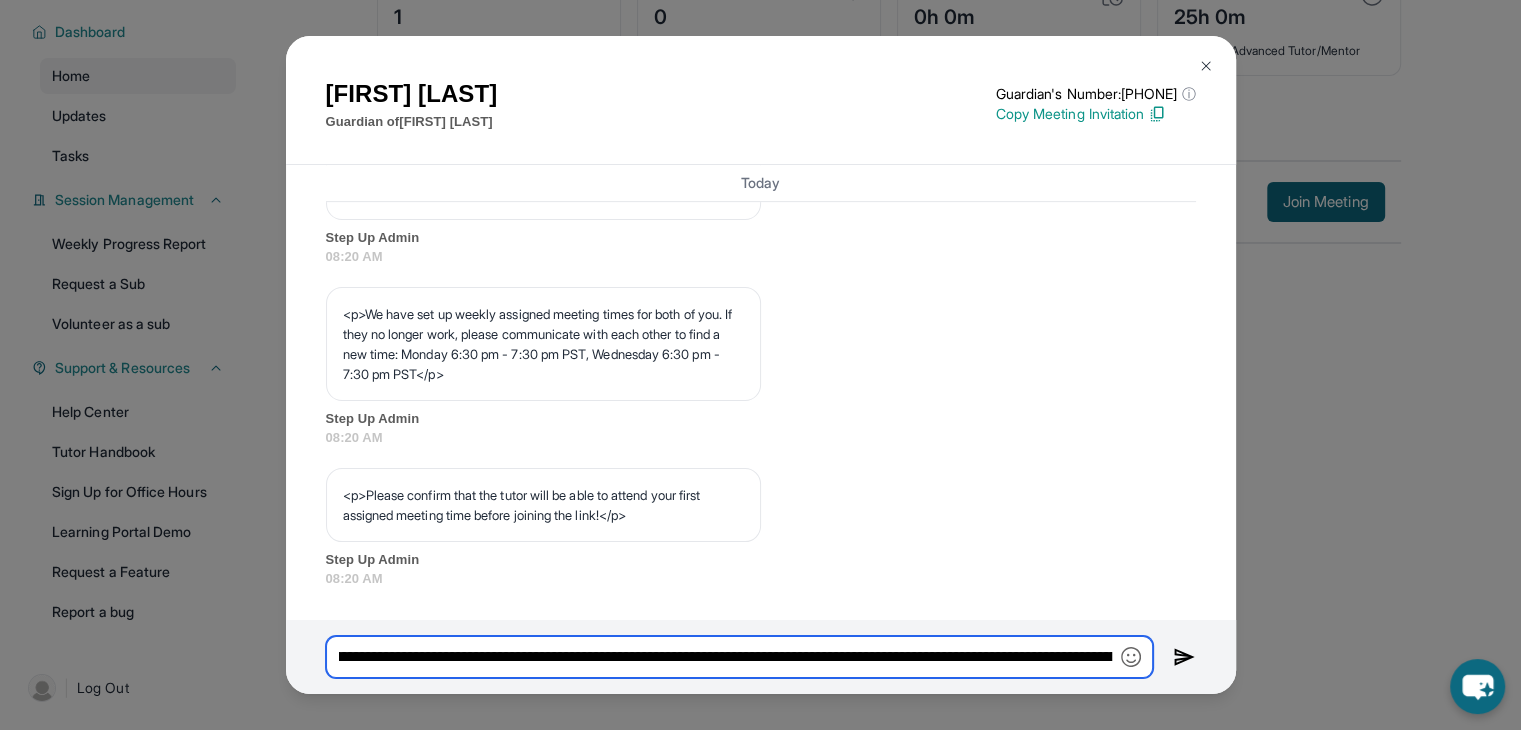 click on "**********" at bounding box center (739, 657) 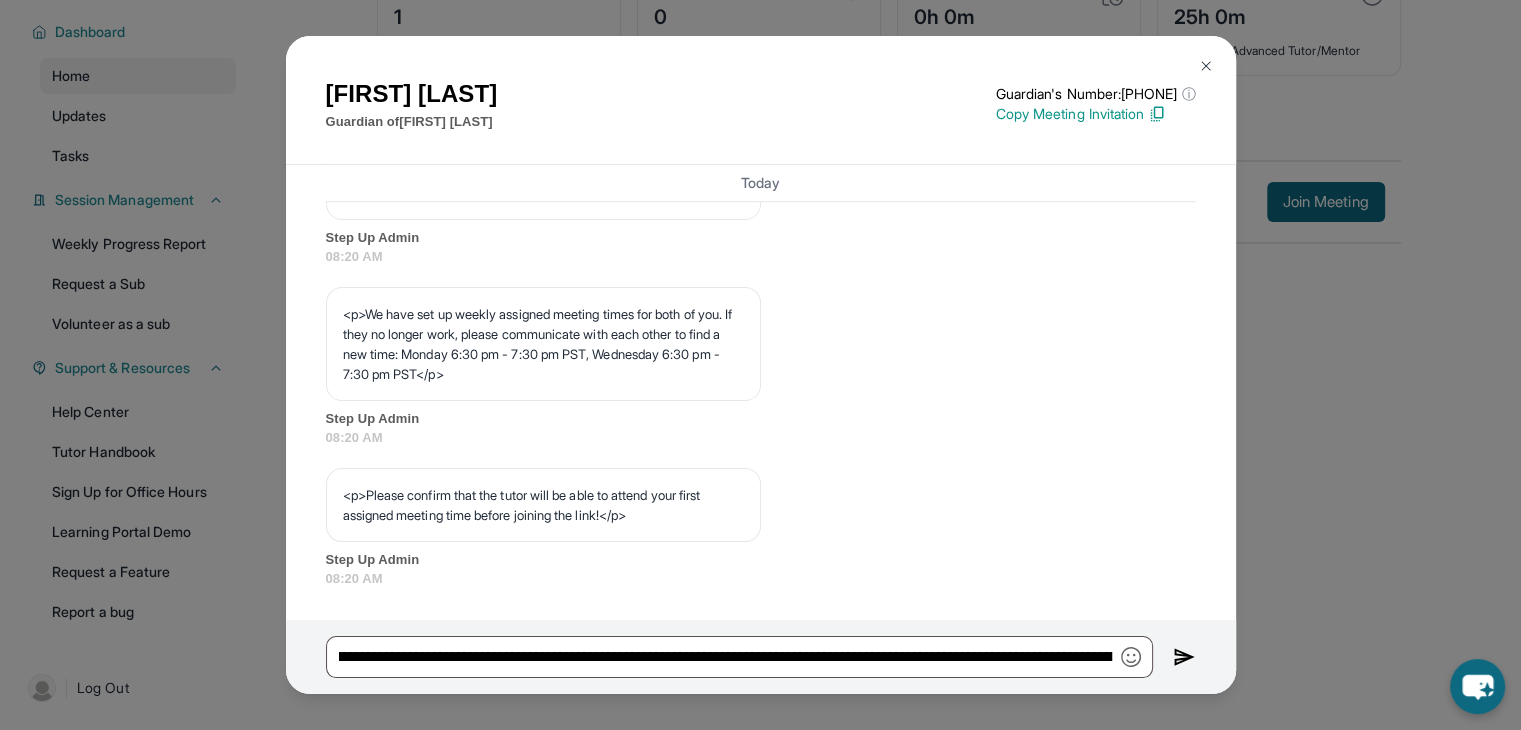 click on "Today <p>**New Step Up Tutoring Match Chat**: Hi [FIRST]! This is the start of your chat with [FIRST]'s new tutor, [FIRST]. Please respond to this text with a message to your tutor introducing yourself with your name and your relation to [FIRST] within 24 hours. They will reply to start scheduling your first session (we suggest within 7 days of this text) and 2x/week tutoring schedule. Save this contact with your tutor's name and Step Up, so you know where to reach them. Happy tutoring! :)</p> Step Up Admin 08:20 AM Step Up Admin 08:20 AM <p>This chat is only meant for communication between the tutor and guardian. You will not be able to communicate with the Step Up Support team through this chat, so if you have a question for our team, please text us at [PHONE]. Happy tutoring :)</p> Step Up Admin 08:20 AM Step Up Admin 08:20 AM Step Up Admin 08:20 AM Step Up Admin 08:20 AM <p>Please confirm that the tutor will be able to attend your first assigned meeting time before joining the link!</p> Step Up Admin" at bounding box center (761, -131) 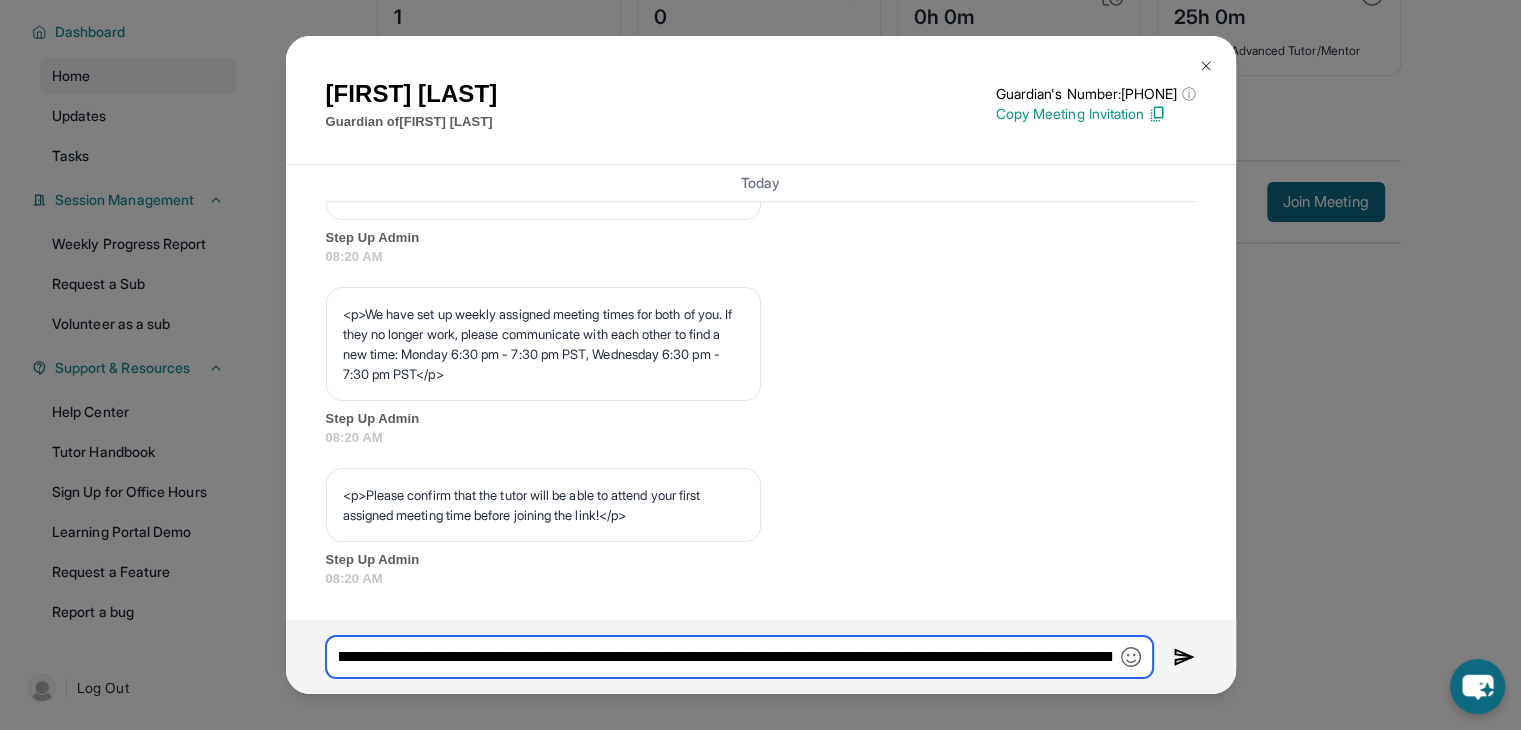 scroll, scrollTop: 0, scrollLeft: 644, axis: horizontal 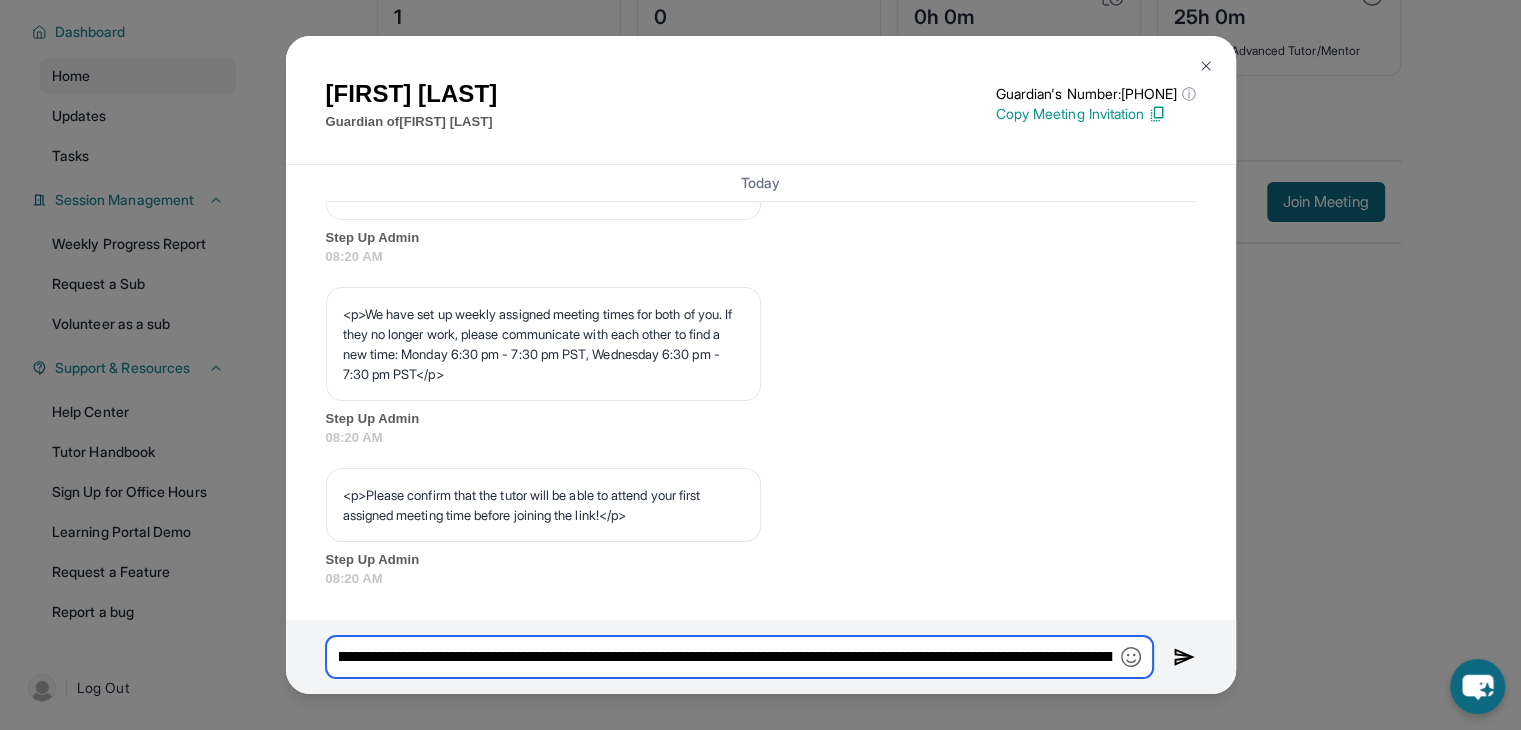 drag, startPoint x: 1047, startPoint y: 658, endPoint x: 983, endPoint y: 660, distance: 64.03124 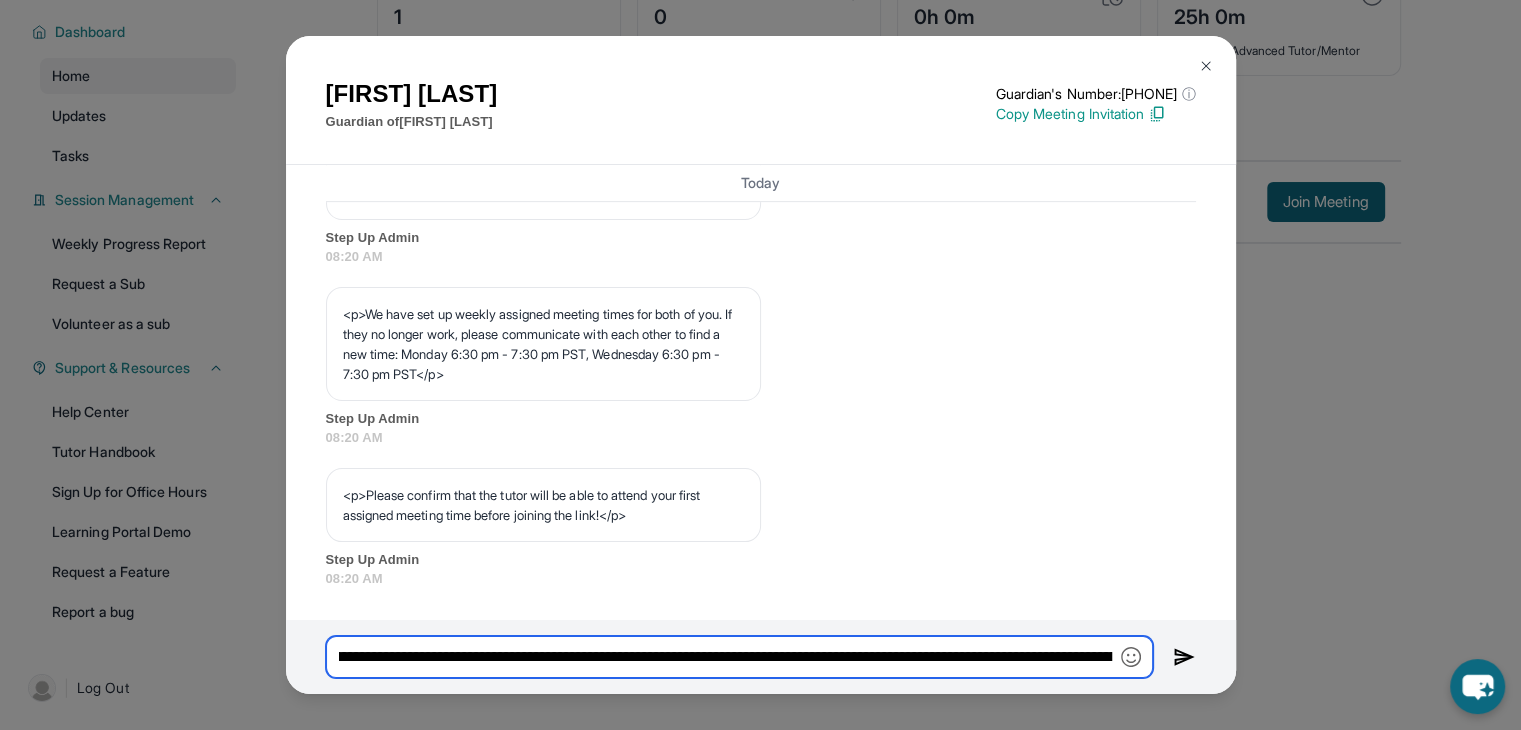 click on "**********" at bounding box center [739, 657] 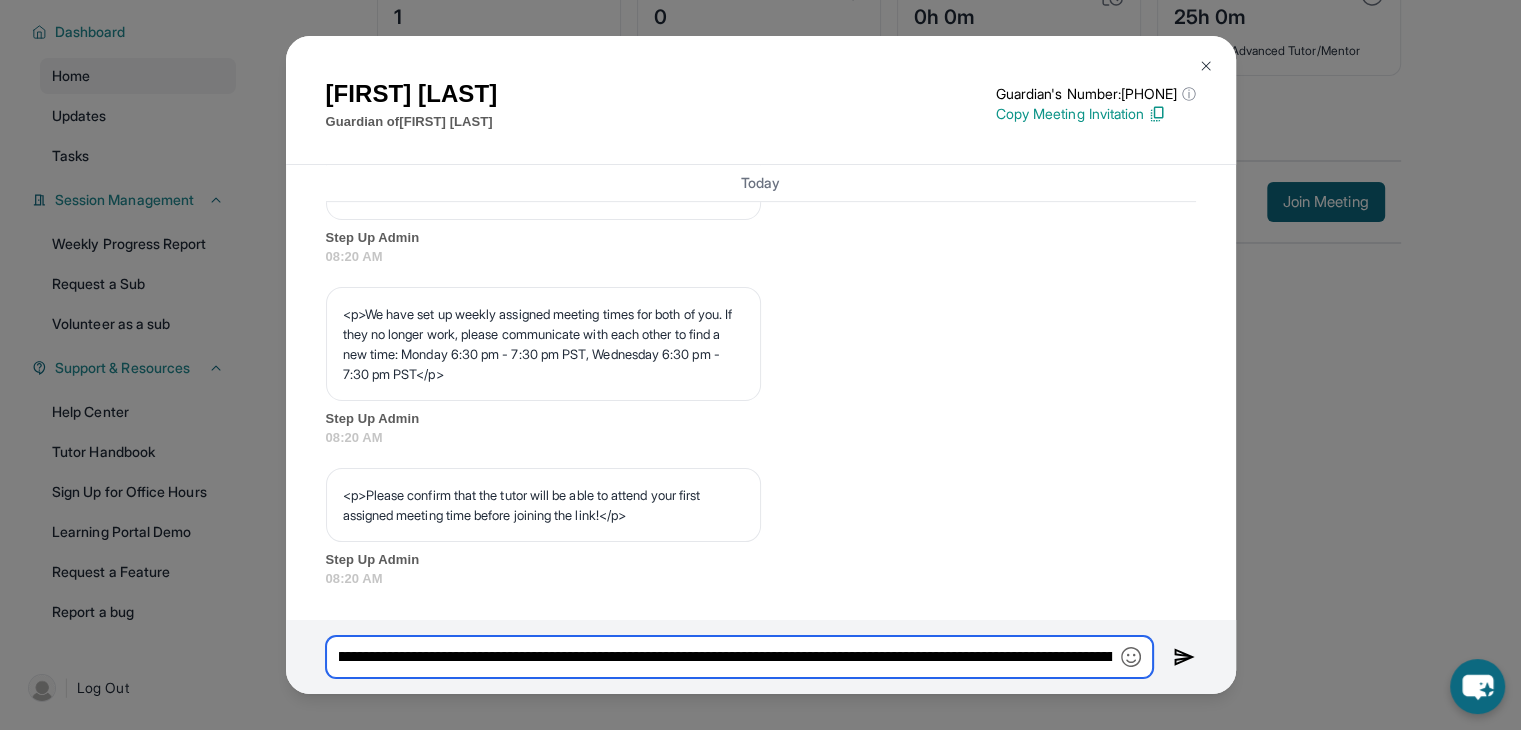 scroll, scrollTop: 0, scrollLeft: 300, axis: horizontal 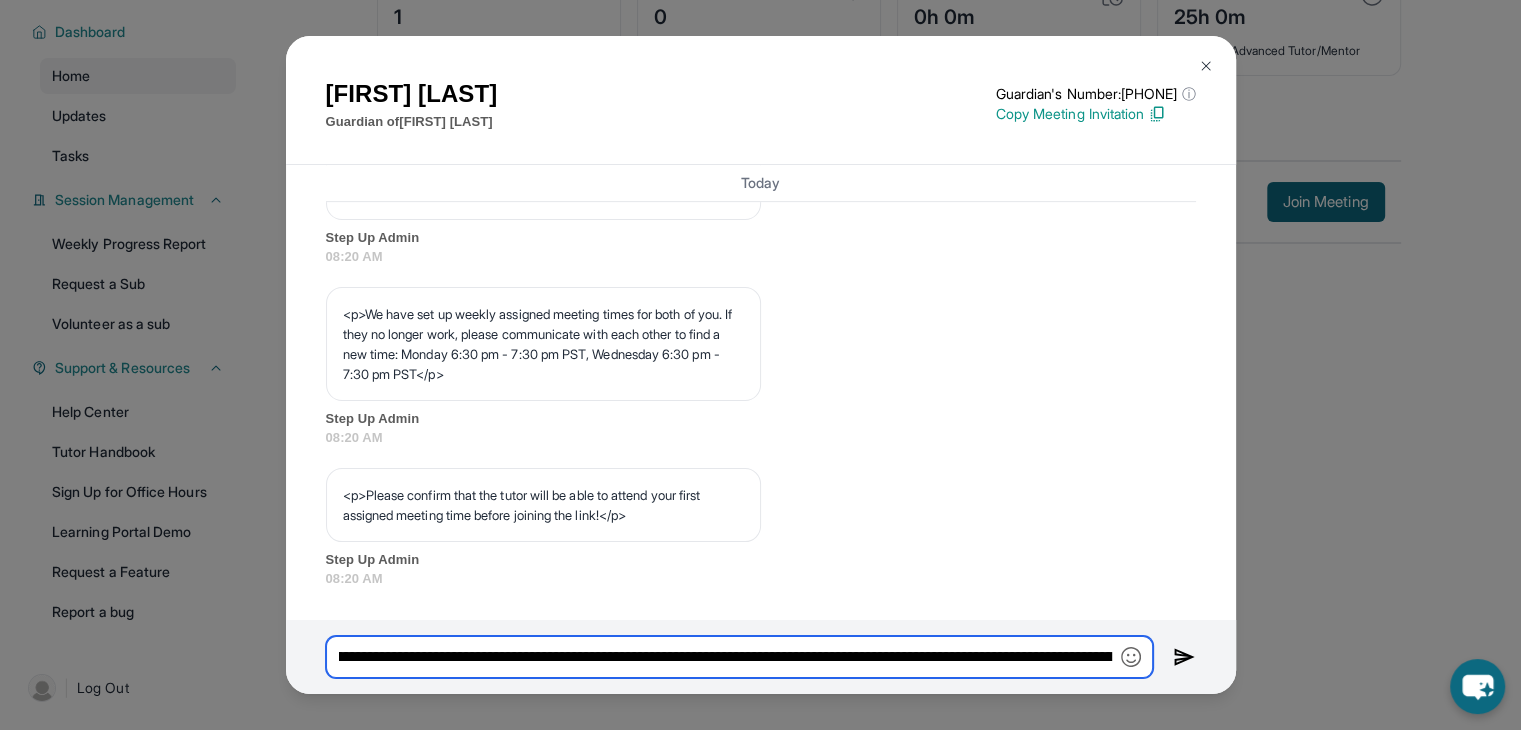 drag, startPoint x: 488, startPoint y: 656, endPoint x: 576, endPoint y: 644, distance: 88.814415 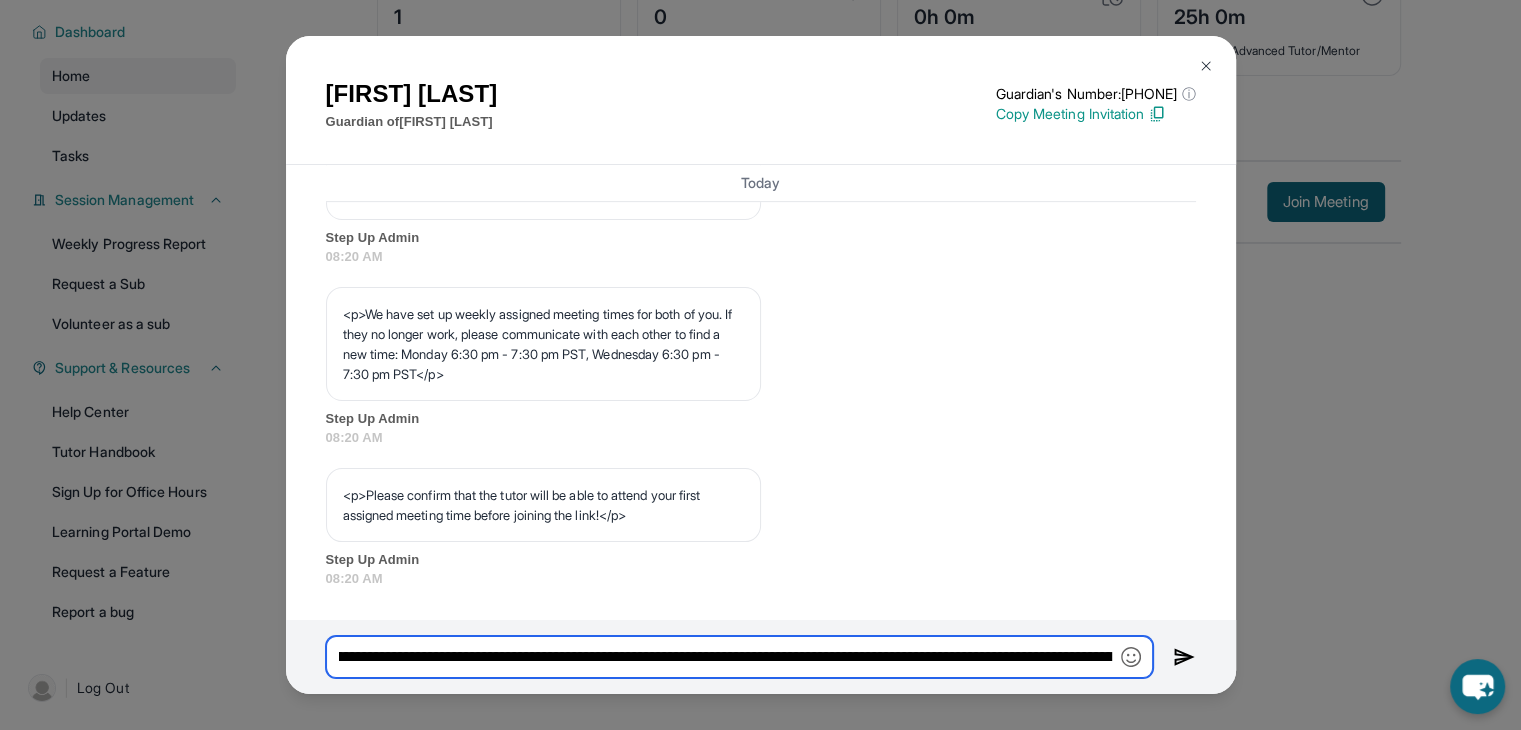 click on "**********" at bounding box center (739, 657) 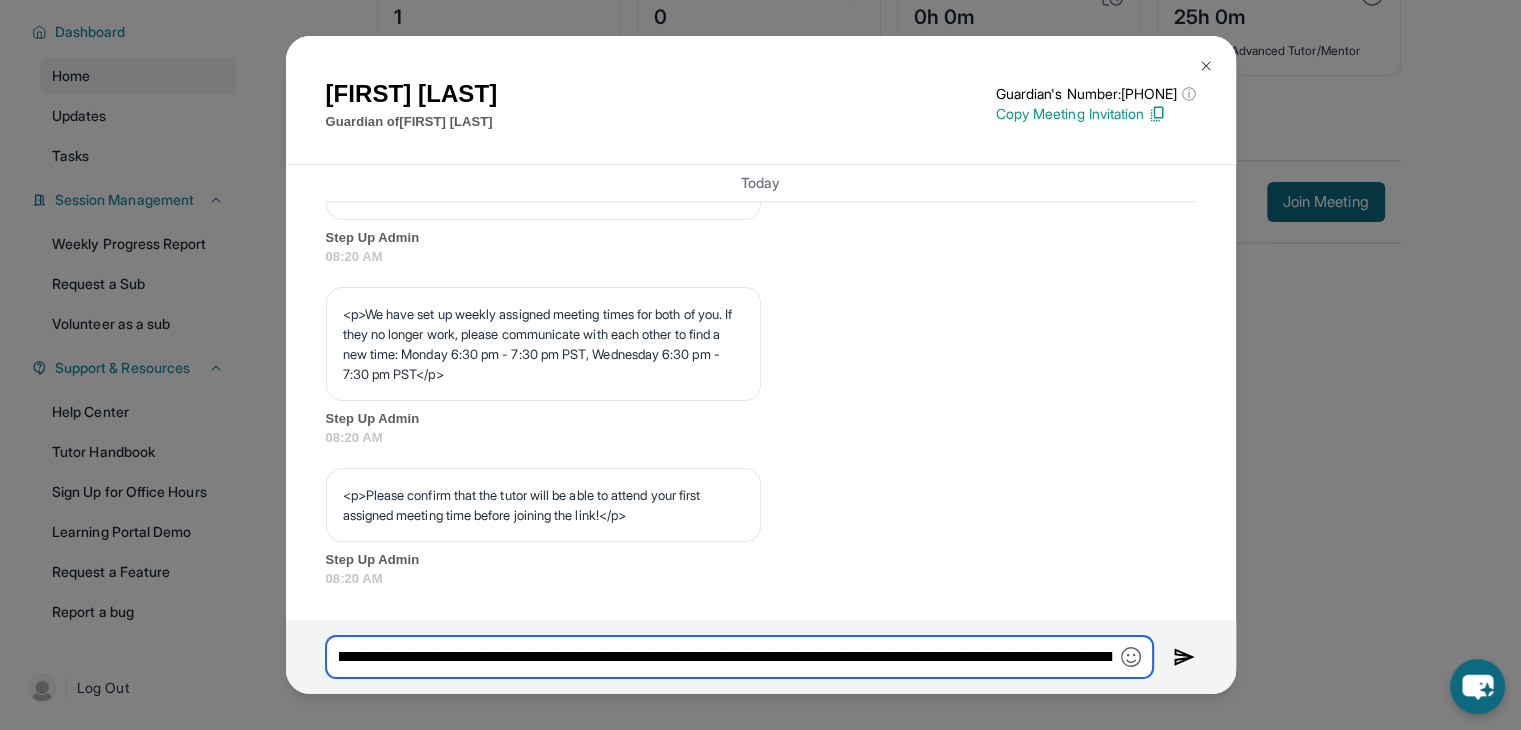 click on "**********" at bounding box center (739, 657) 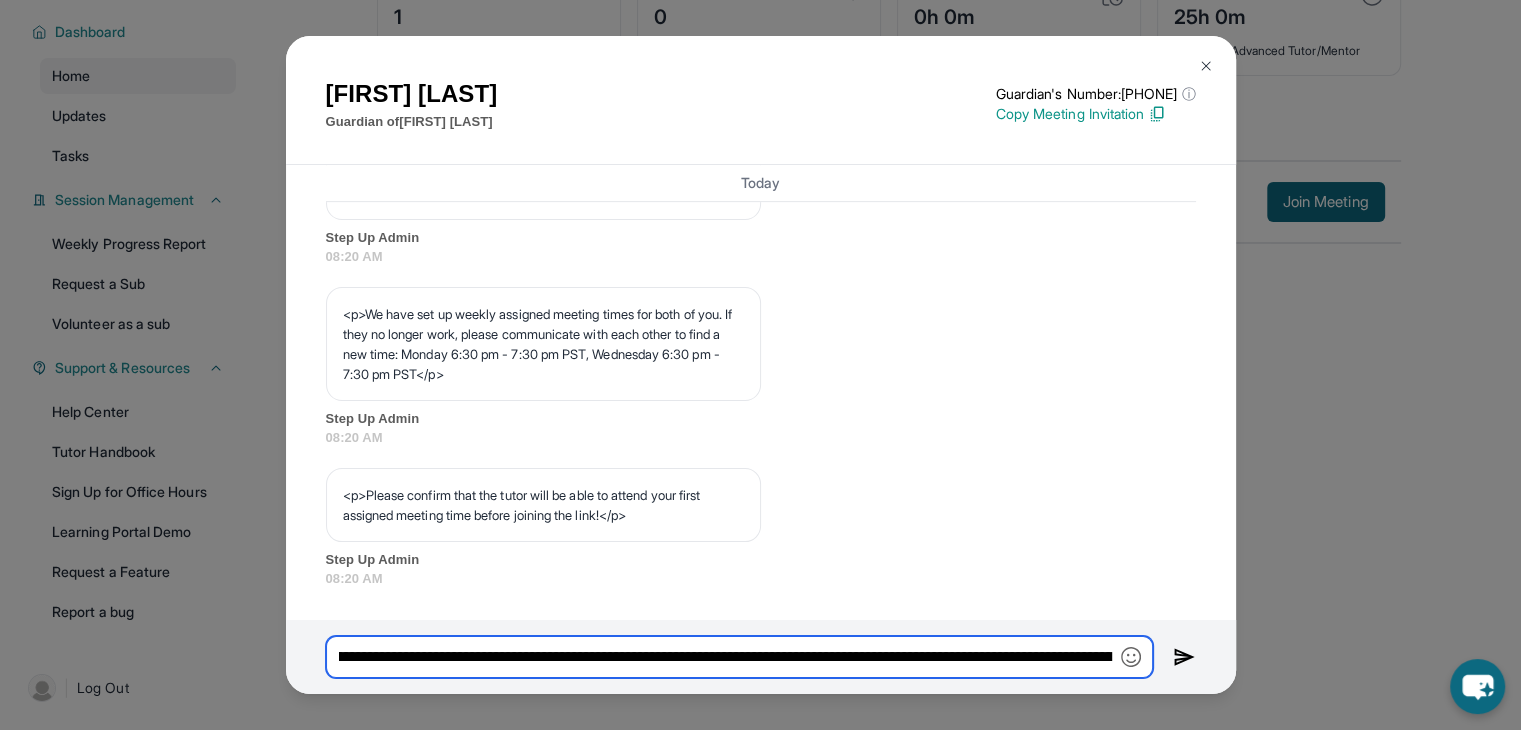 scroll, scrollTop: 0, scrollLeft: 680, axis: horizontal 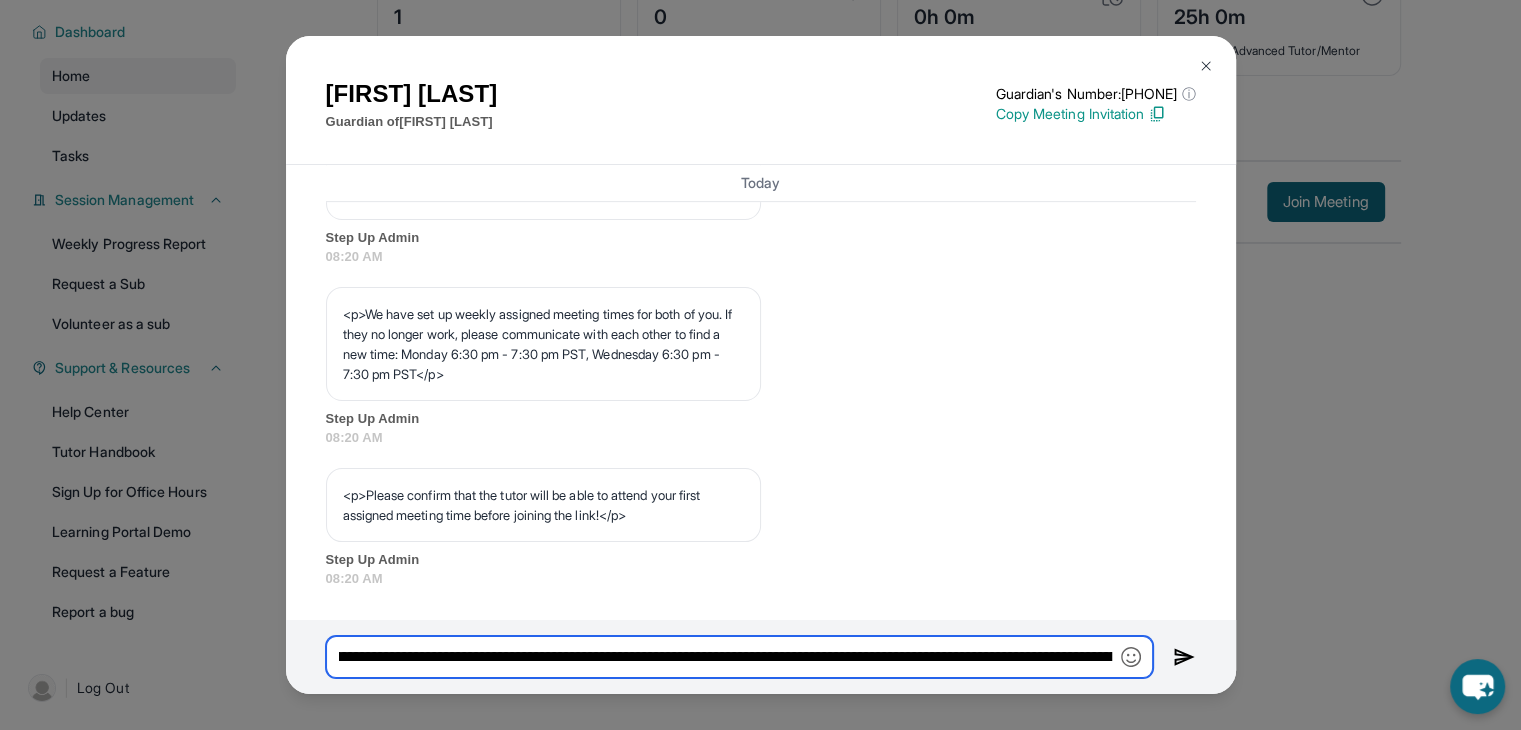 drag, startPoint x: 686, startPoint y: 655, endPoint x: 830, endPoint y: 651, distance: 144.05554 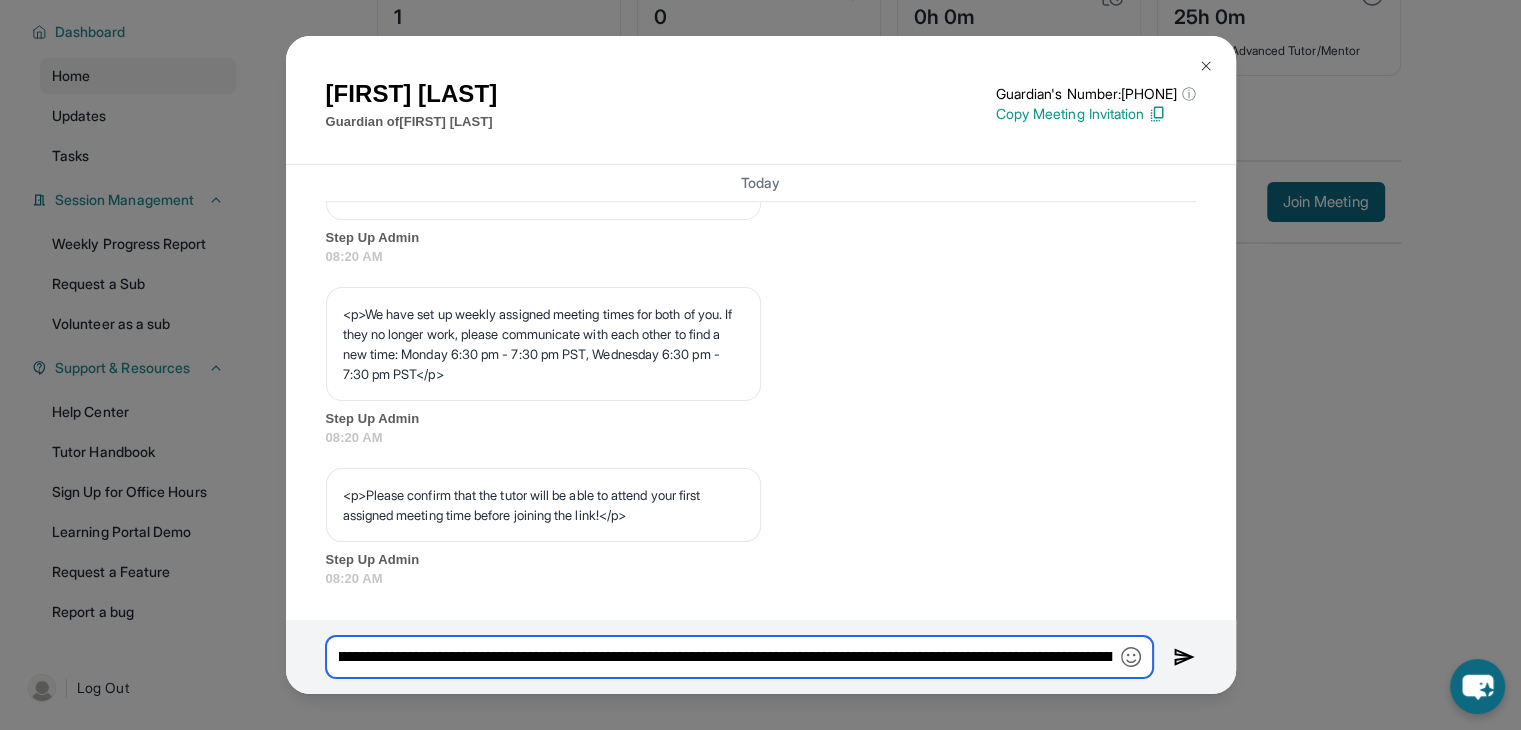 click on "**********" at bounding box center (739, 657) 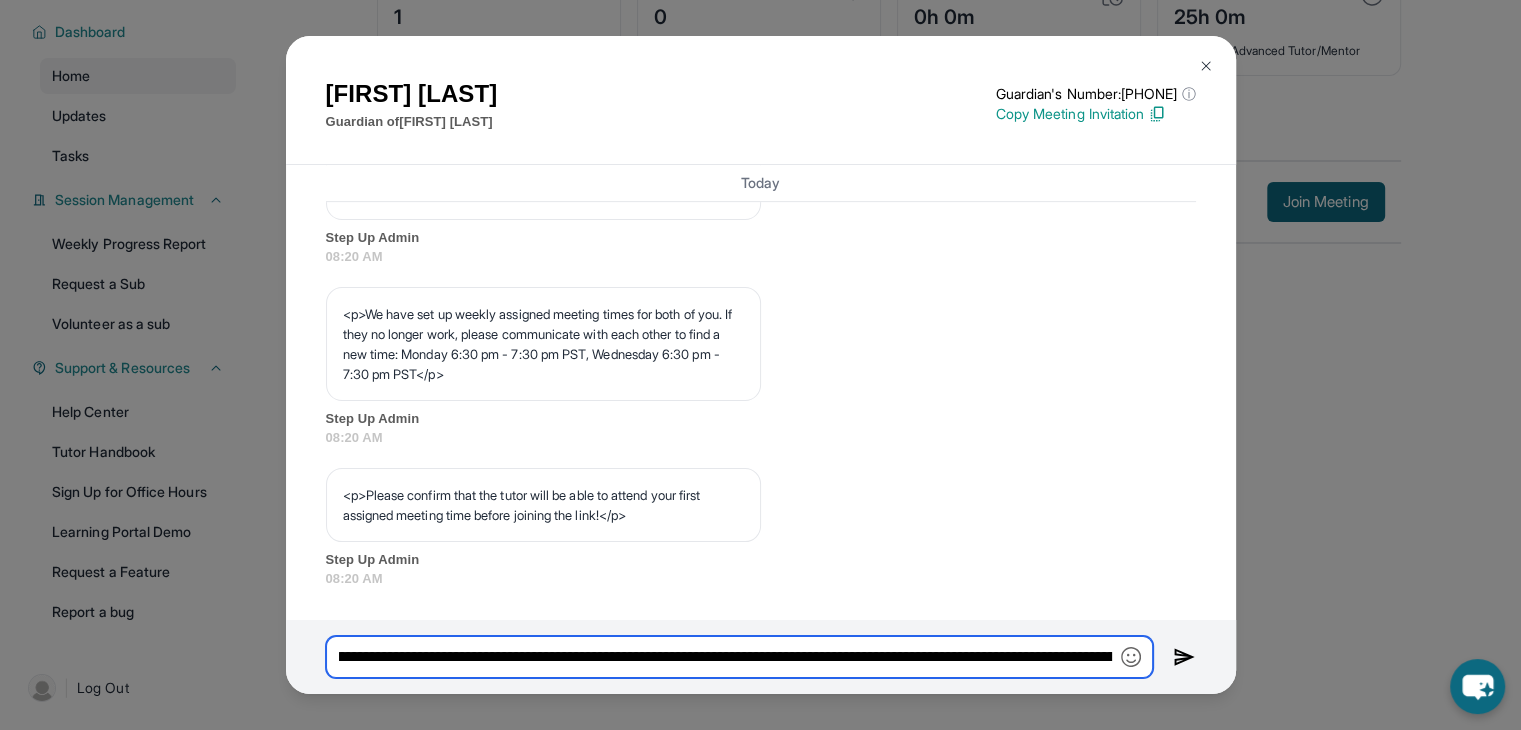 scroll, scrollTop: 0, scrollLeft: 914, axis: horizontal 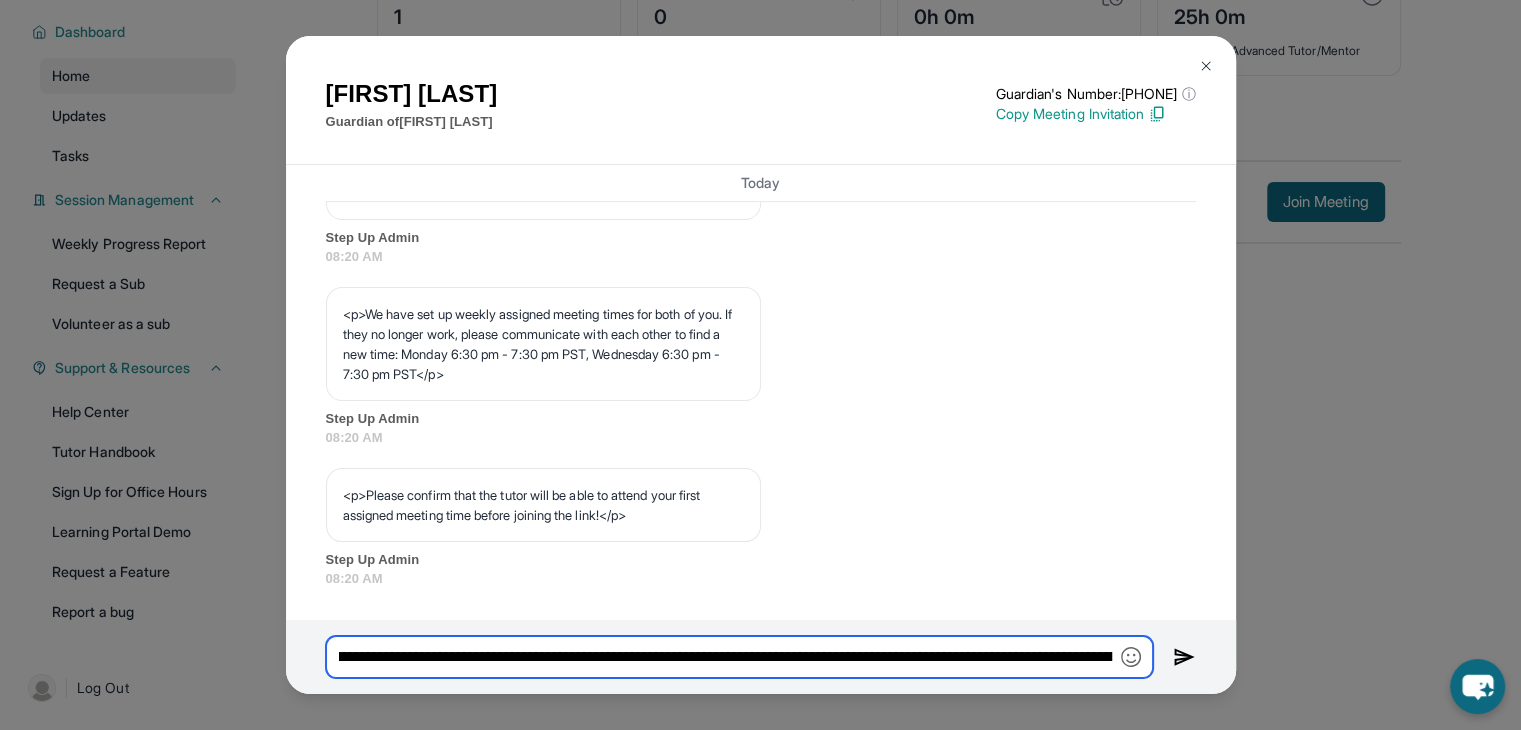 drag, startPoint x: 961, startPoint y: 657, endPoint x: 725, endPoint y: 616, distance: 239.53497 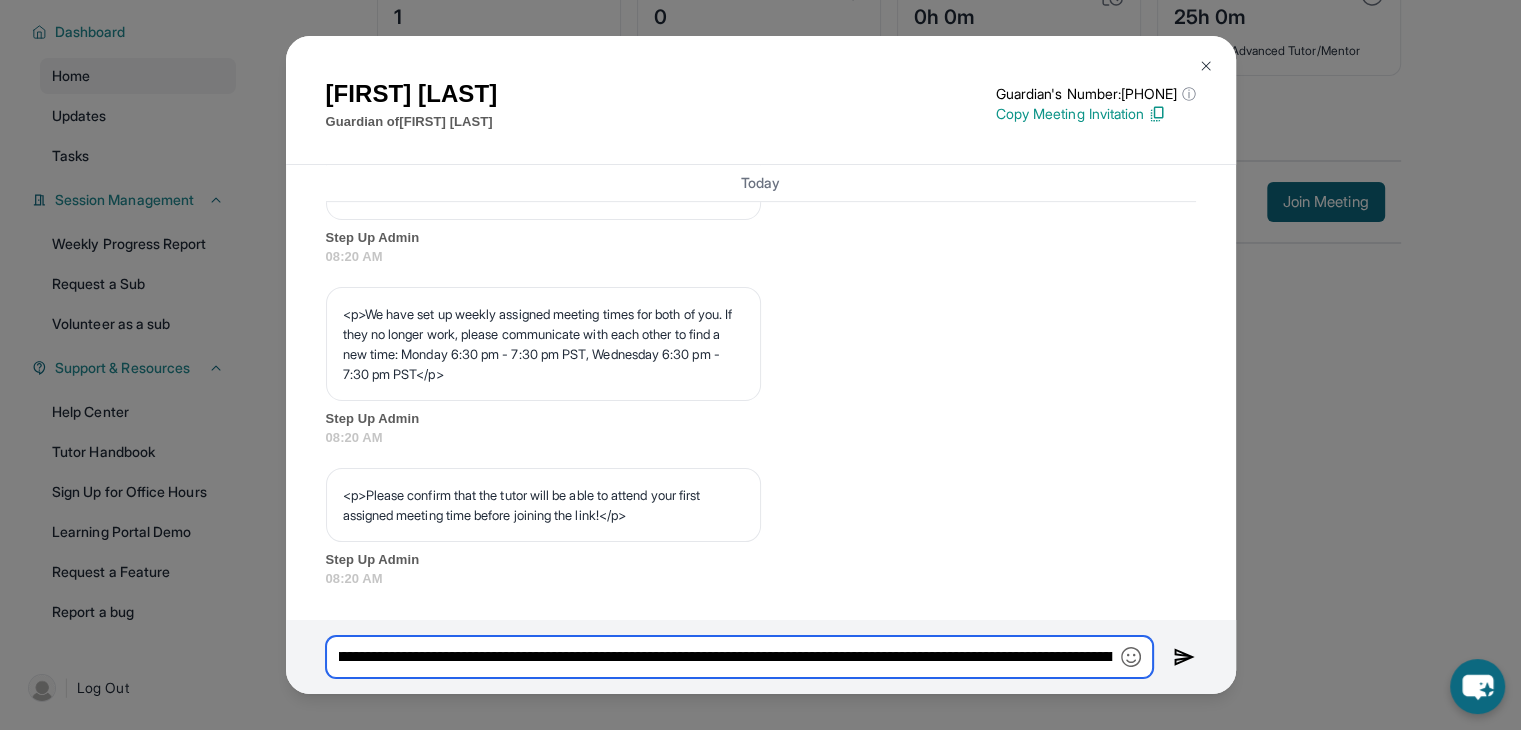 click on "[FIRST] [LAST] Guardian of [FIRST] [LAST] Guardian's Number:  [PHONE] ⓘ This isn't the guardian's real number — it's a private forwarding number that keeps their info safe while still letting you text them. Copy Meeting Invitation Today <p>**New Step Up Tutoring Match Chat**: Hi [FIRST]! This is the start of your chat with [FIRST]'s new tutor, [FIRST]. Please respond to this text with a message to your tutor introducing yourself with your name and your relation to [FIRST] within 24 hours. They will reply to start scheduling your first session (we suggest within 7 days of this text) and 2x/week tutoring schedule. Save this contact with your tutor's name and Step Up, so you know where to reach them. Happy tutoring! :)</p> Step Up Admin 08:20 AM Step Up Admin 08:20 AM Step Up Admin 08:20 AM Step Up Admin 08:20 AM Step Up Admin 08:20 AM Step Up Admin 08:20 AM <p>Please confirm that the tutor will be able to attend your first assigned meeting time before joining the link!</p> Step Up Admin 08:20 AM" at bounding box center [761, 365] 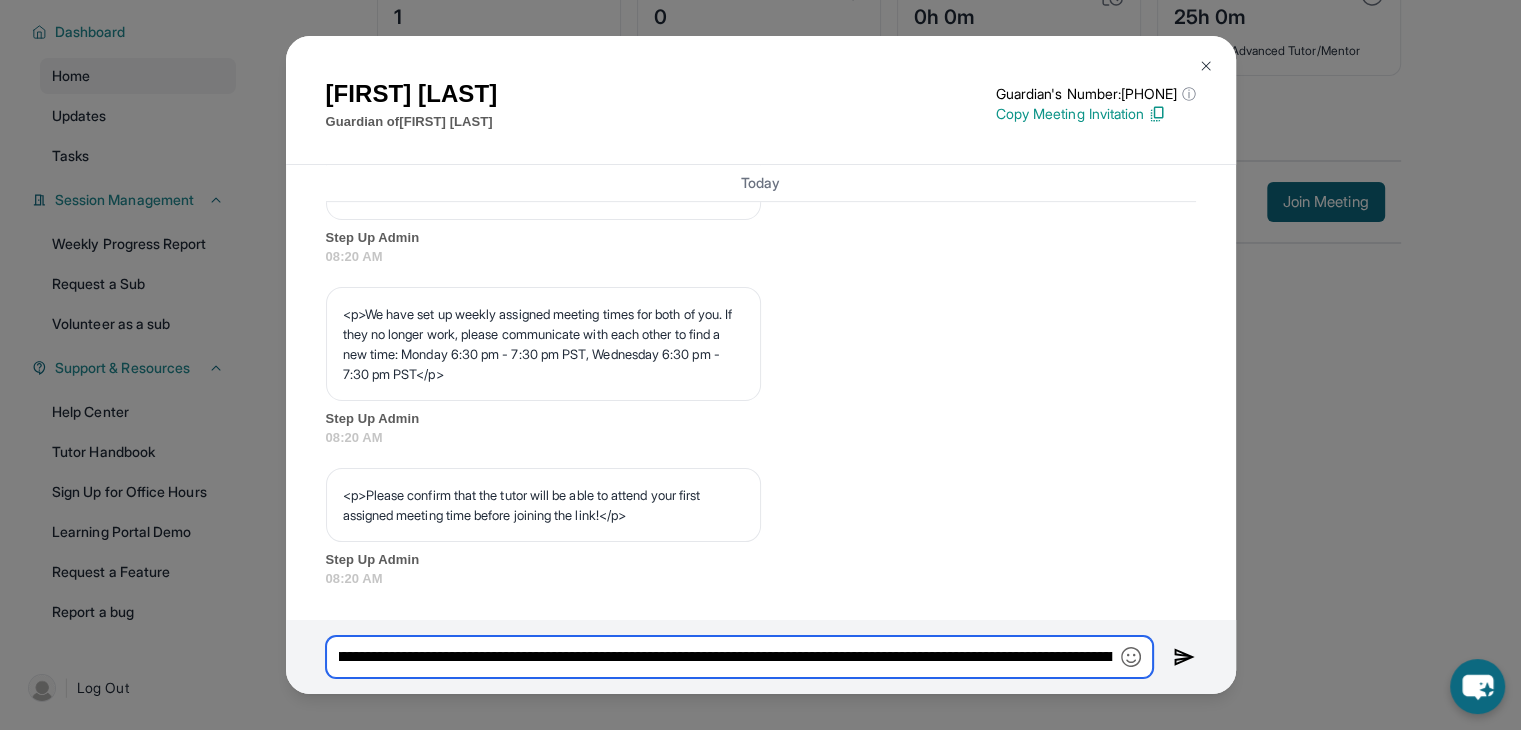 scroll, scrollTop: 0, scrollLeft: 720, axis: horizontal 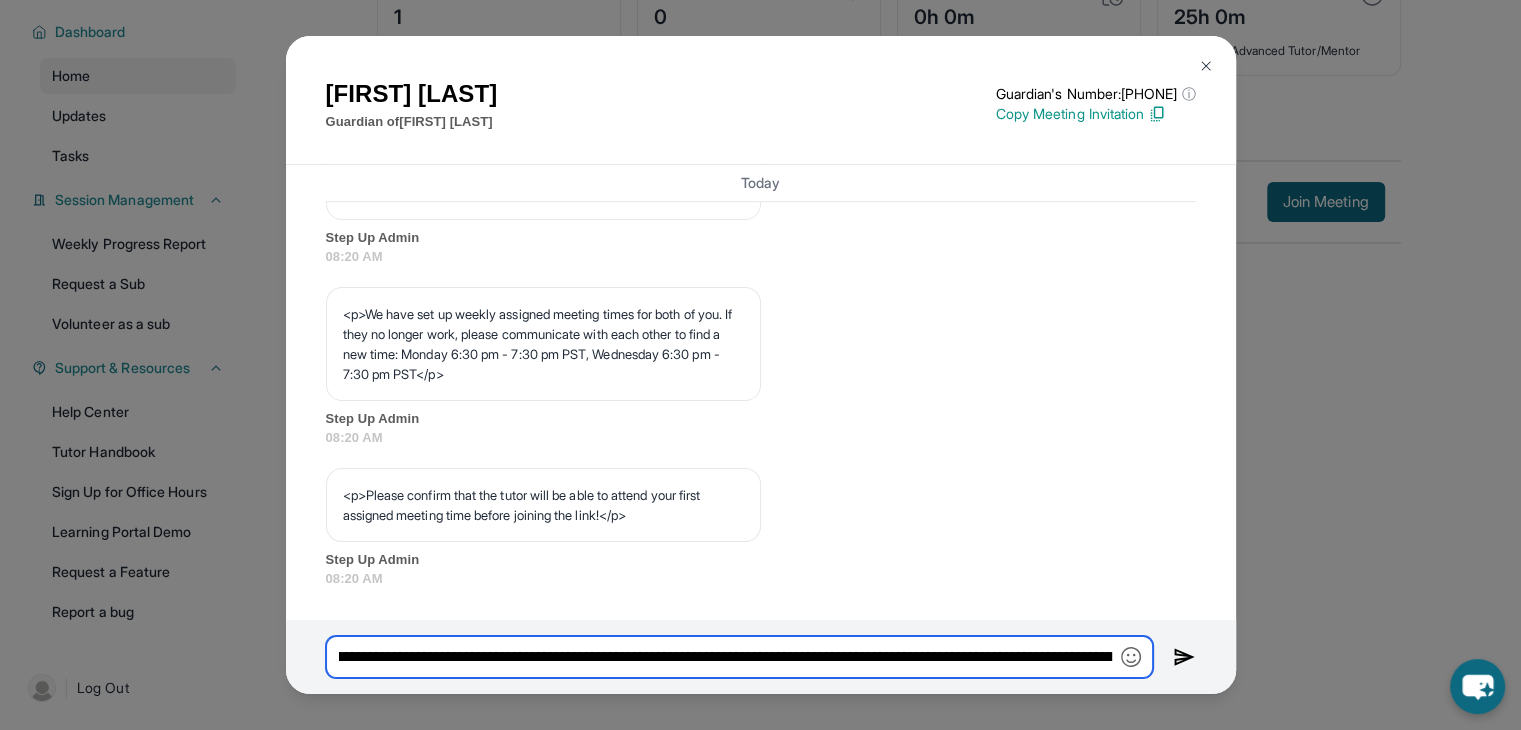 drag, startPoint x: 872, startPoint y: 657, endPoint x: 942, endPoint y: 637, distance: 72.8011 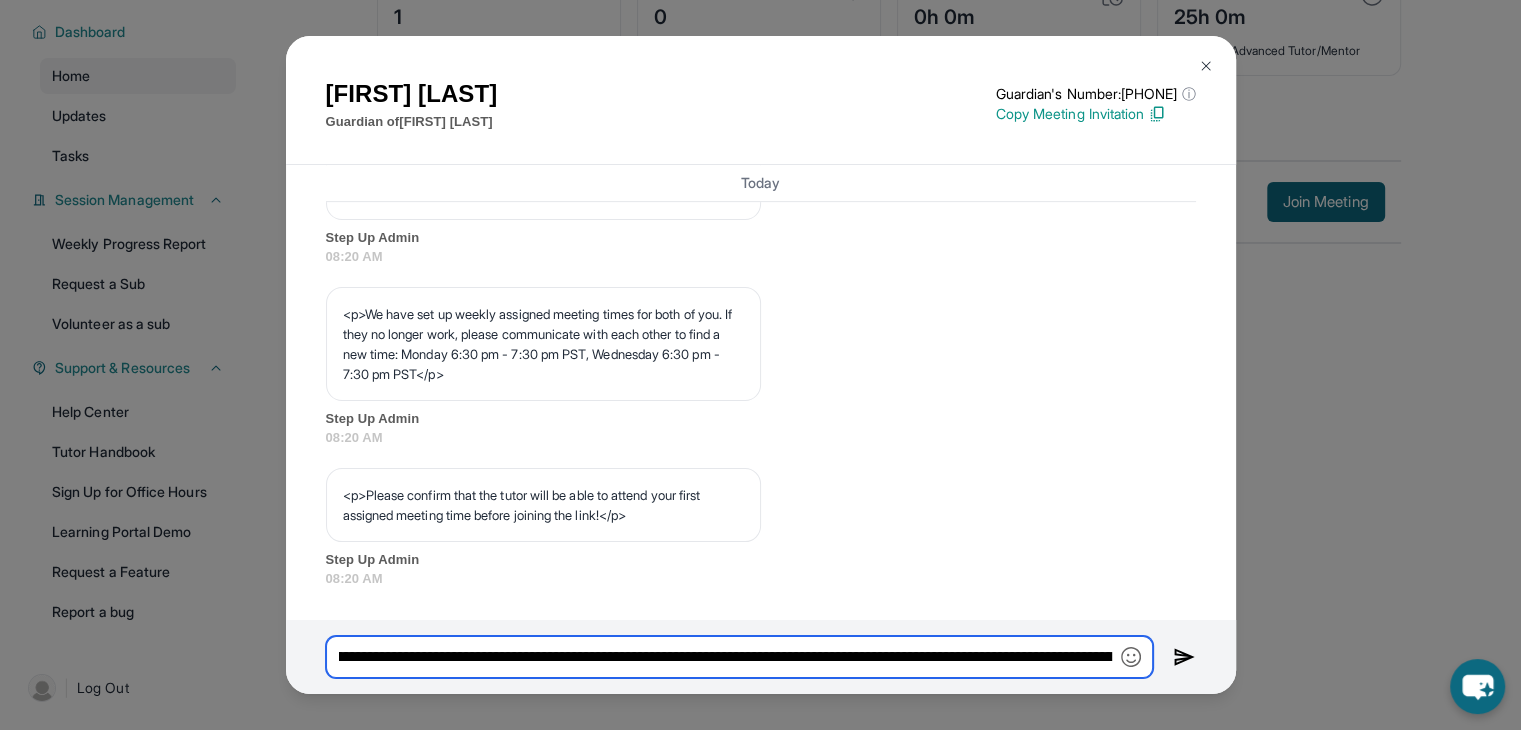 click on "**********" at bounding box center [739, 657] 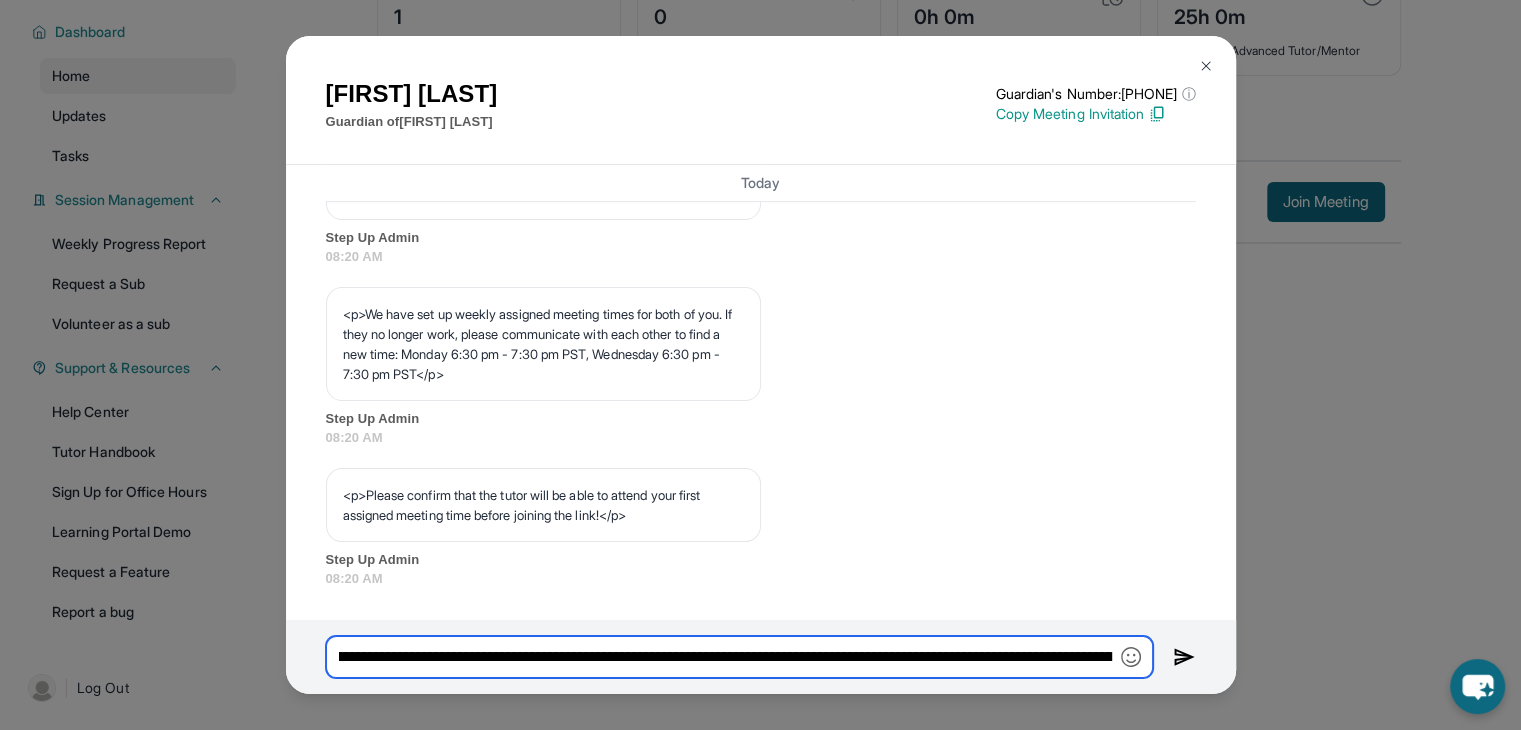 click on "**********" at bounding box center [739, 657] 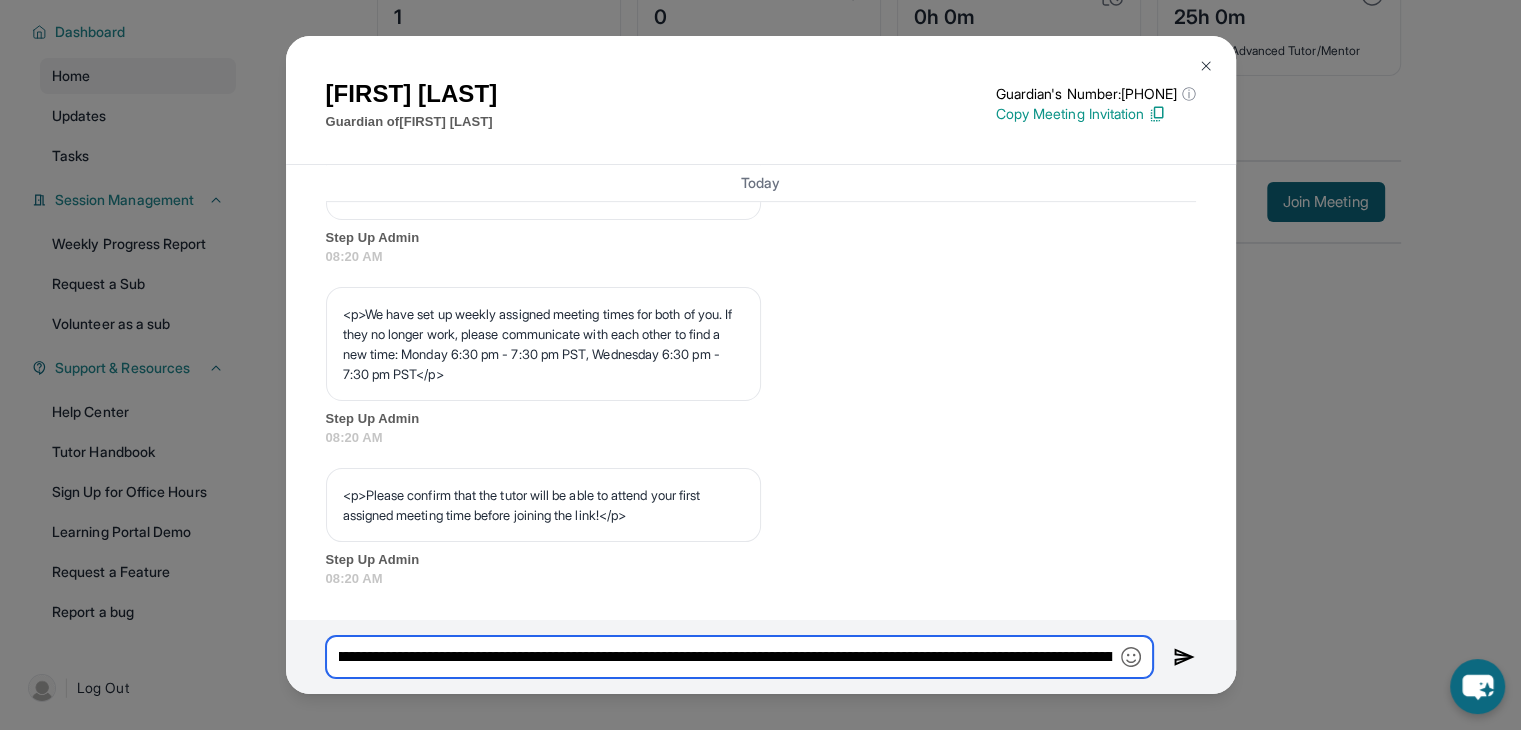 click on "**********" at bounding box center (739, 657) 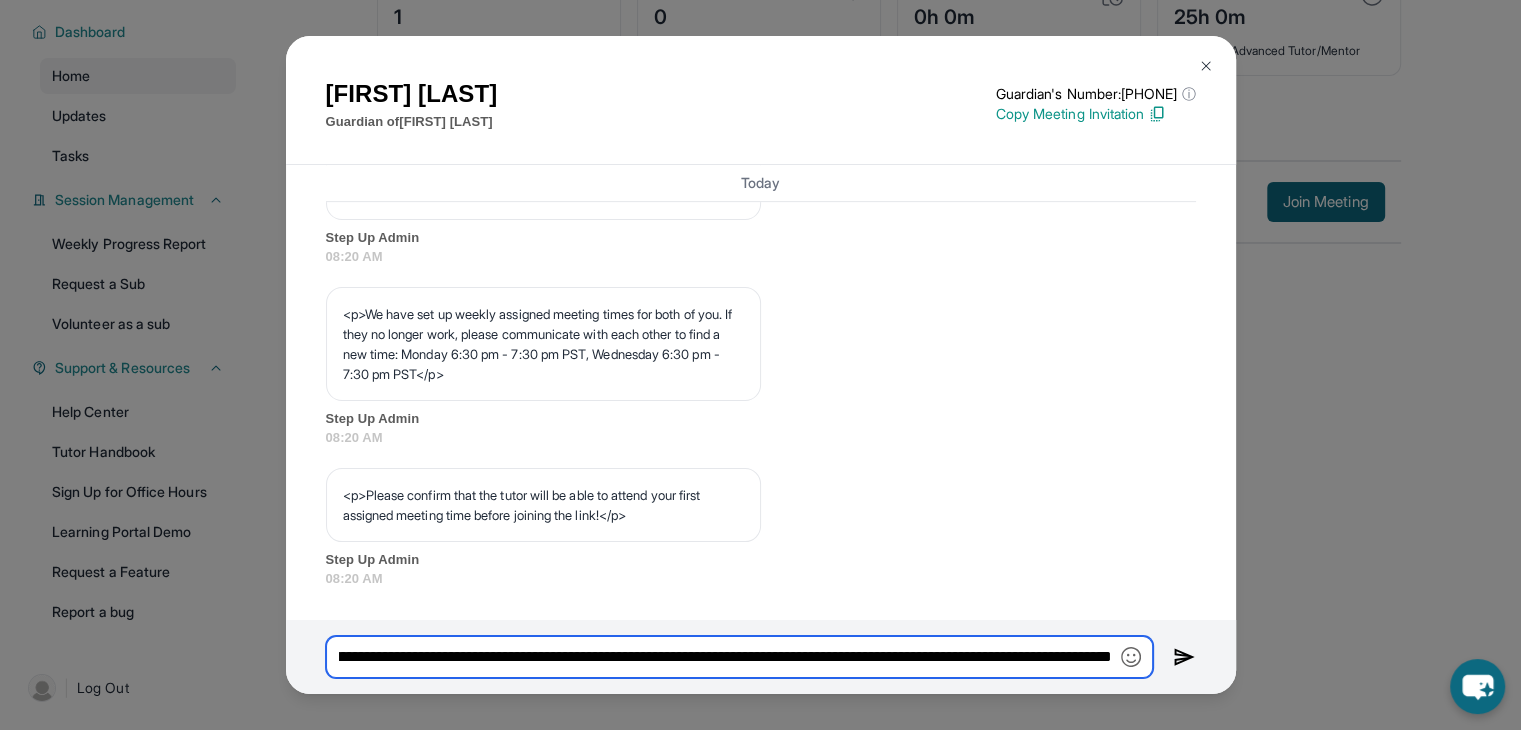 scroll, scrollTop: 0, scrollLeft: 1262, axis: horizontal 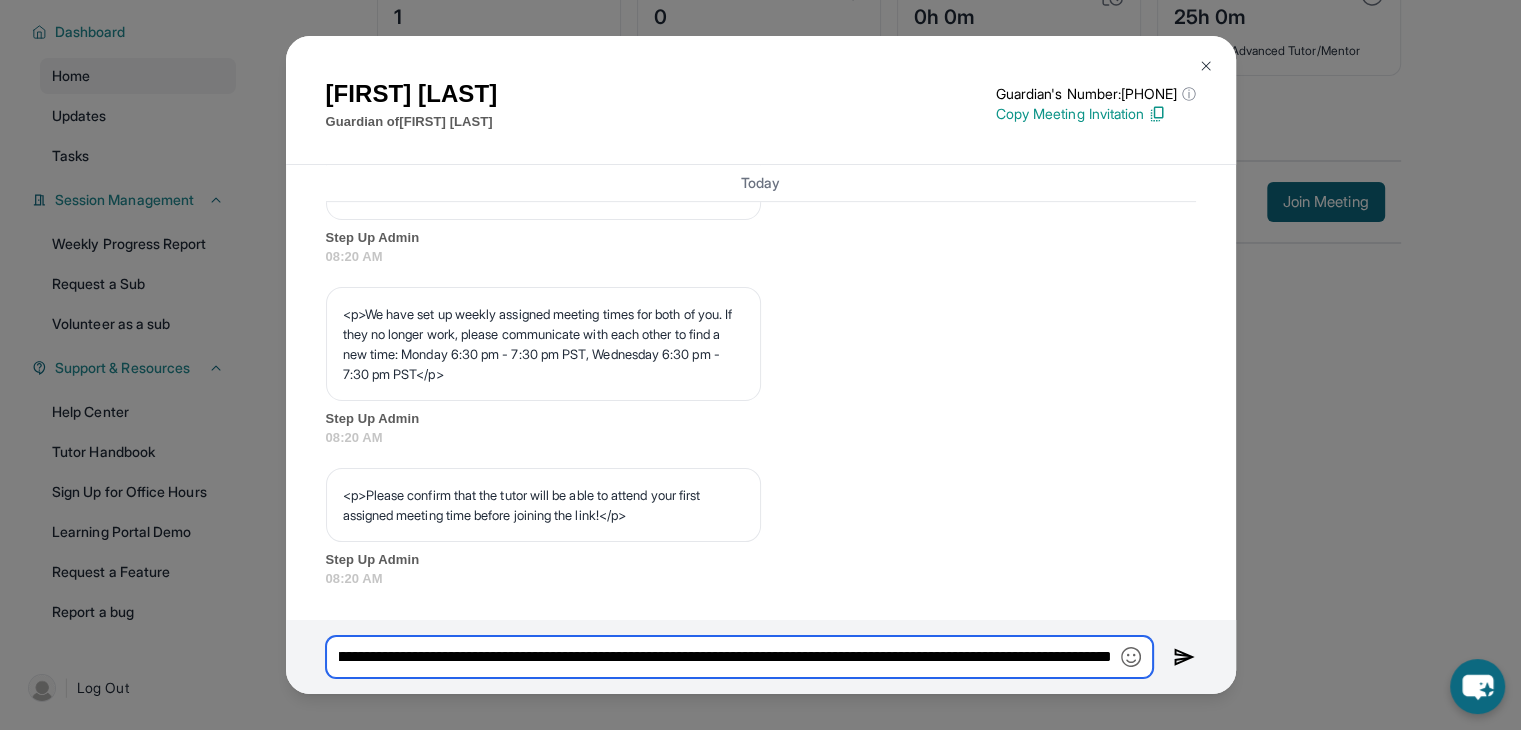 click on "[FIRST] [LAST] Guardian of [FIRST] [LAST] Guardian's Number:  [PHONE] ⓘ This isn't the guardian's real number — it's a private forwarding number that keeps their info safe while still letting you text them. Copy Meeting Invitation Today <p>**New Step Up Tutoring Match Chat**: Hi [FIRST]! This is the start of your chat with [FIRST]'s new tutor, [FIRST]. Please respond to this text with a message to your tutor introducing yourself with your name and your relation to [FIRST] within 24 hours. They will reply to start scheduling your first session (we suggest within 7 days of this text) and 2x/week tutoring schedule. Save this contact with your tutor's name and Step Up, so you know where to reach them. Happy tutoring! :)</p> Step Up Admin 08:20 AM Step Up Admin 08:20 AM Step Up Admin 08:20 AM Step Up Admin 08:20 AM Step Up Admin 08:20 AM Step Up Admin 08:20 AM <p>Please confirm that the tutor will be able to attend your first assigned meeting time before joining the link!</p> Step Up Admin 08:20 AM" at bounding box center (761, 365) 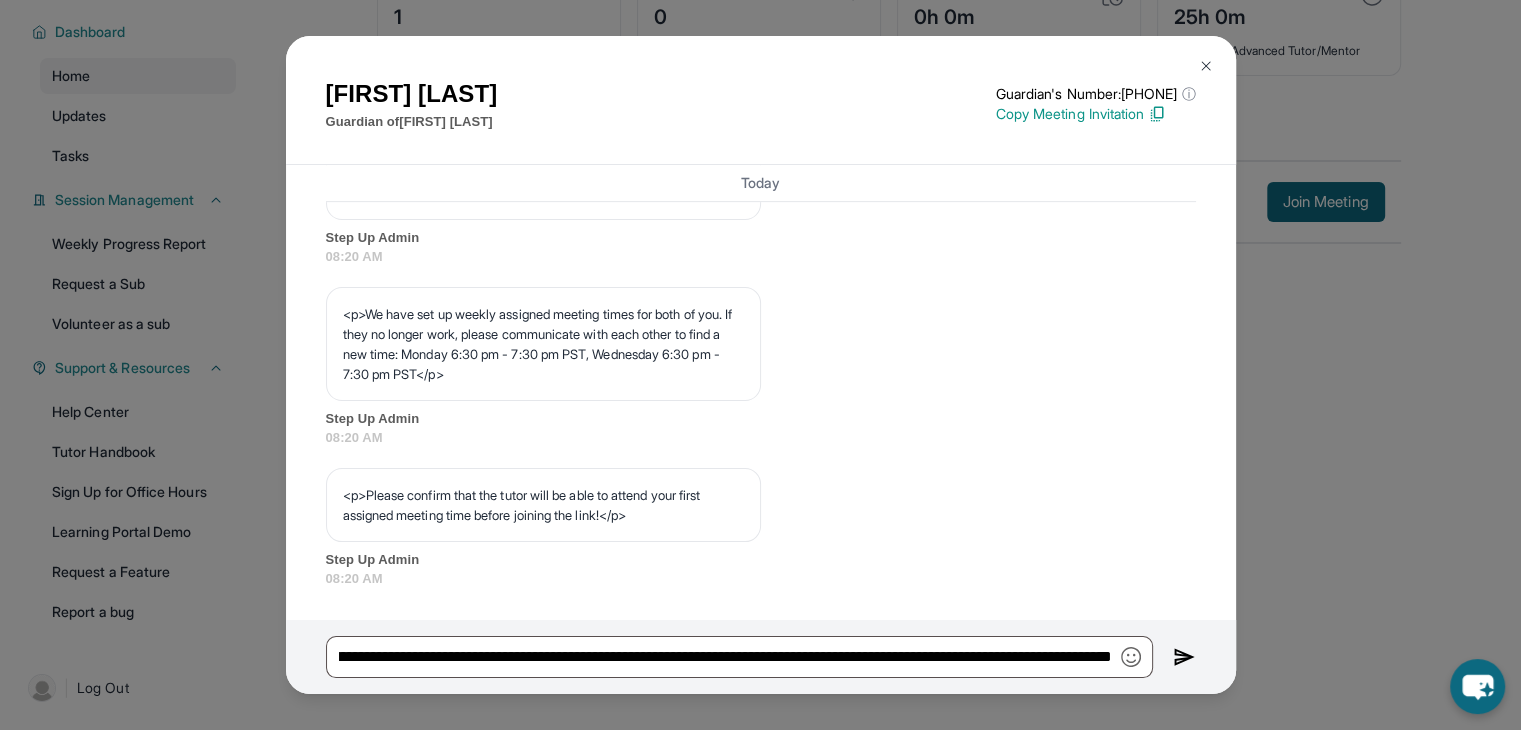 scroll, scrollTop: 0, scrollLeft: 0, axis: both 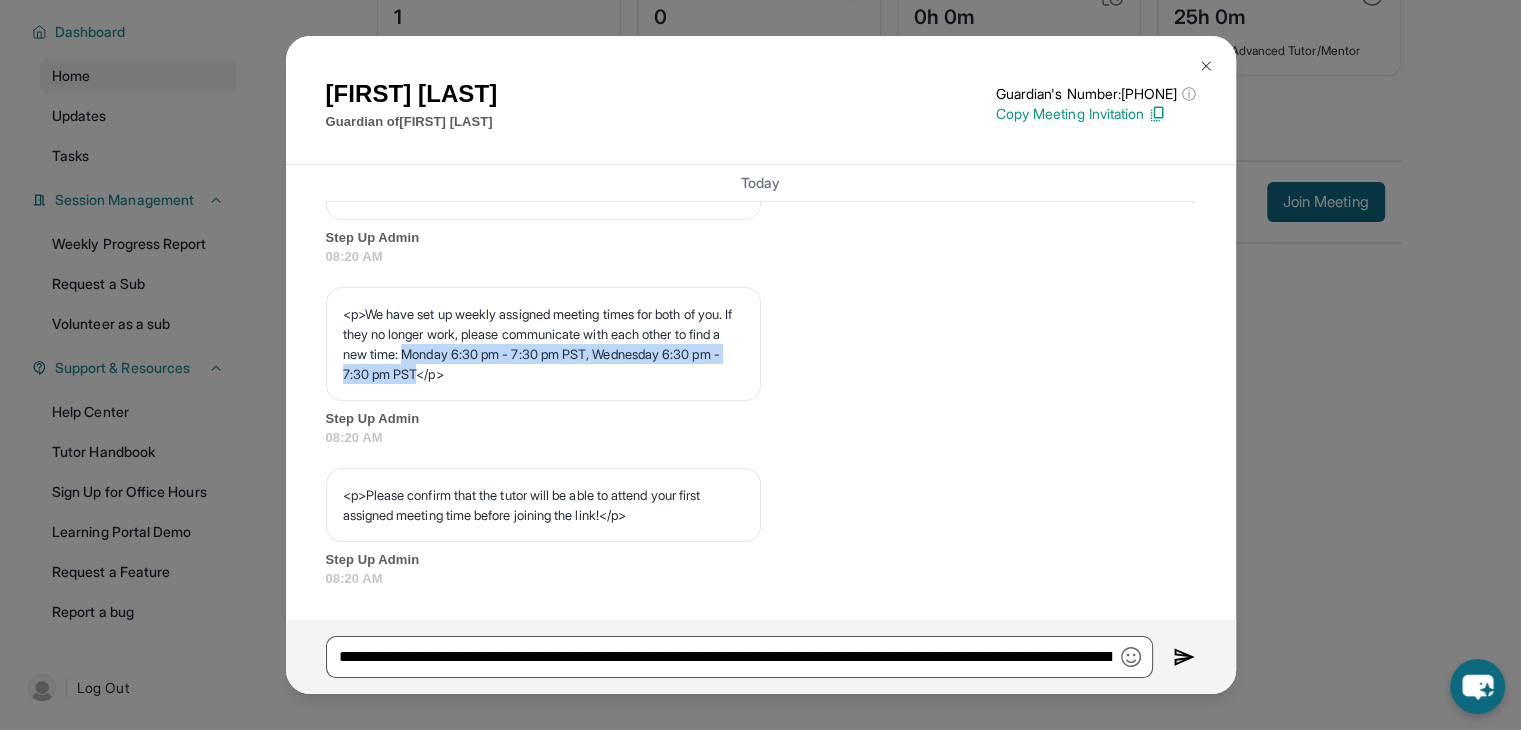drag, startPoint x: 499, startPoint y: 351, endPoint x: 561, endPoint y: 368, distance: 64.288414 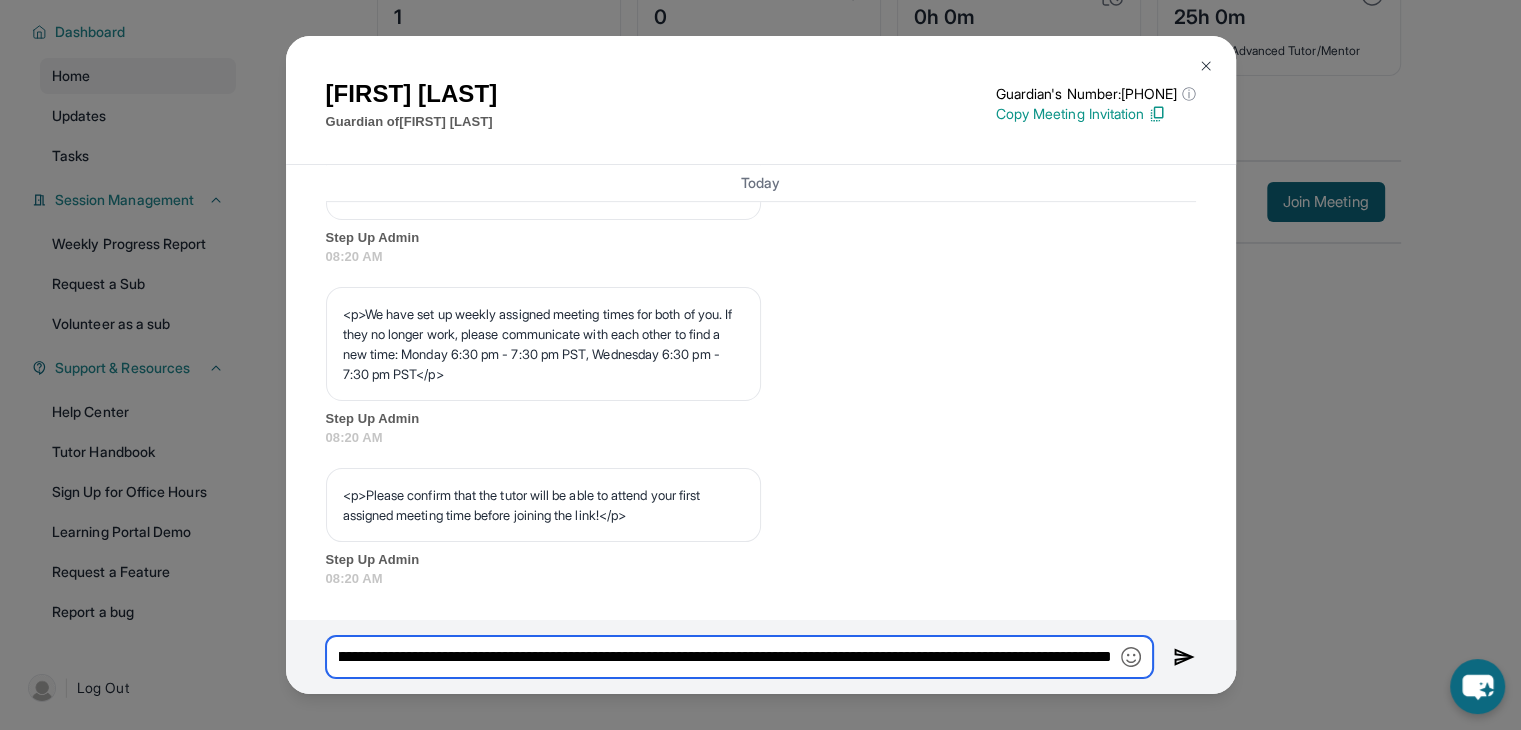 scroll, scrollTop: 0, scrollLeft: 1262, axis: horizontal 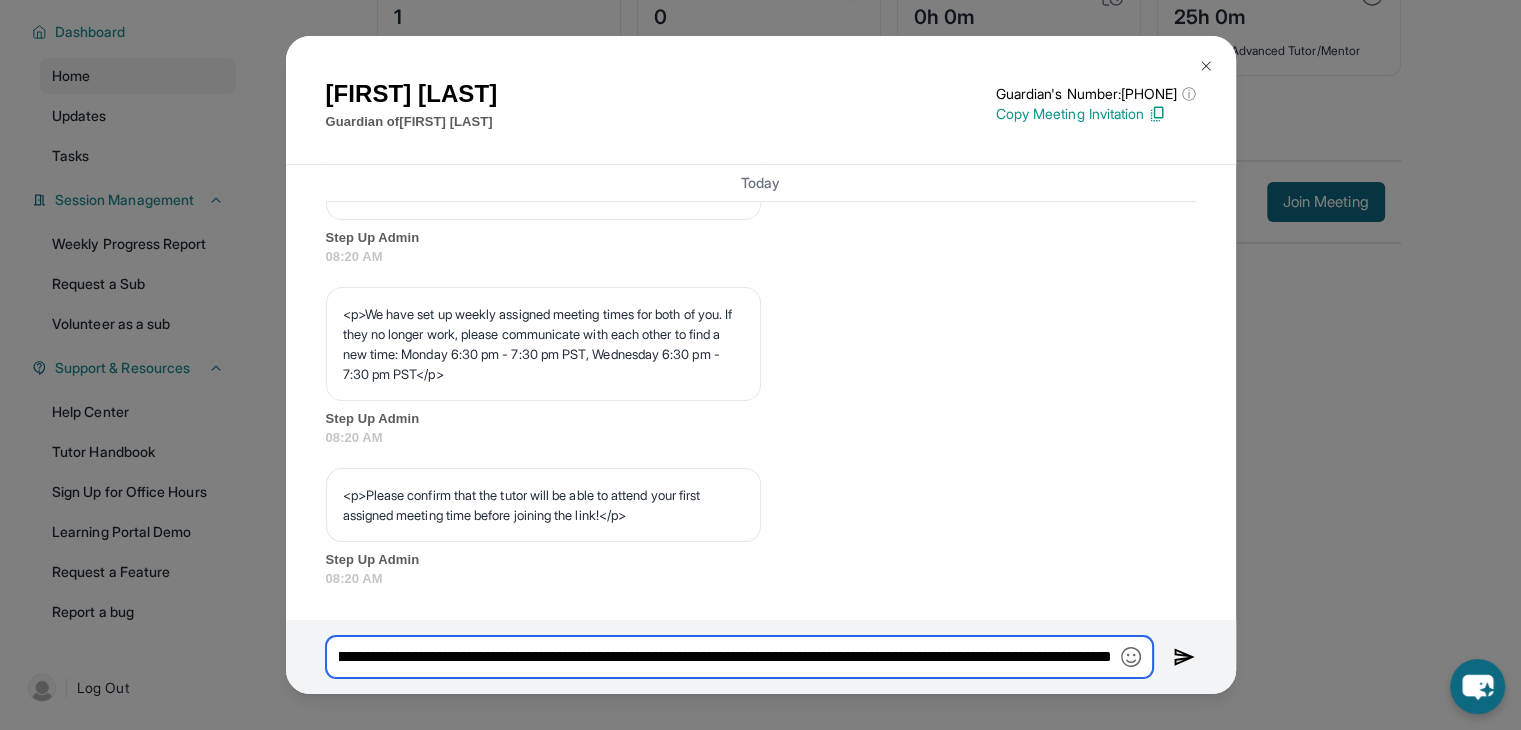 drag, startPoint x: 756, startPoint y: 657, endPoint x: 649, endPoint y: 631, distance: 110.11358 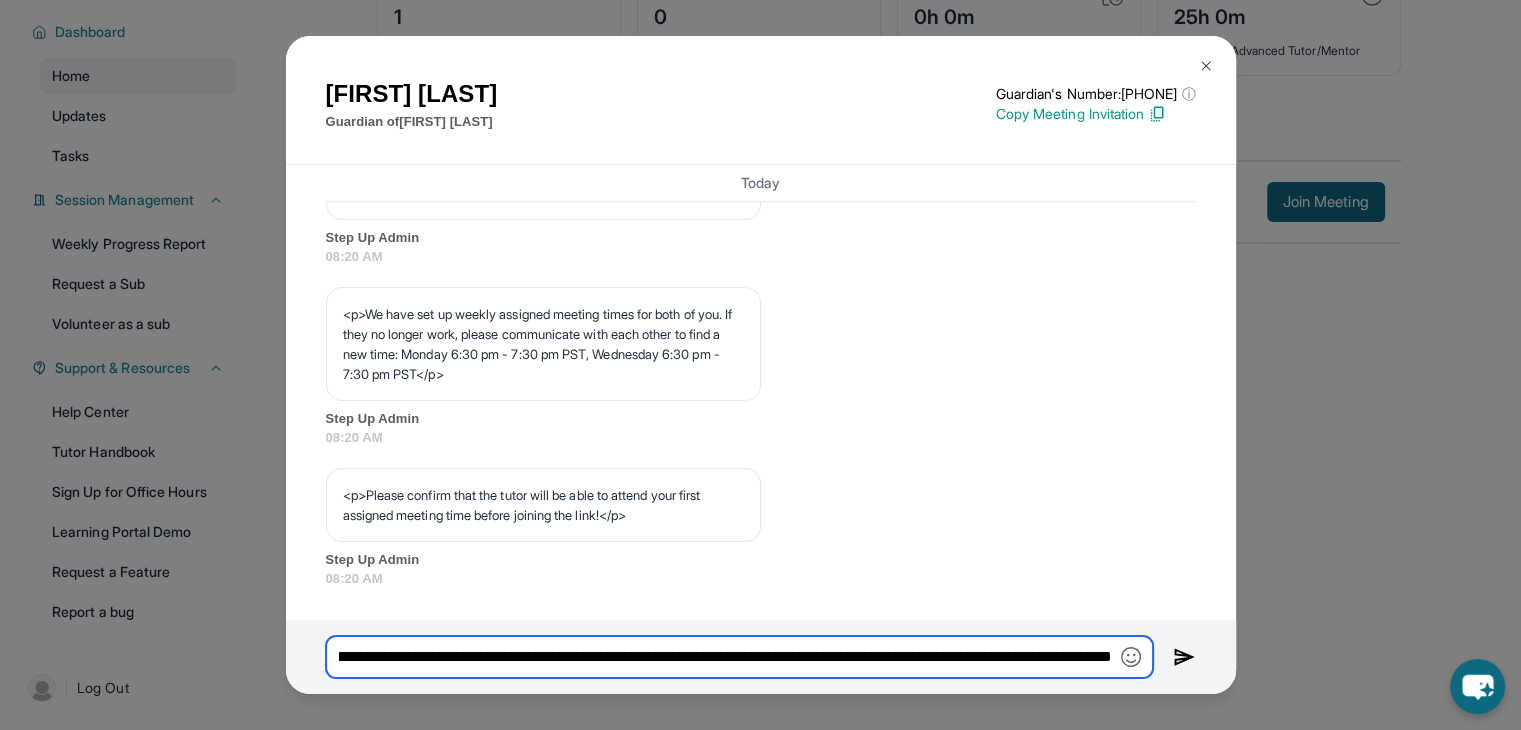 drag, startPoint x: 467, startPoint y: 657, endPoint x: 672, endPoint y: 651, distance: 205.08778 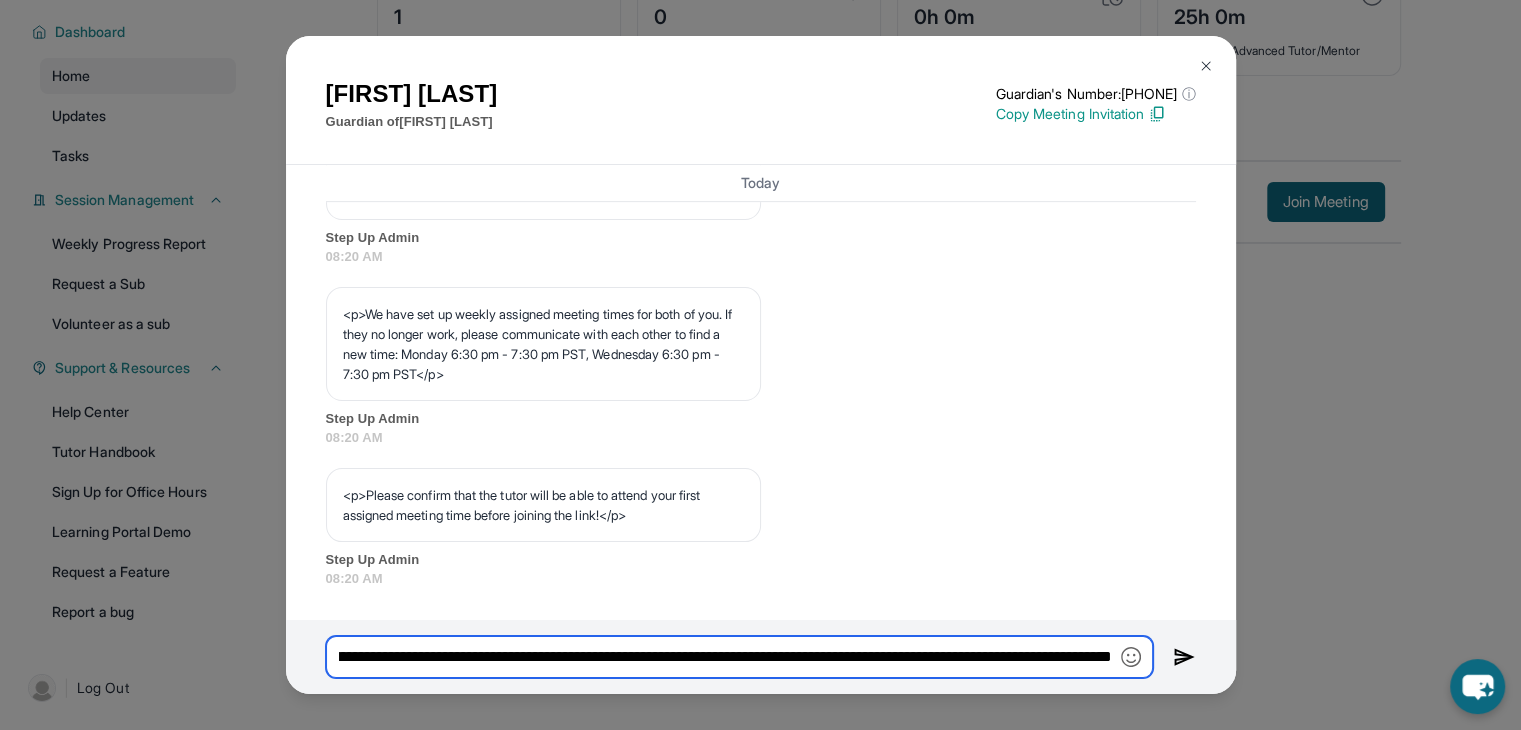 click on "**********" at bounding box center [739, 657] 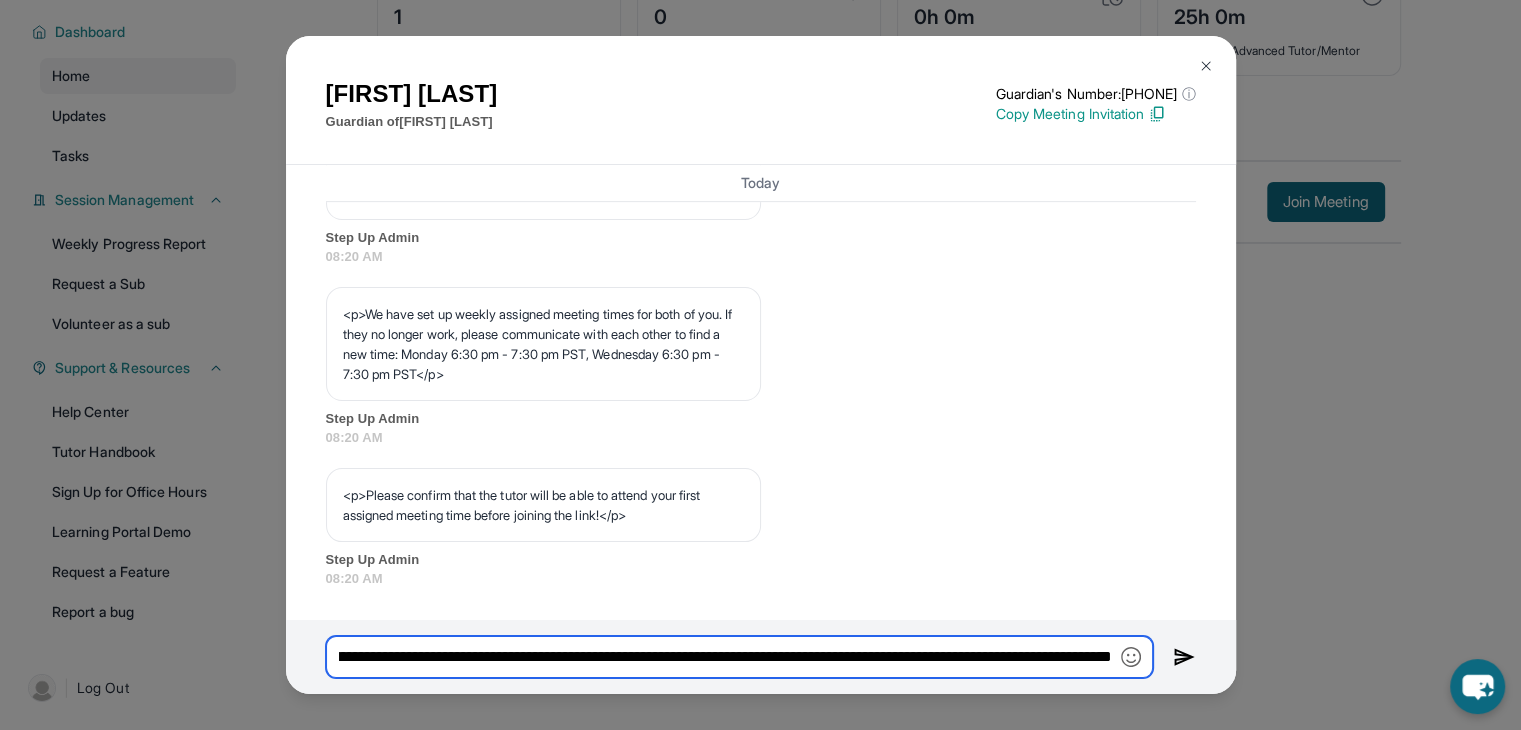 paste on "**********" 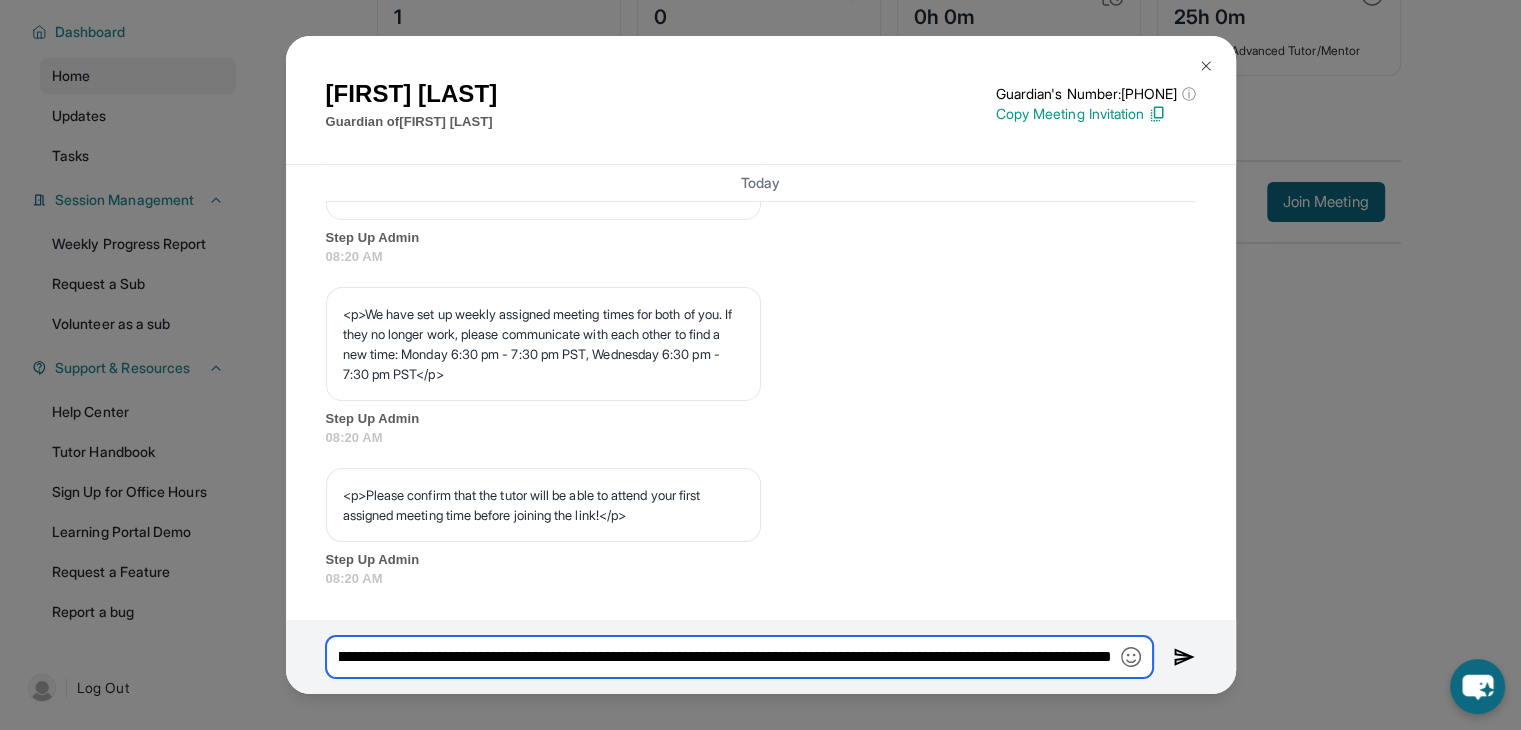 scroll, scrollTop: 0, scrollLeft: 1136, axis: horizontal 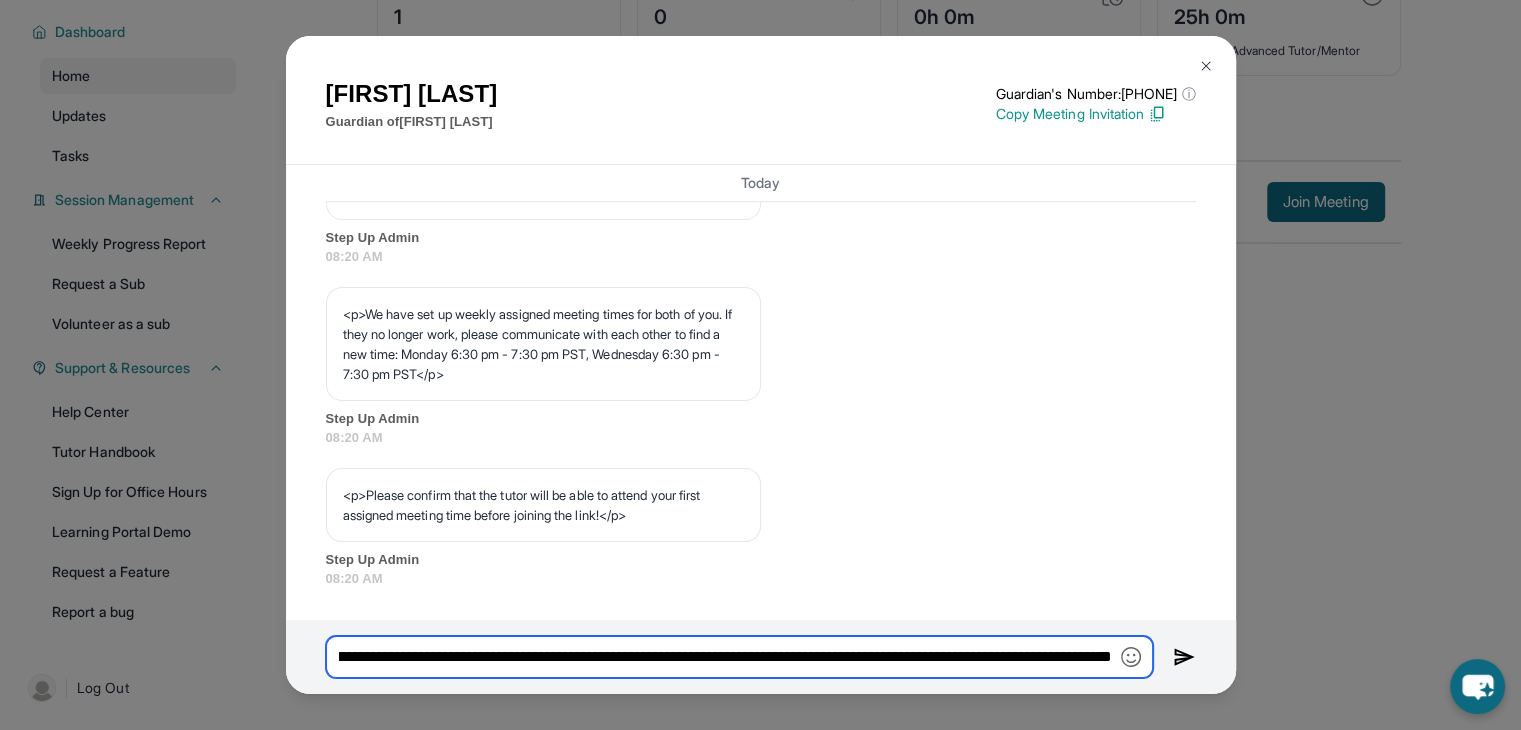 drag, startPoint x: 660, startPoint y: 660, endPoint x: 858, endPoint y: 664, distance: 198.0404 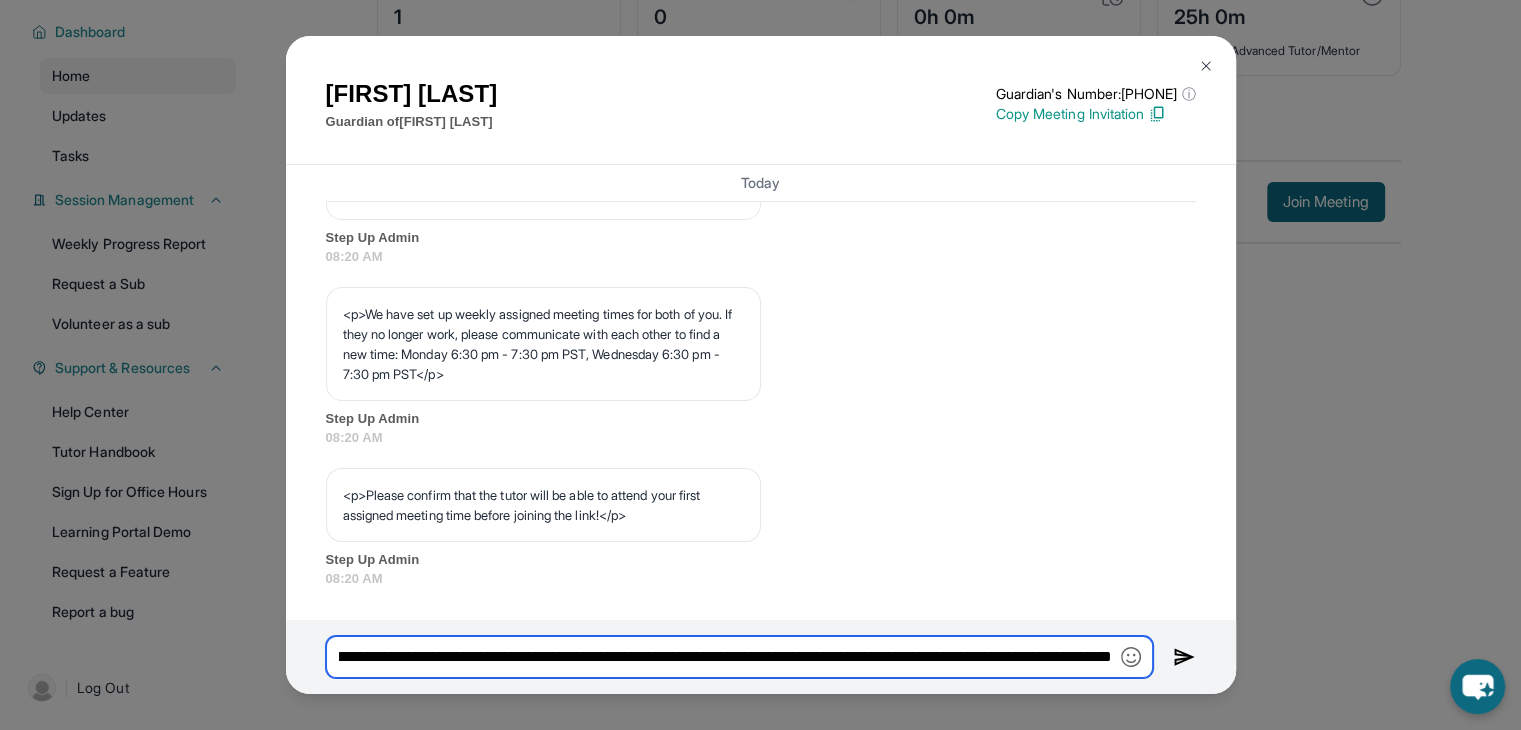 click on "**********" at bounding box center [739, 657] 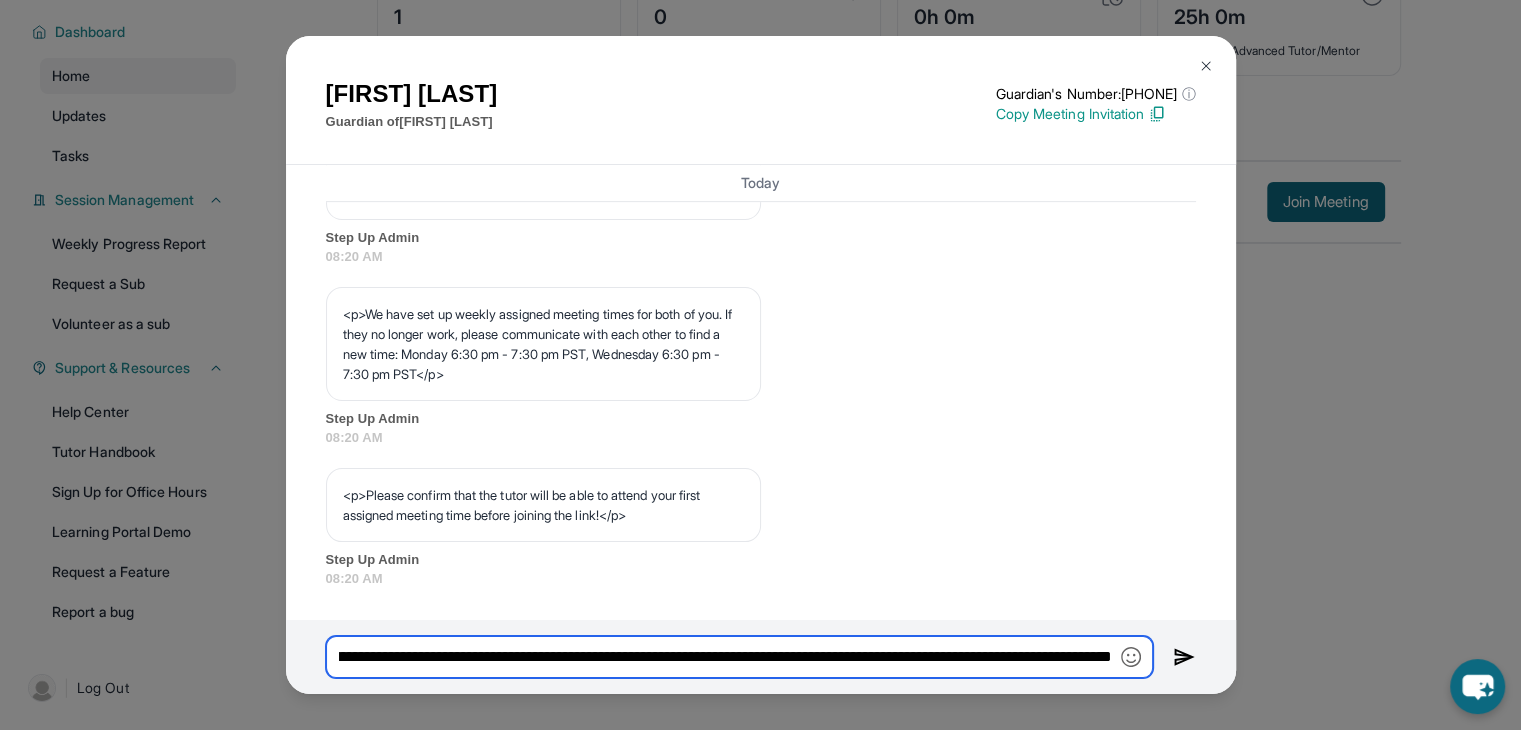 drag, startPoint x: 920, startPoint y: 664, endPoint x: 994, endPoint y: 645, distance: 76.40026 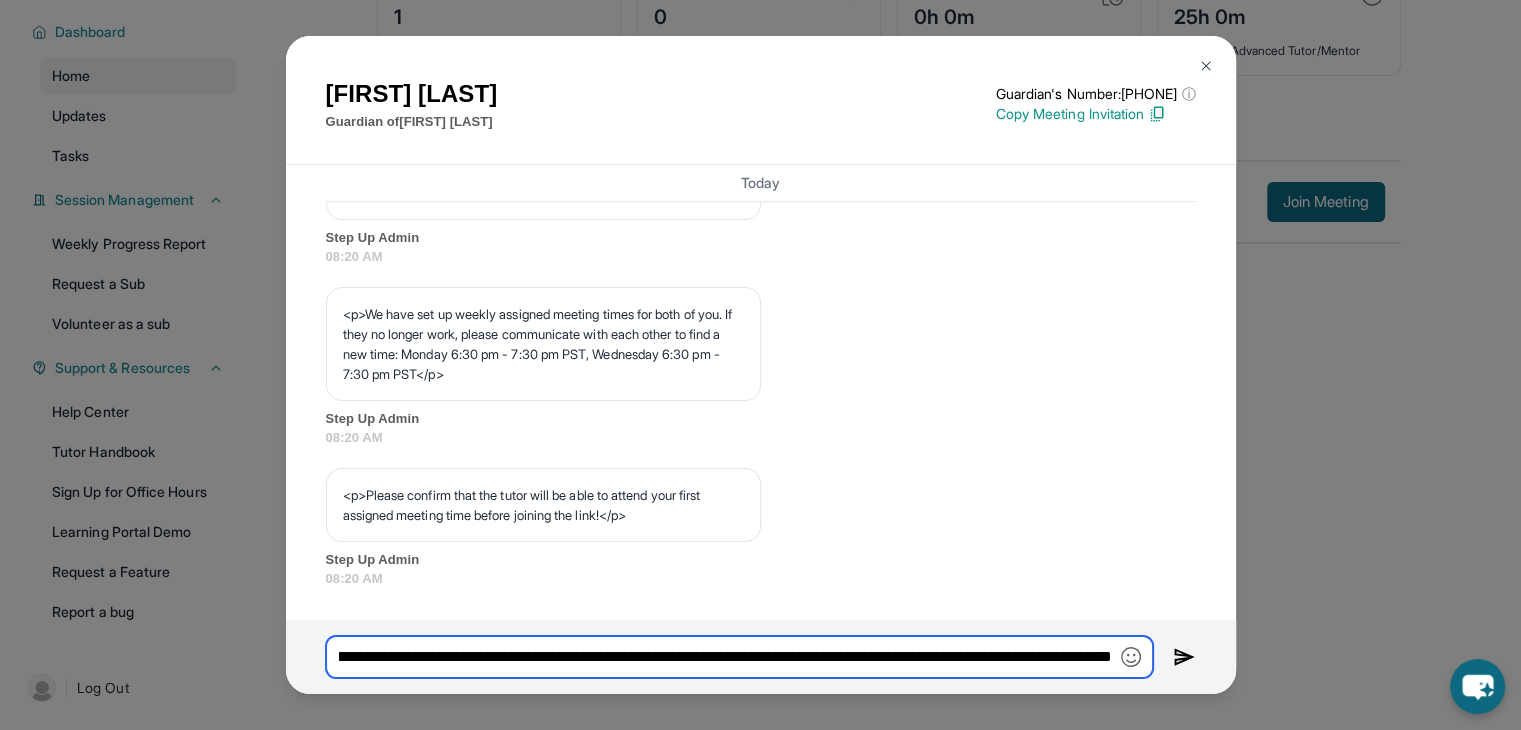 click on "**********" at bounding box center [739, 657] 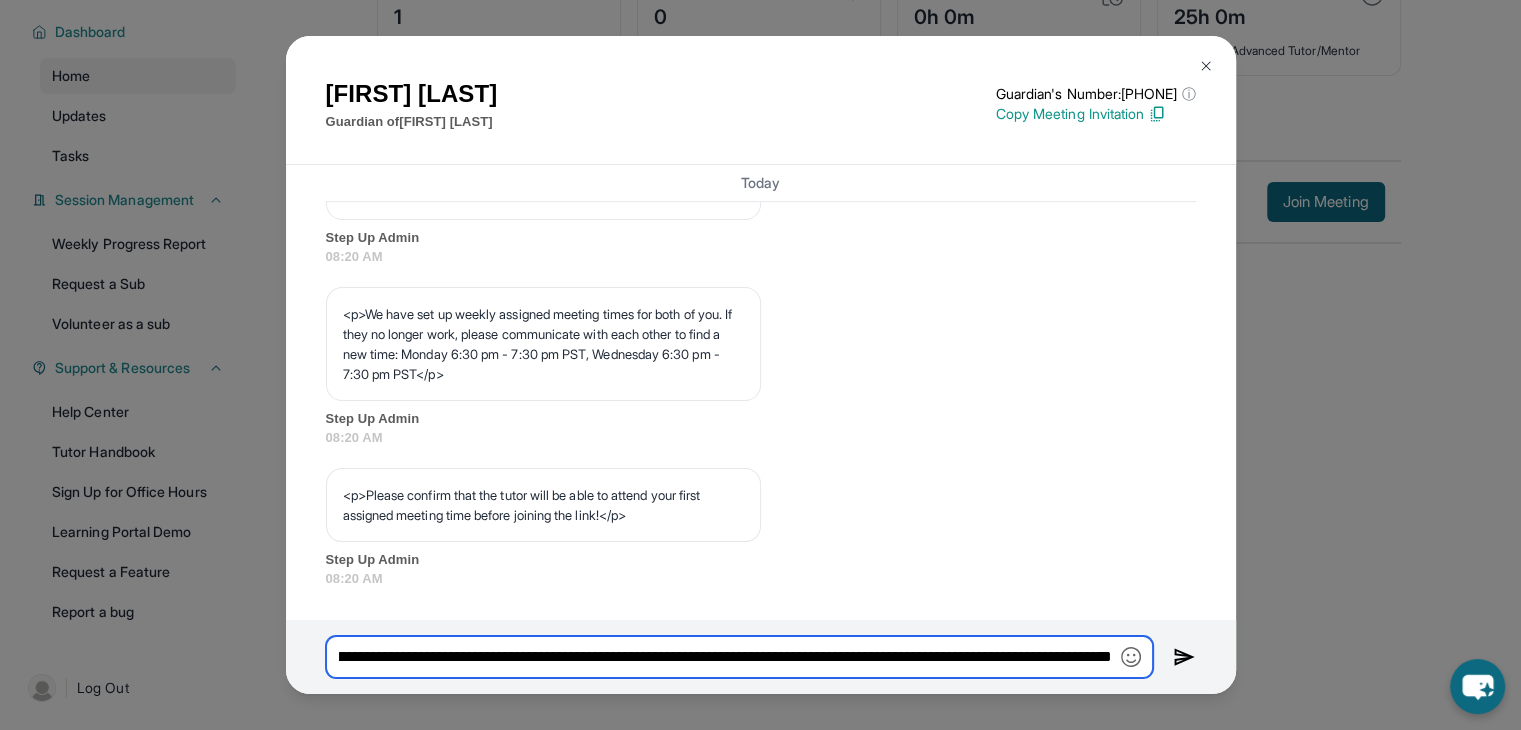 drag, startPoint x: 1004, startPoint y: 657, endPoint x: 397, endPoint y: 601, distance: 609.5777 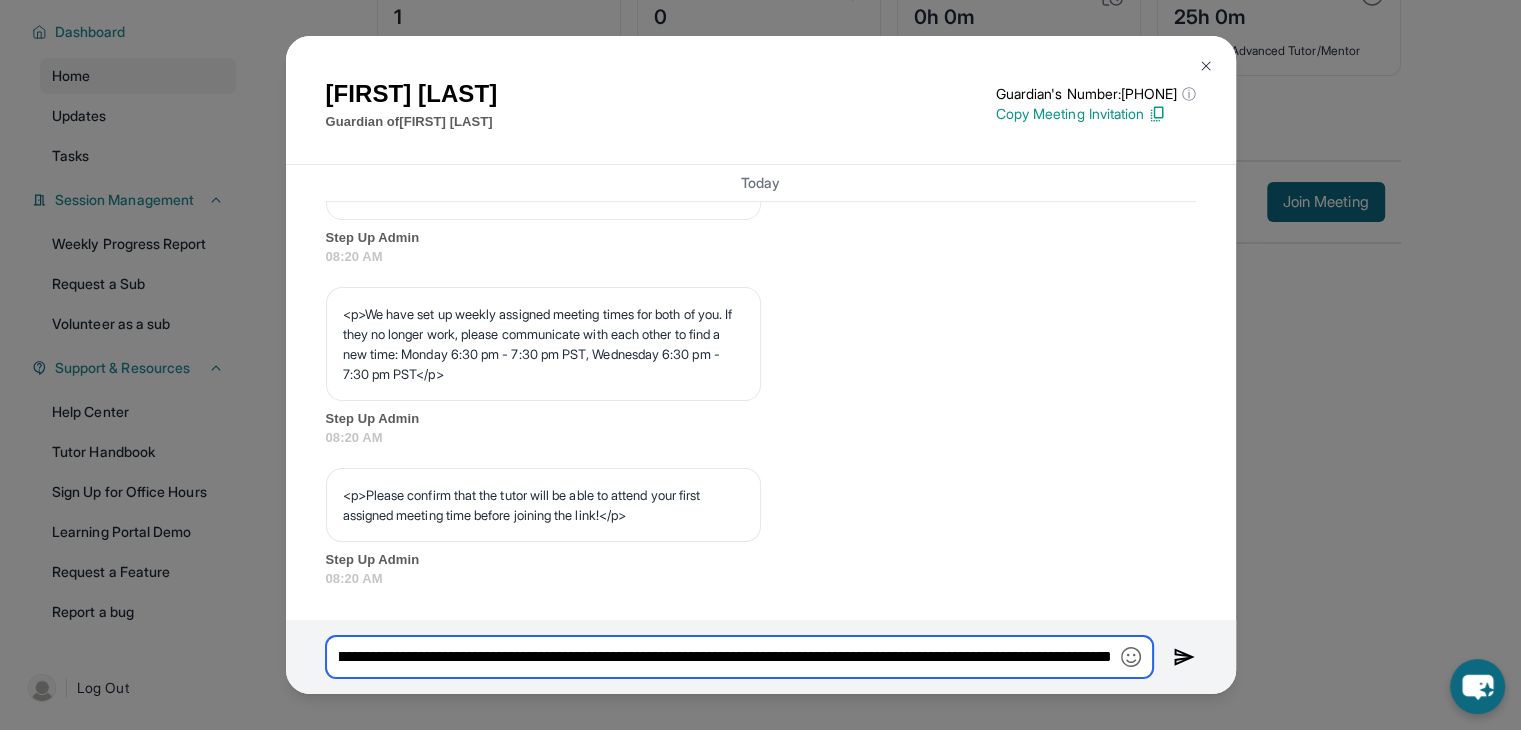 click on "[FIRST] [LAST] Guardian of [FIRST] [LAST] Guardian's Number:  [PHONE] ⓘ This isn't the guardian's real number — it's a private forwarding number that keeps their info safe while still letting you text them. Copy Meeting Invitation Today <p>**New Step Up Tutoring Match Chat**: Hi [FIRST]! This is the start of your chat with [FIRST]'s new tutor, [FIRST]. Please respond to this text with a message to your tutor introducing yourself with your name and your relation to [FIRST] within 24 hours. They will reply to start scheduling your first session (we suggest within 7 days of this text) and 2x/week tutoring schedule. Save this contact with your tutor's name and Step Up, so you know where to reach them. Happy tutoring! :)</p> Step Up Admin 08:20 AM Step Up Admin 08:20 AM Step Up Admin 08:20 AM Step Up Admin 08:20 AM Step Up Admin 08:20 AM Step Up Admin 08:20 AM <p>Please confirm that the tutor will be able to attend your first assigned meeting time before joining the link!</p> Step Up Admin 08:20 AM" at bounding box center [761, 365] 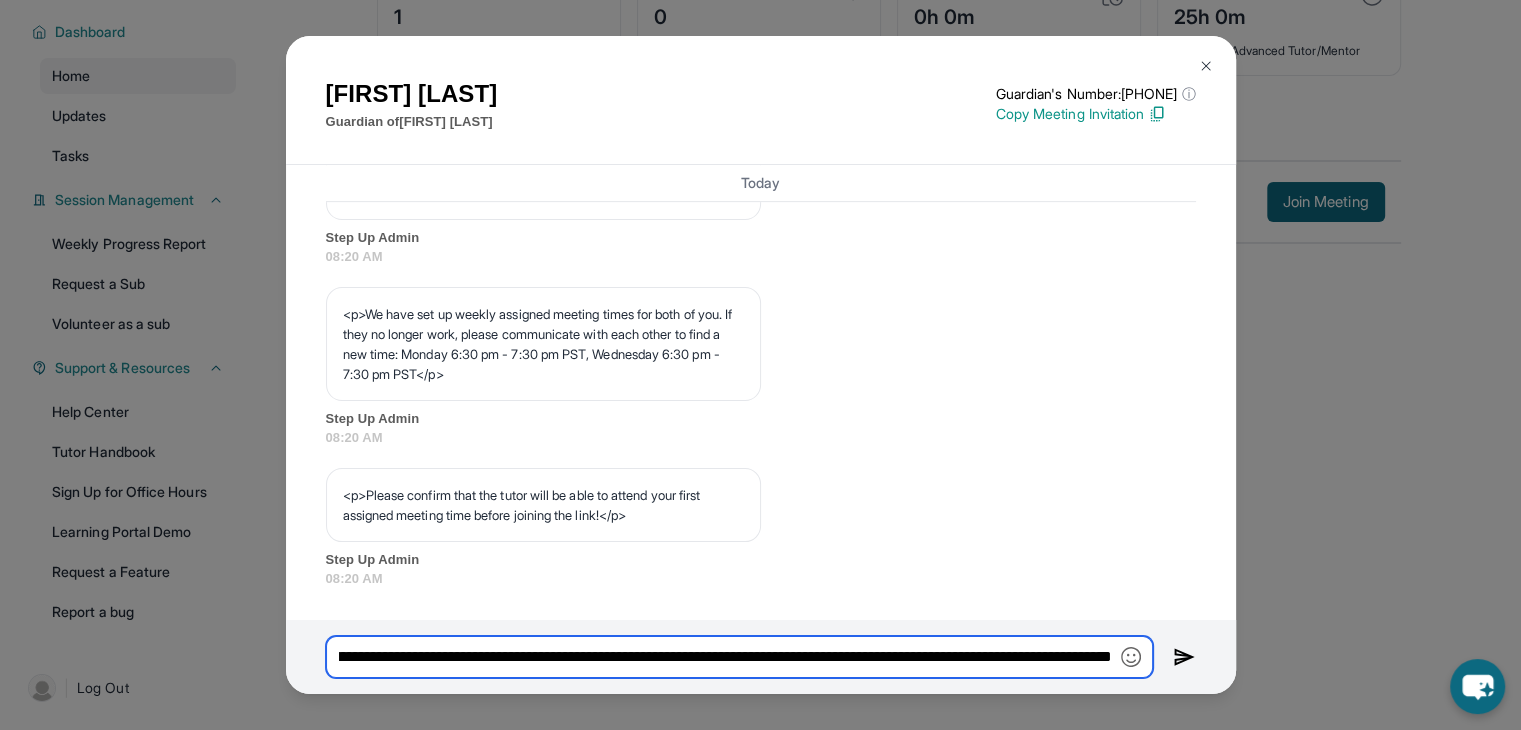 click on "**********" at bounding box center [739, 657] 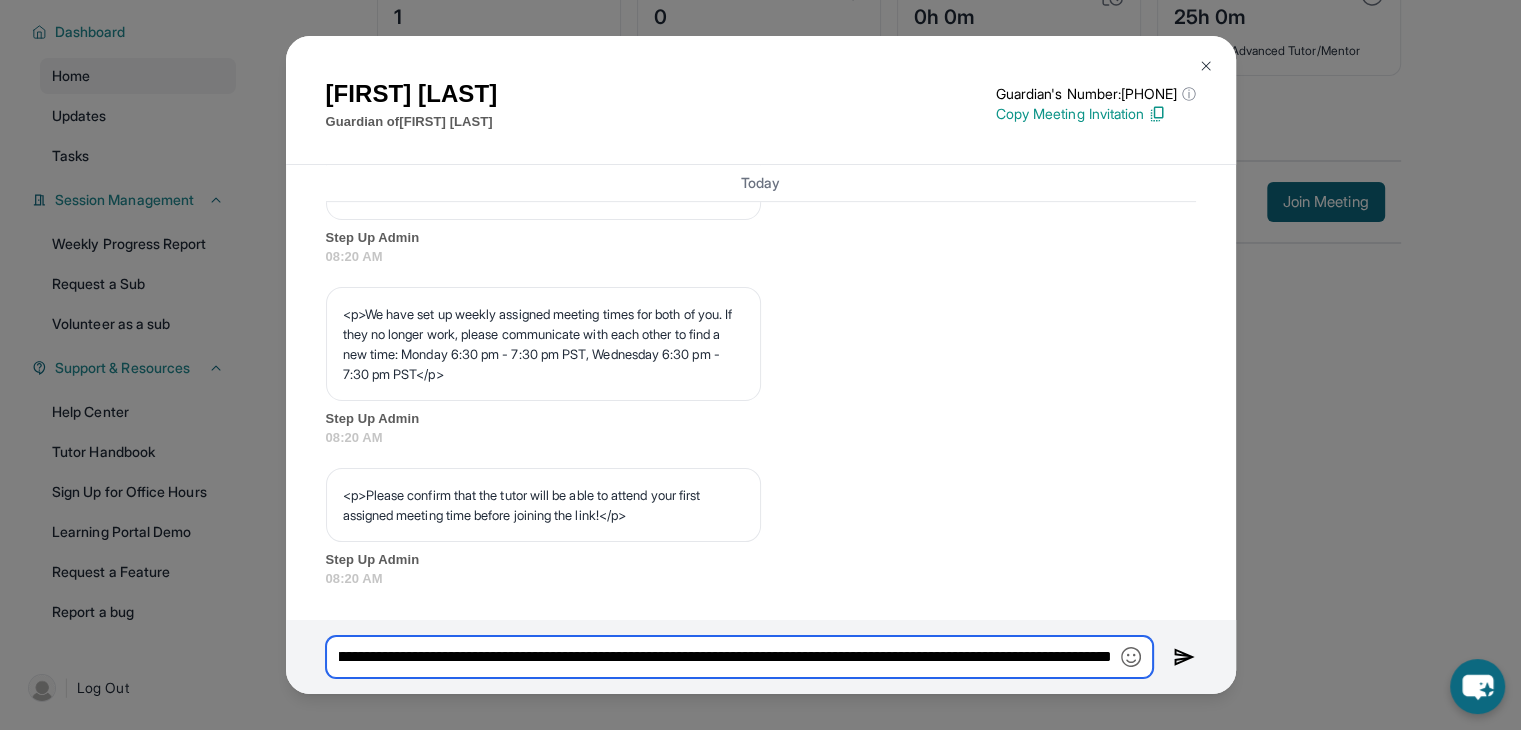 scroll, scrollTop: 0, scrollLeft: 1571, axis: horizontal 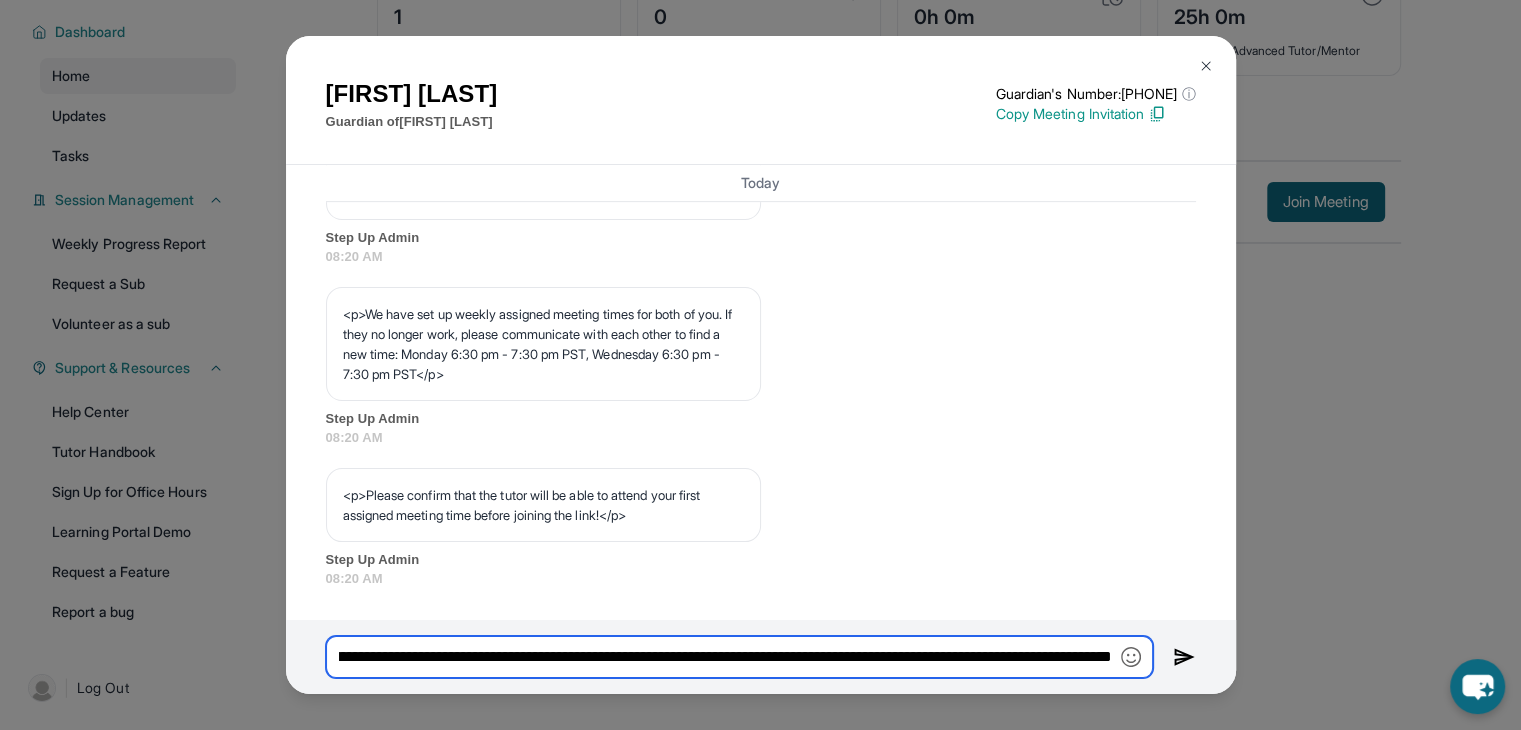 click on "**********" at bounding box center (739, 657) 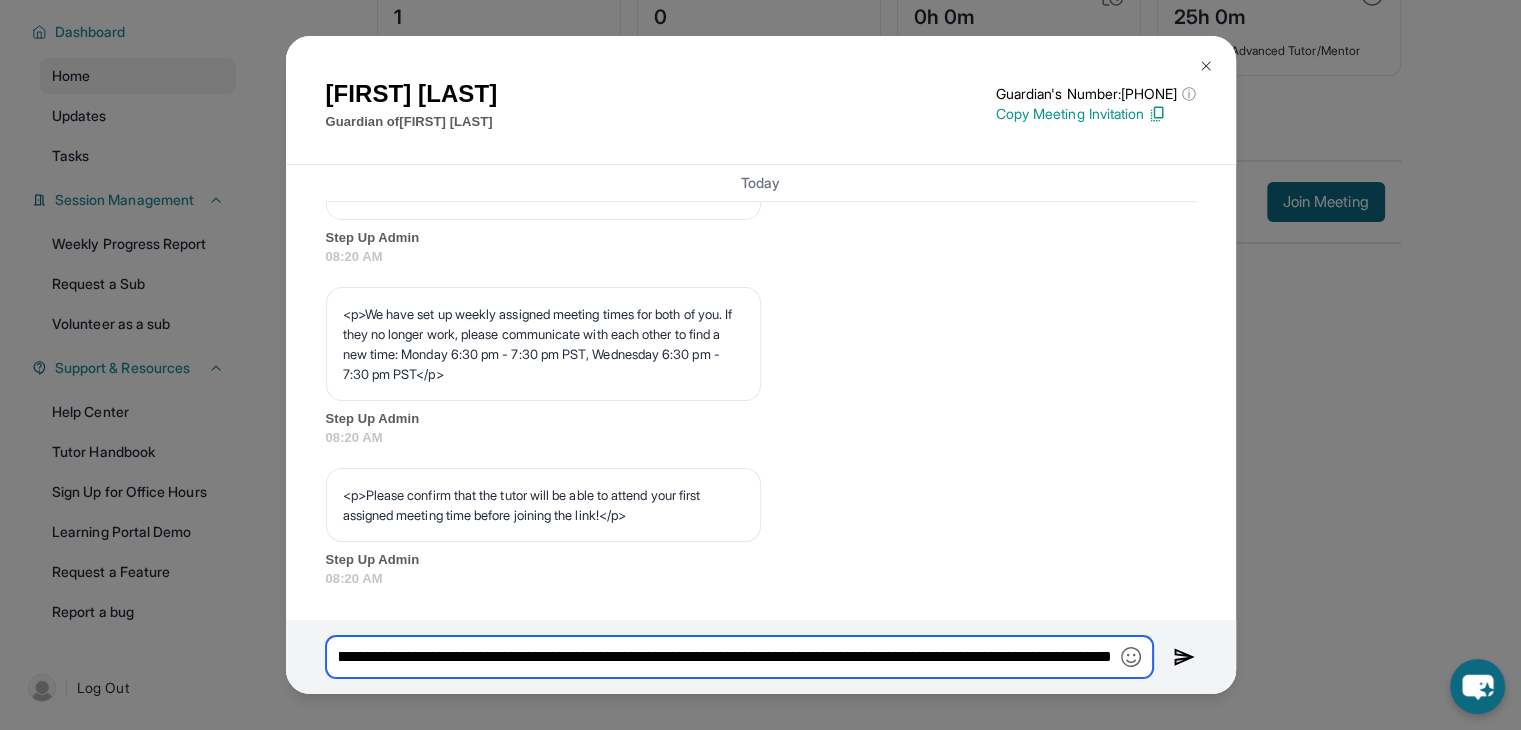 click on "**********" at bounding box center [739, 657] 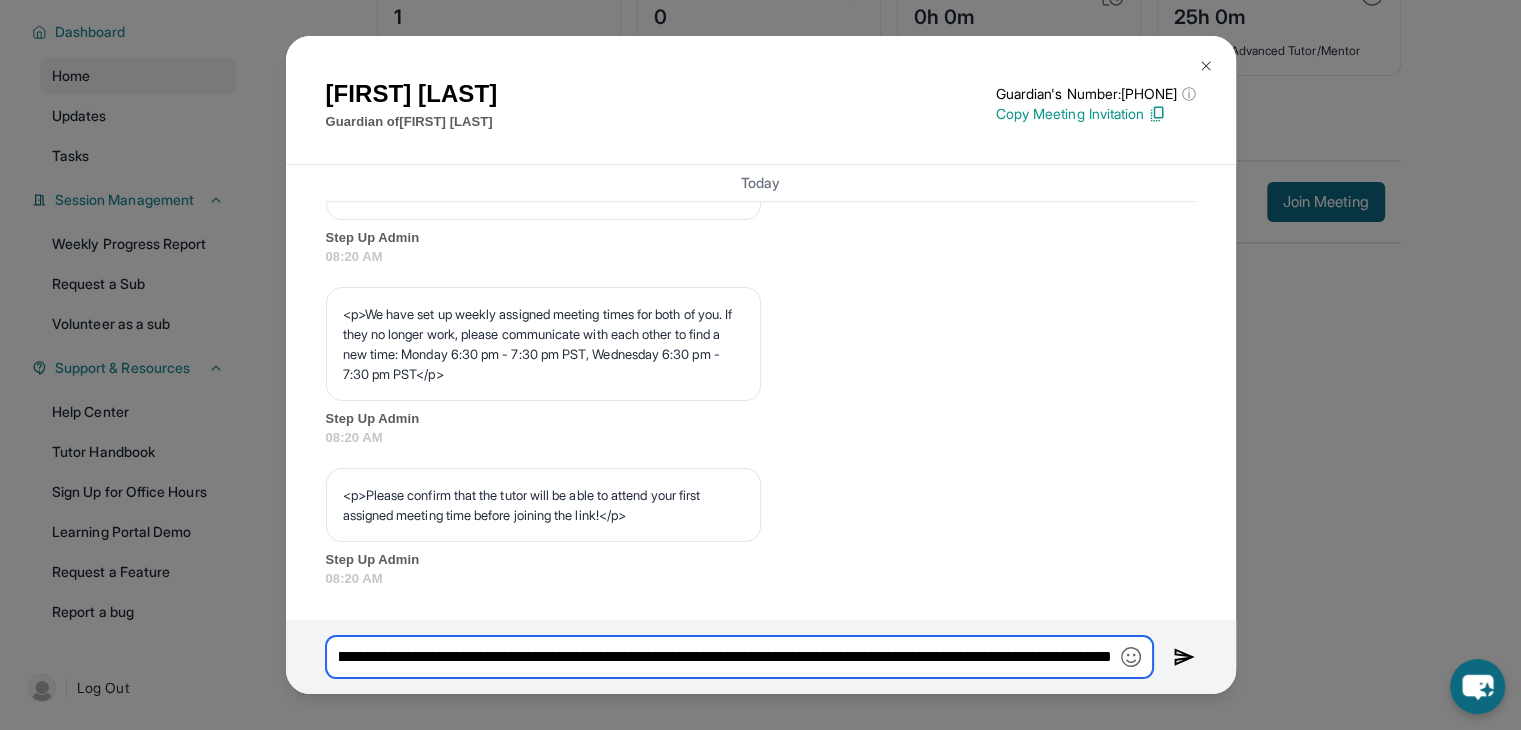 drag, startPoint x: 776, startPoint y: 659, endPoint x: 908, endPoint y: 650, distance: 132.30646 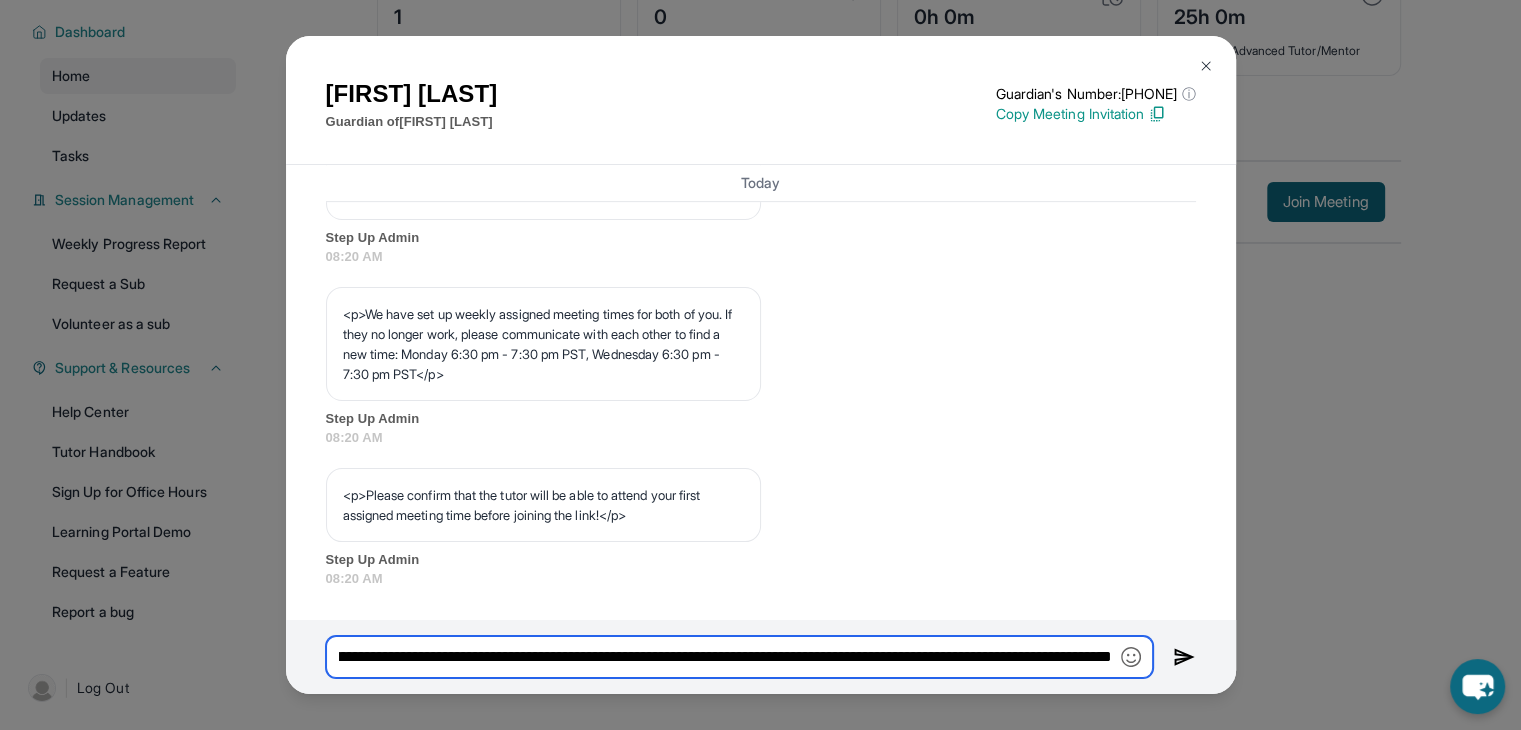 click on "**********" at bounding box center (739, 657) 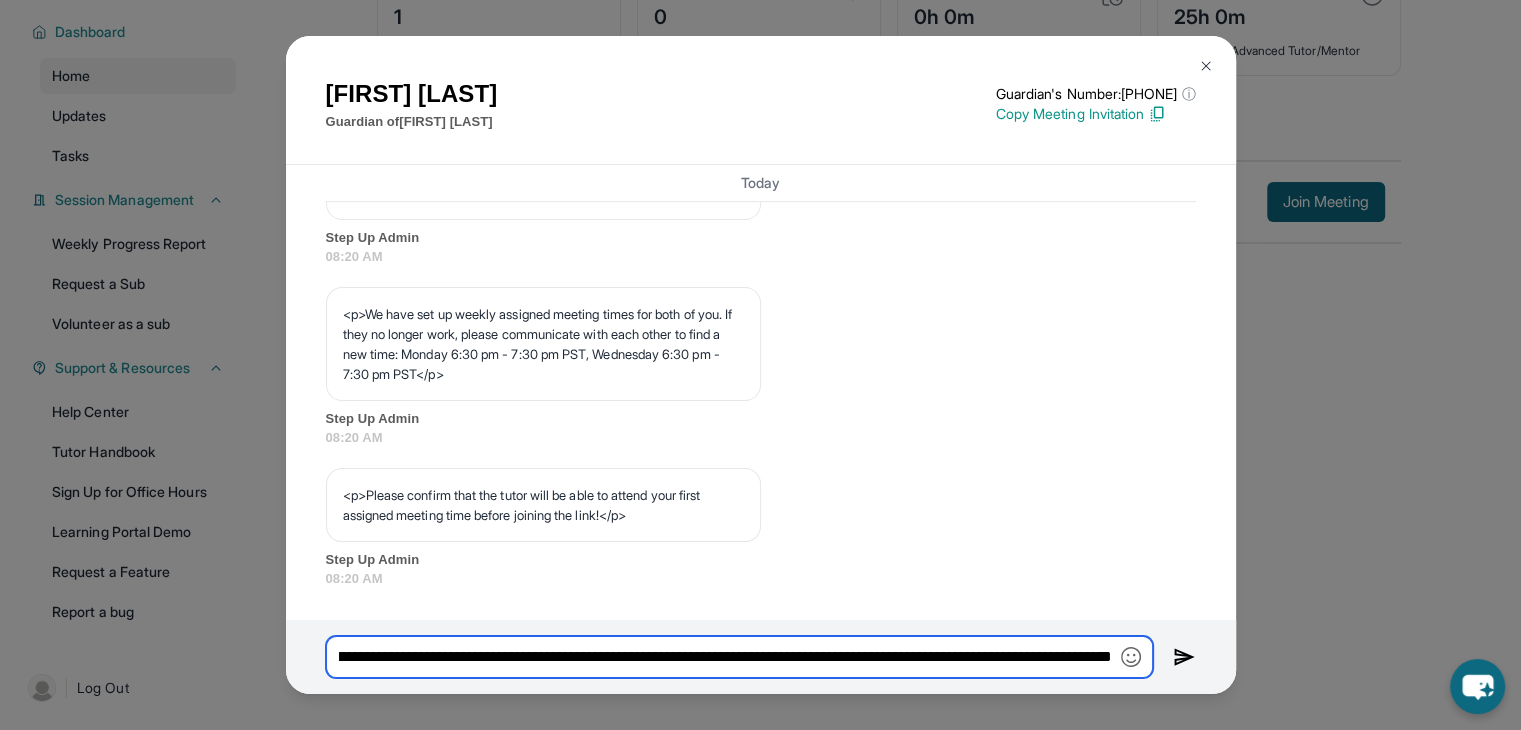 scroll, scrollTop: 0, scrollLeft: 1523, axis: horizontal 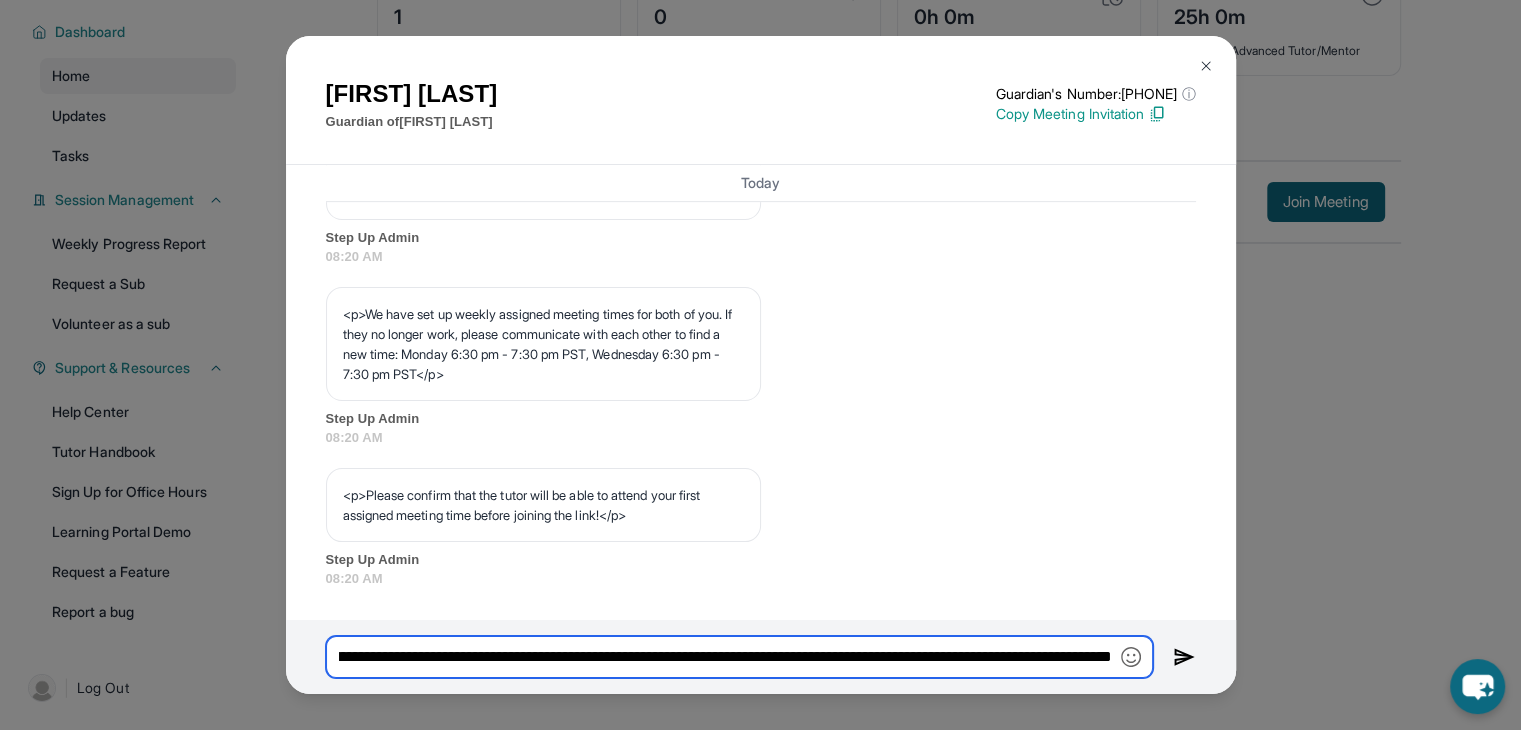 click on "**********" at bounding box center (739, 657) 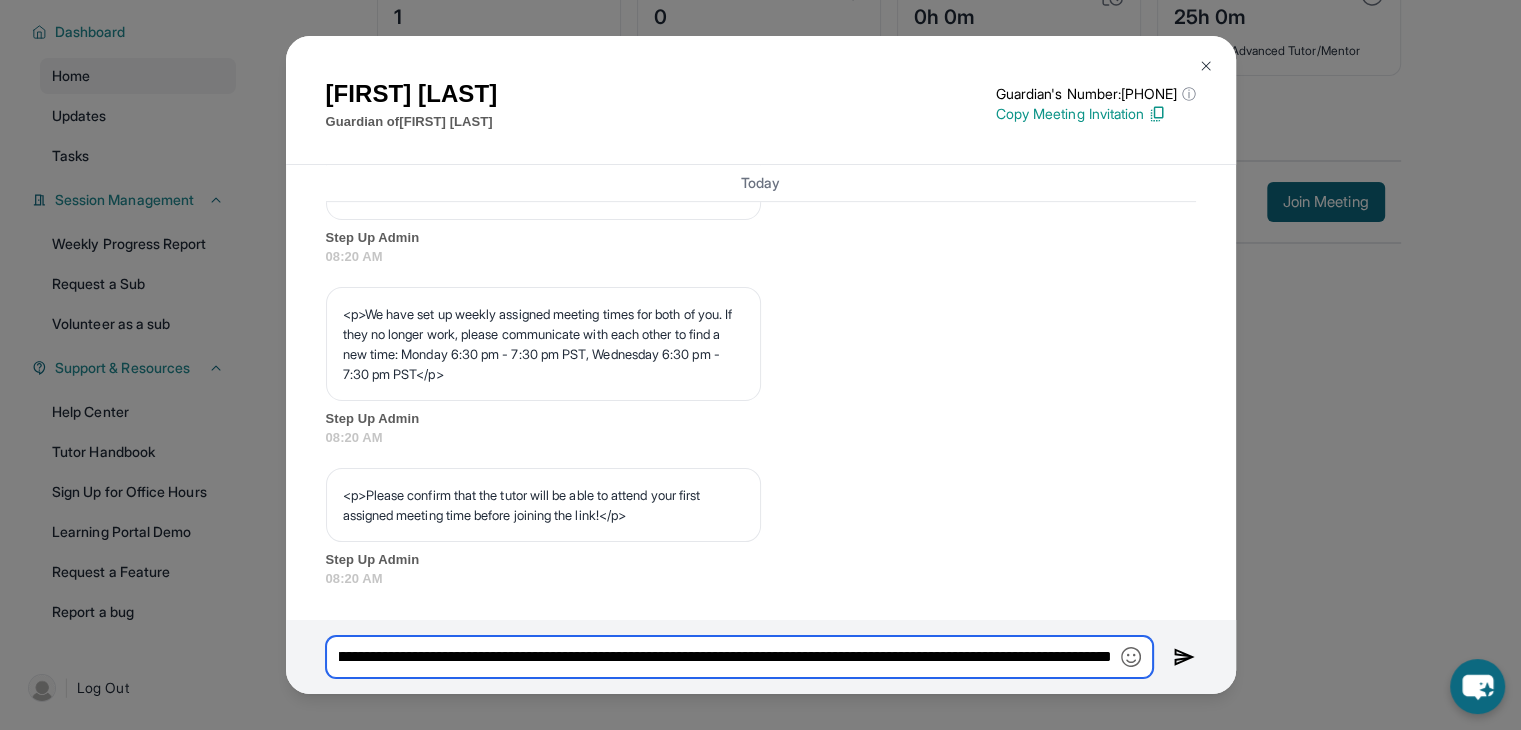 scroll, scrollTop: 0, scrollLeft: 1527, axis: horizontal 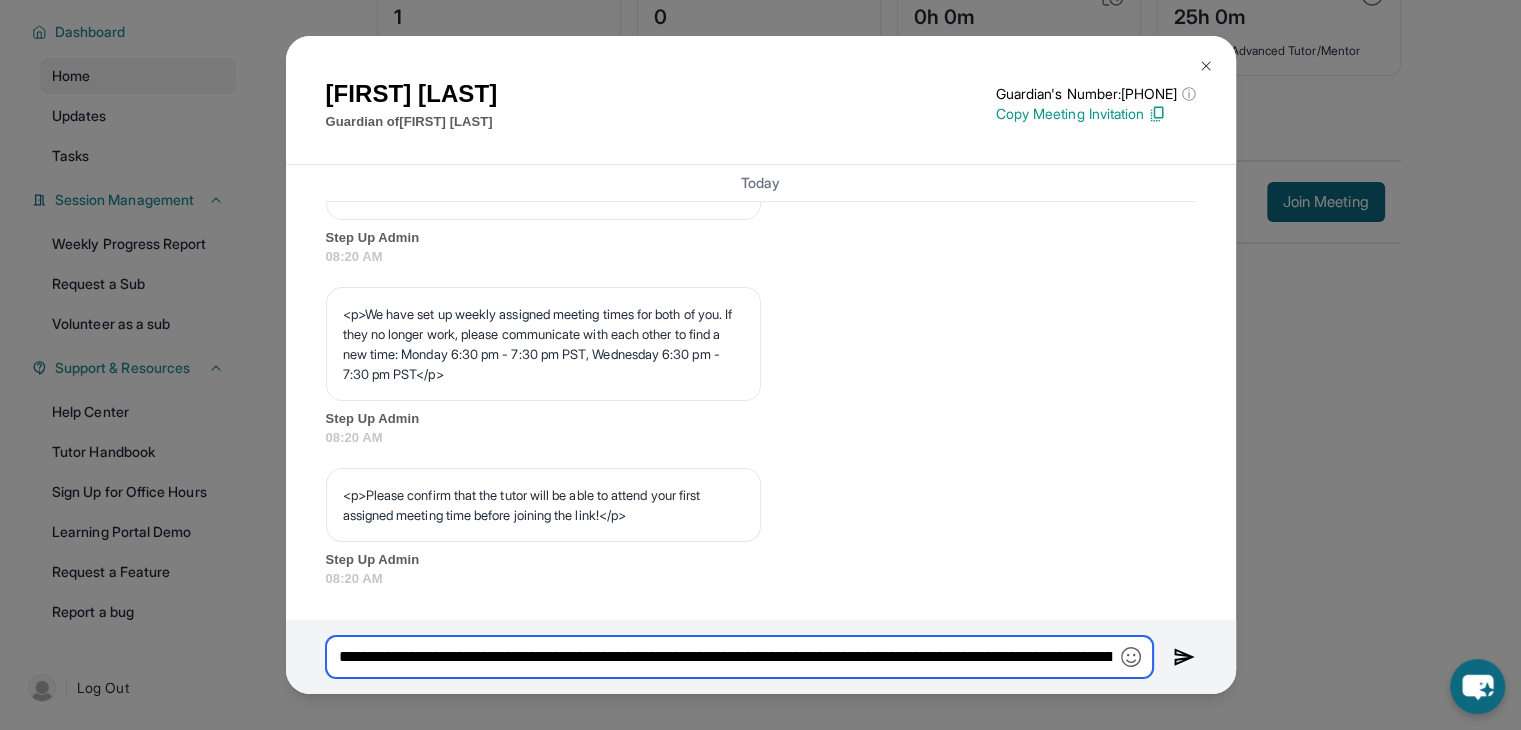 drag, startPoint x: 713, startPoint y: 663, endPoint x: 208, endPoint y: 629, distance: 506.14325 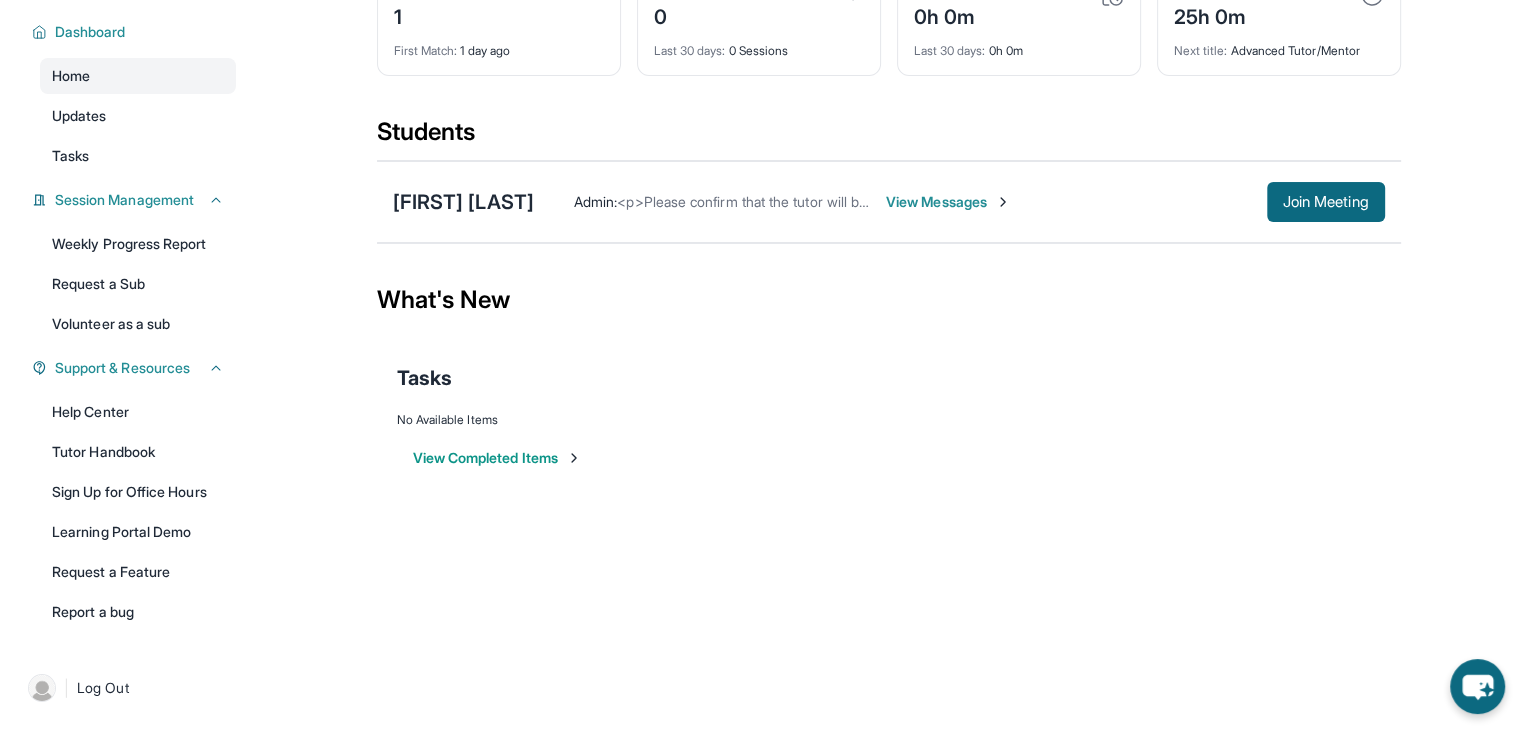 click on "View Messages" at bounding box center (948, 202) 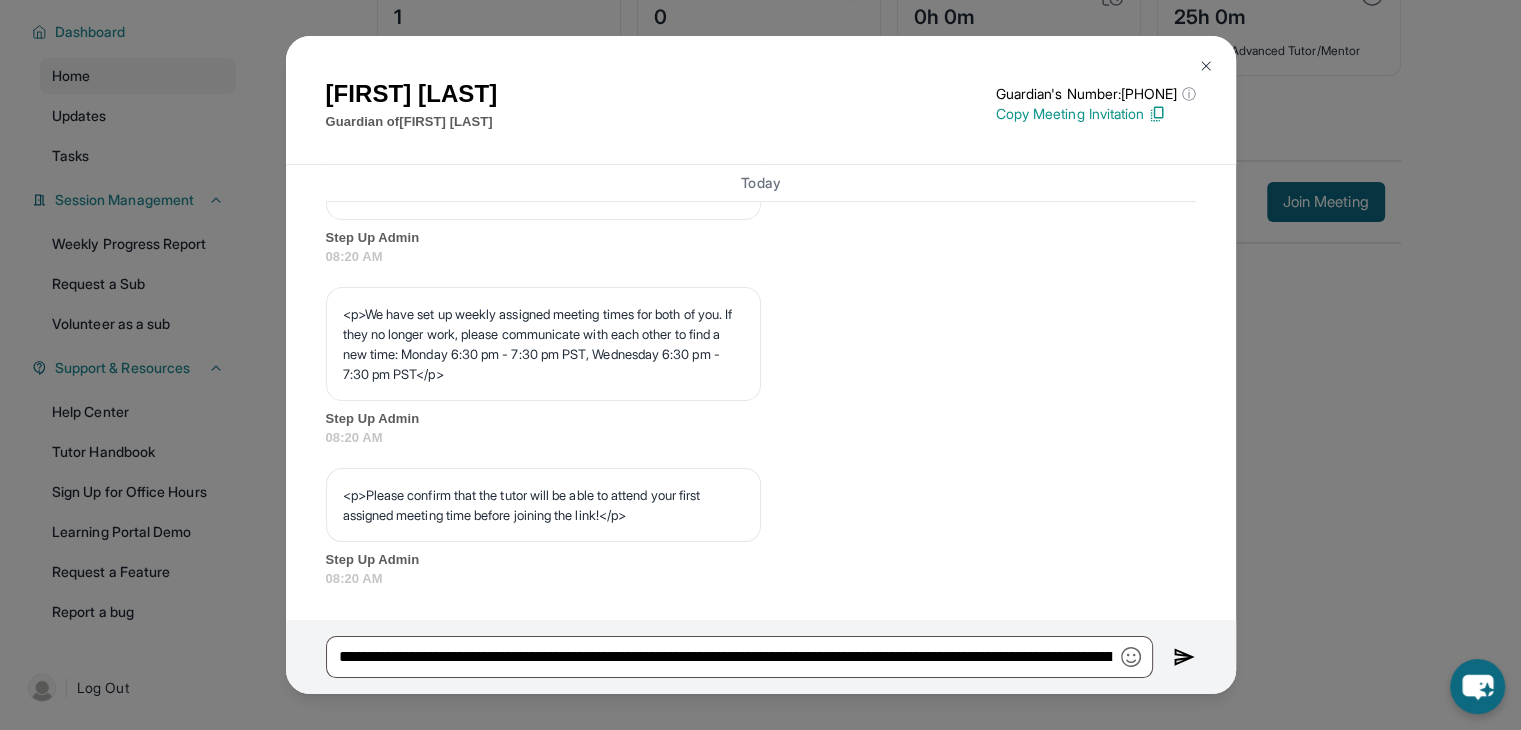 scroll, scrollTop: 1073, scrollLeft: 0, axis: vertical 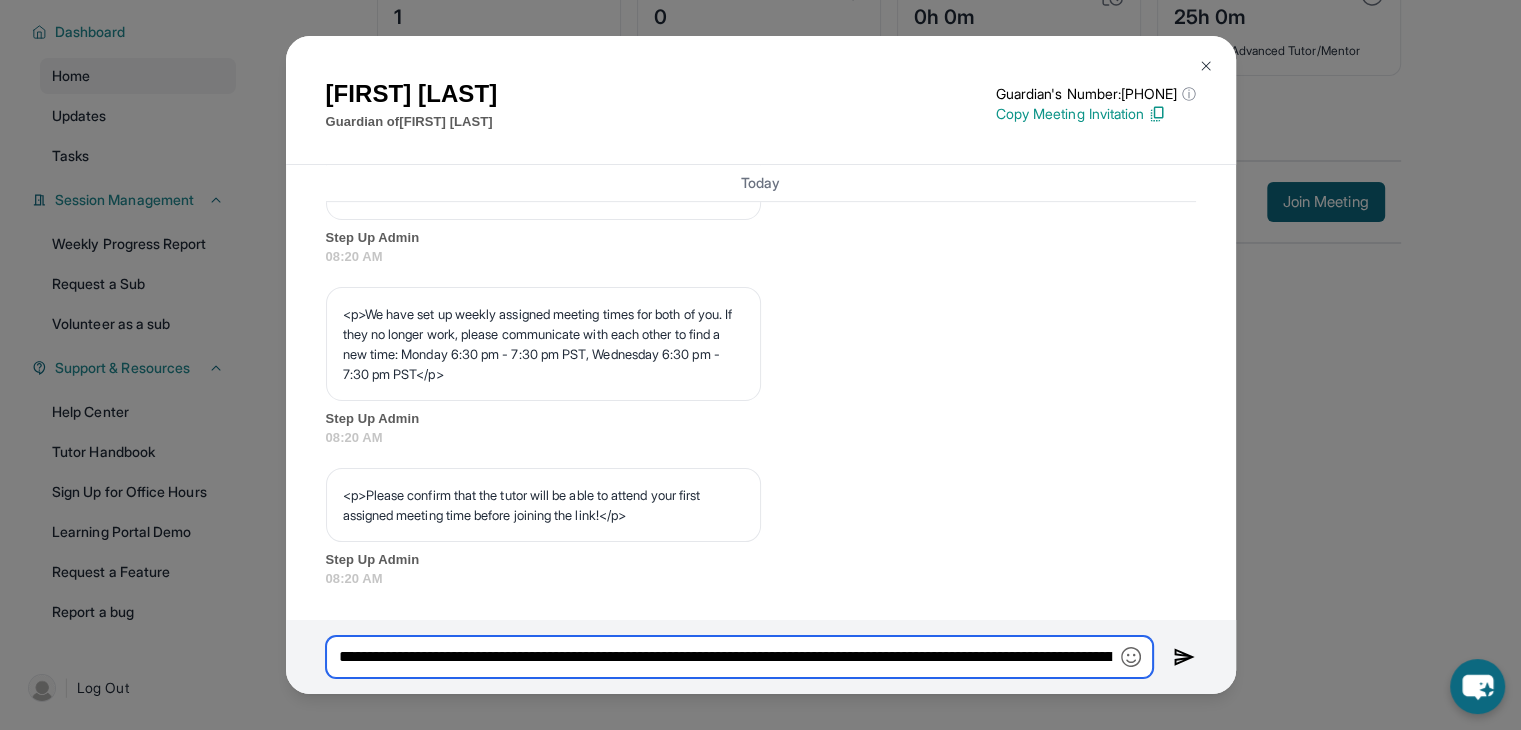 drag, startPoint x: 564, startPoint y: 653, endPoint x: 391, endPoint y: 605, distance: 179.5355 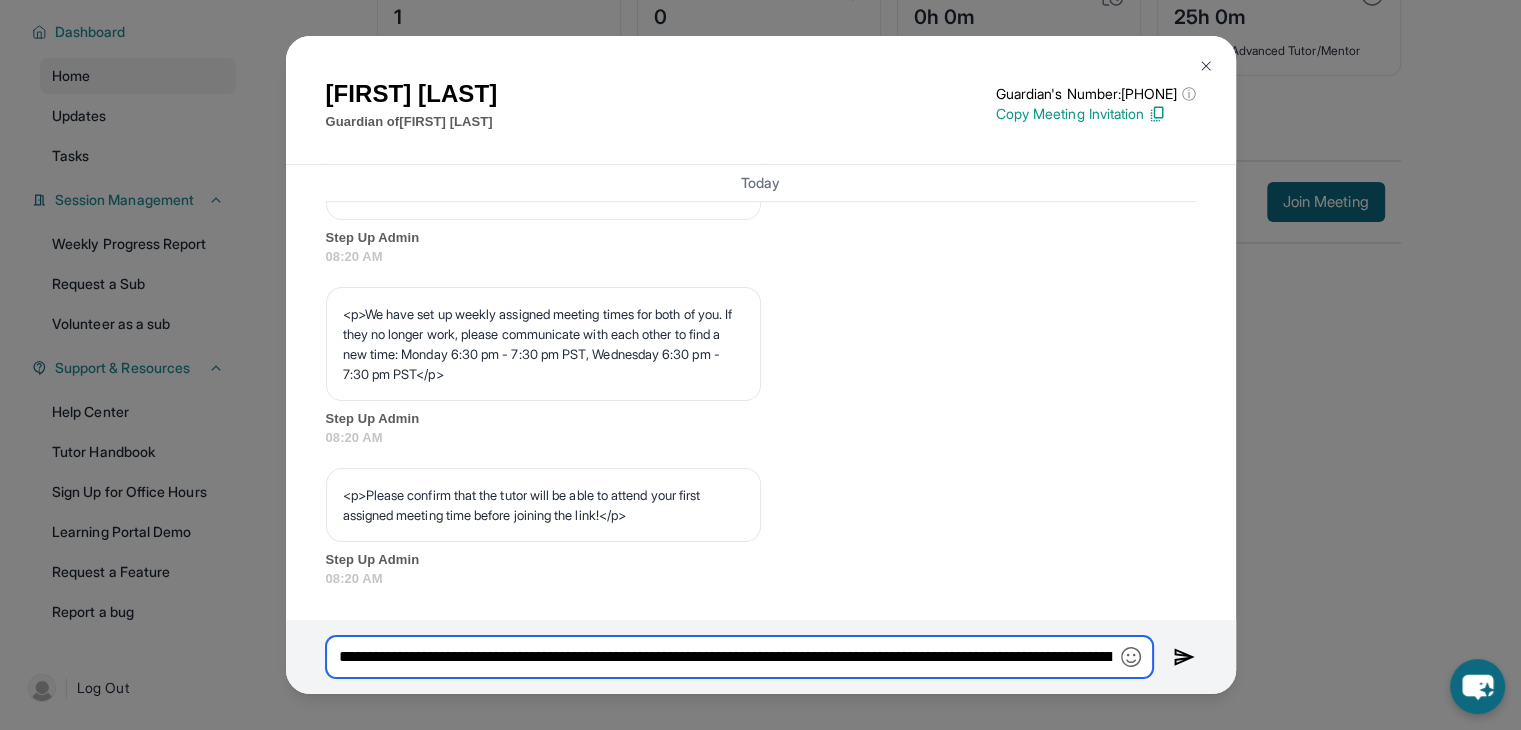 click on "**********" at bounding box center (739, 657) 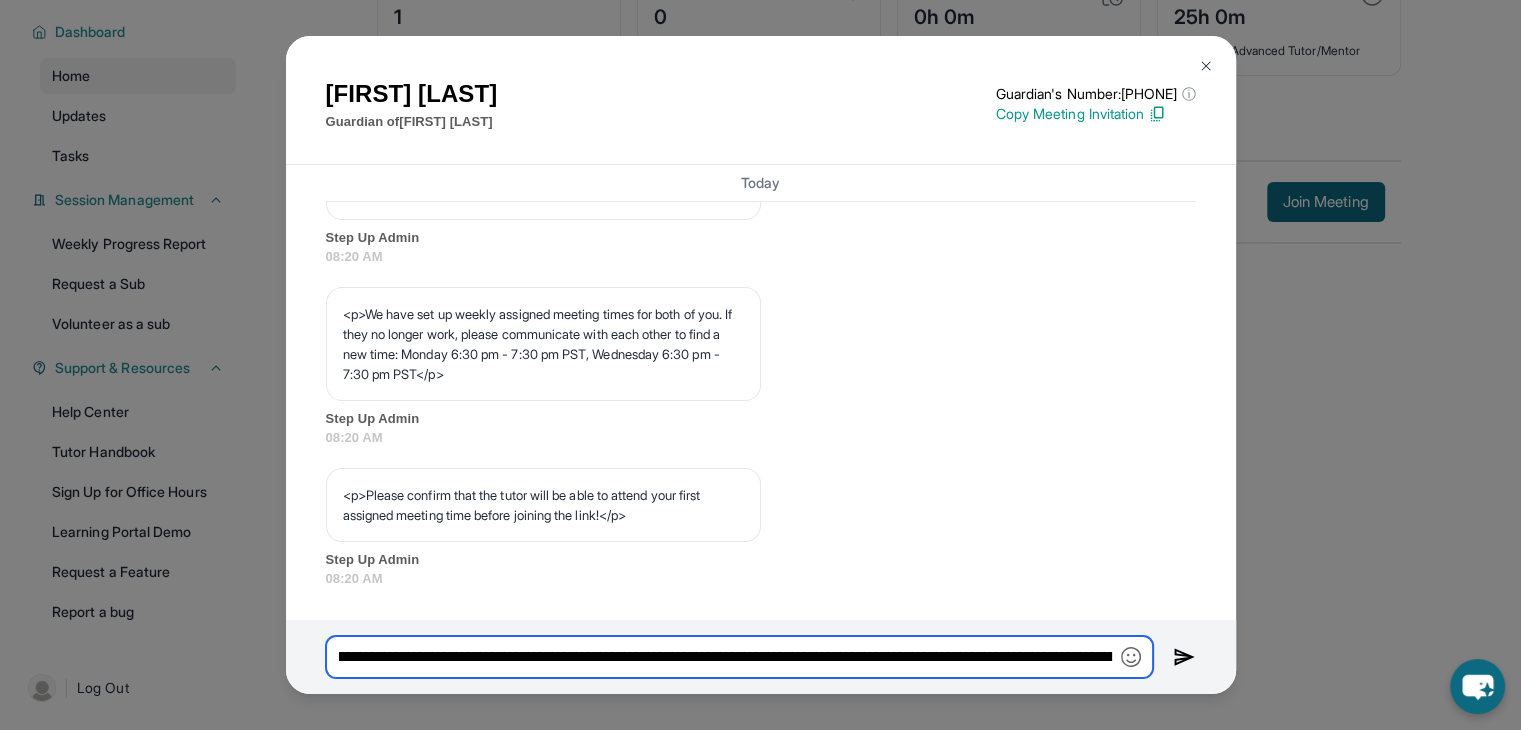 scroll, scrollTop: 0, scrollLeft: 801, axis: horizontal 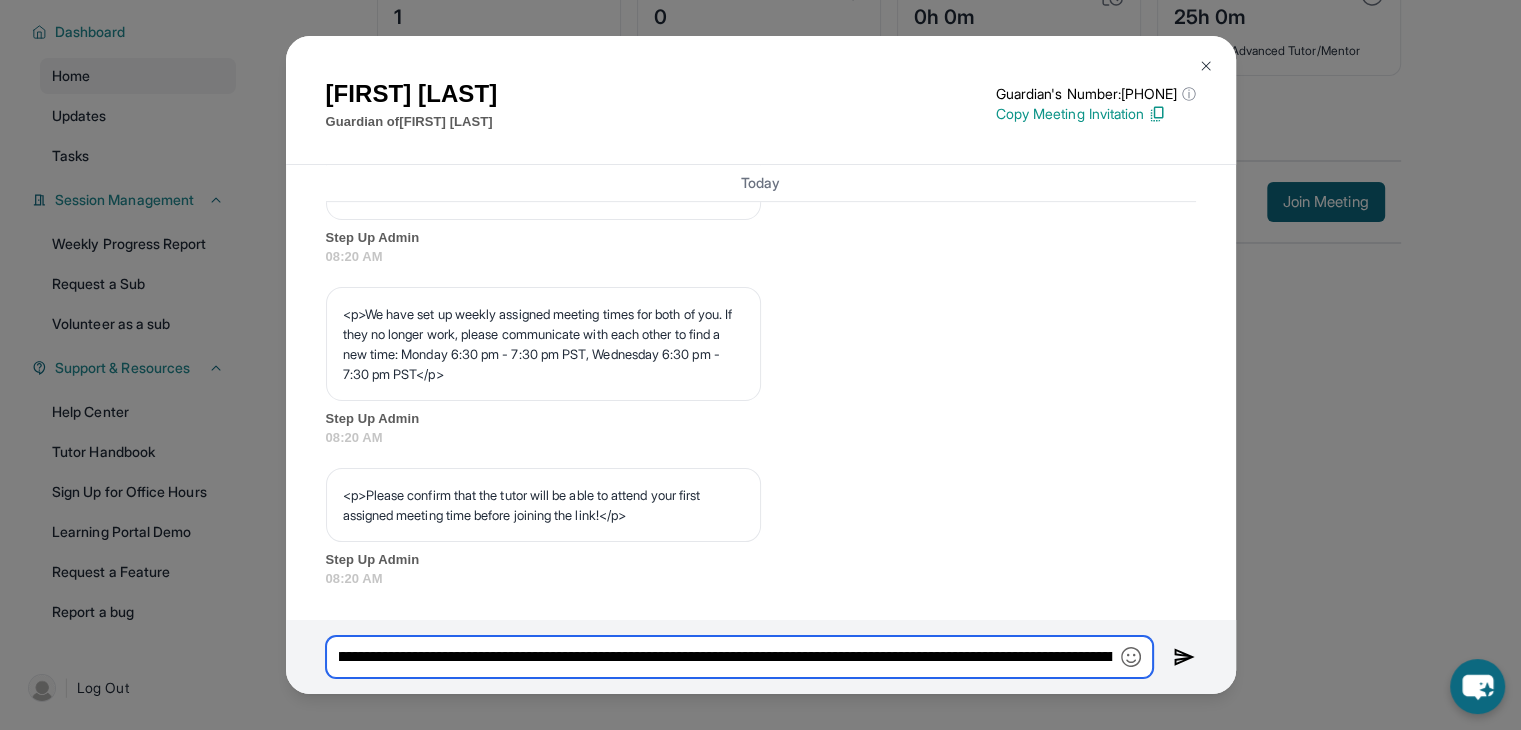 drag, startPoint x: 788, startPoint y: 667, endPoint x: 750, endPoint y: 555, distance: 118.270874 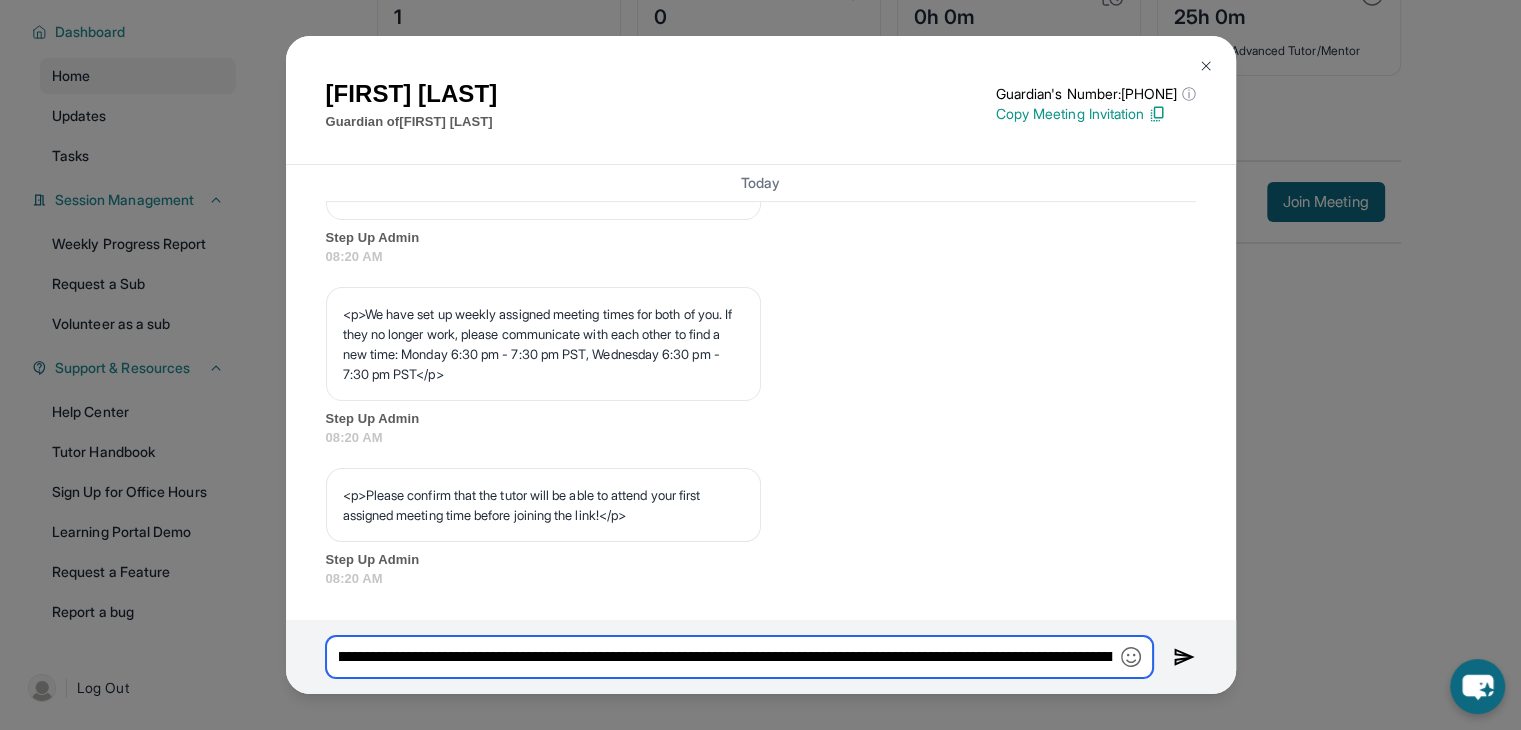 scroll, scrollTop: 1073, scrollLeft: 0, axis: vertical 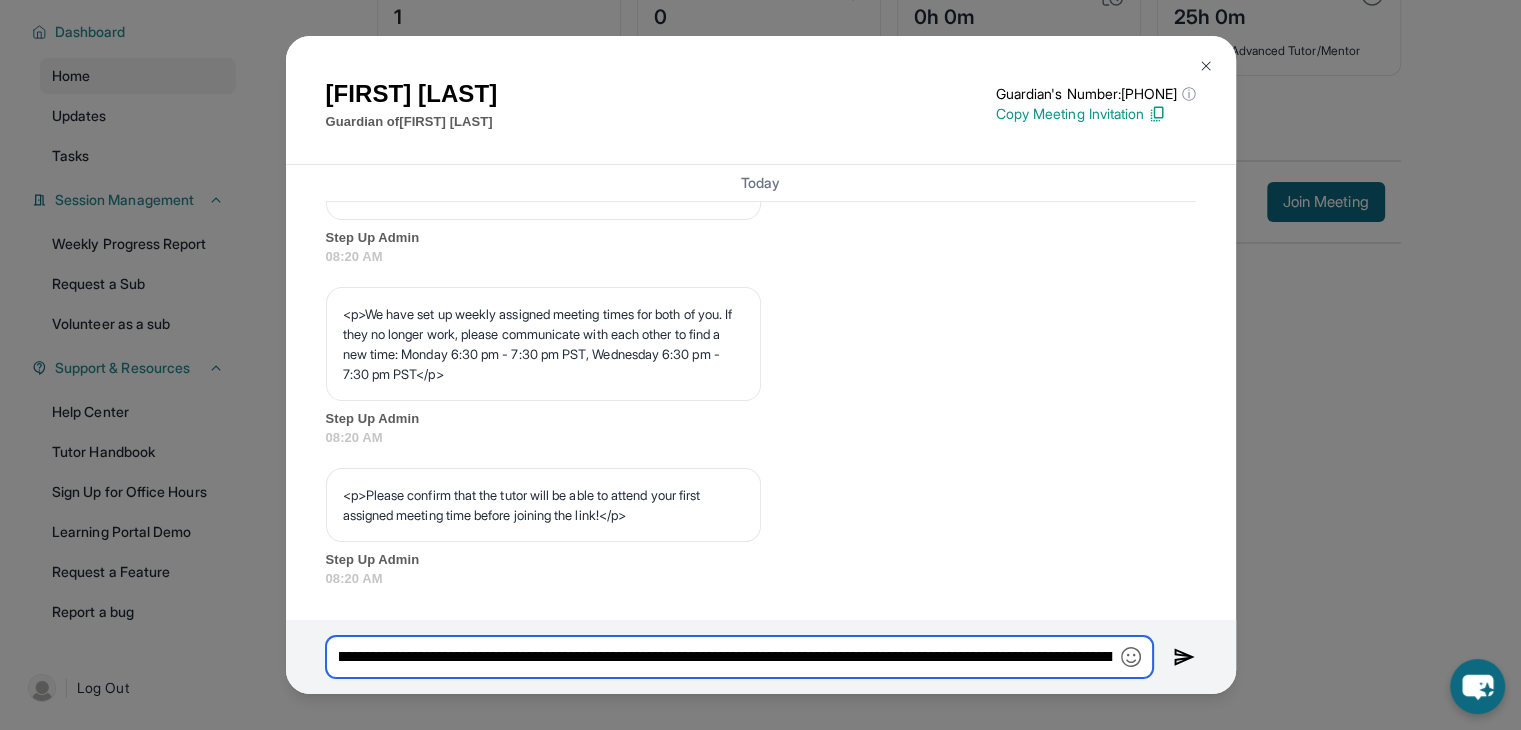 click on "**********" at bounding box center [739, 657] 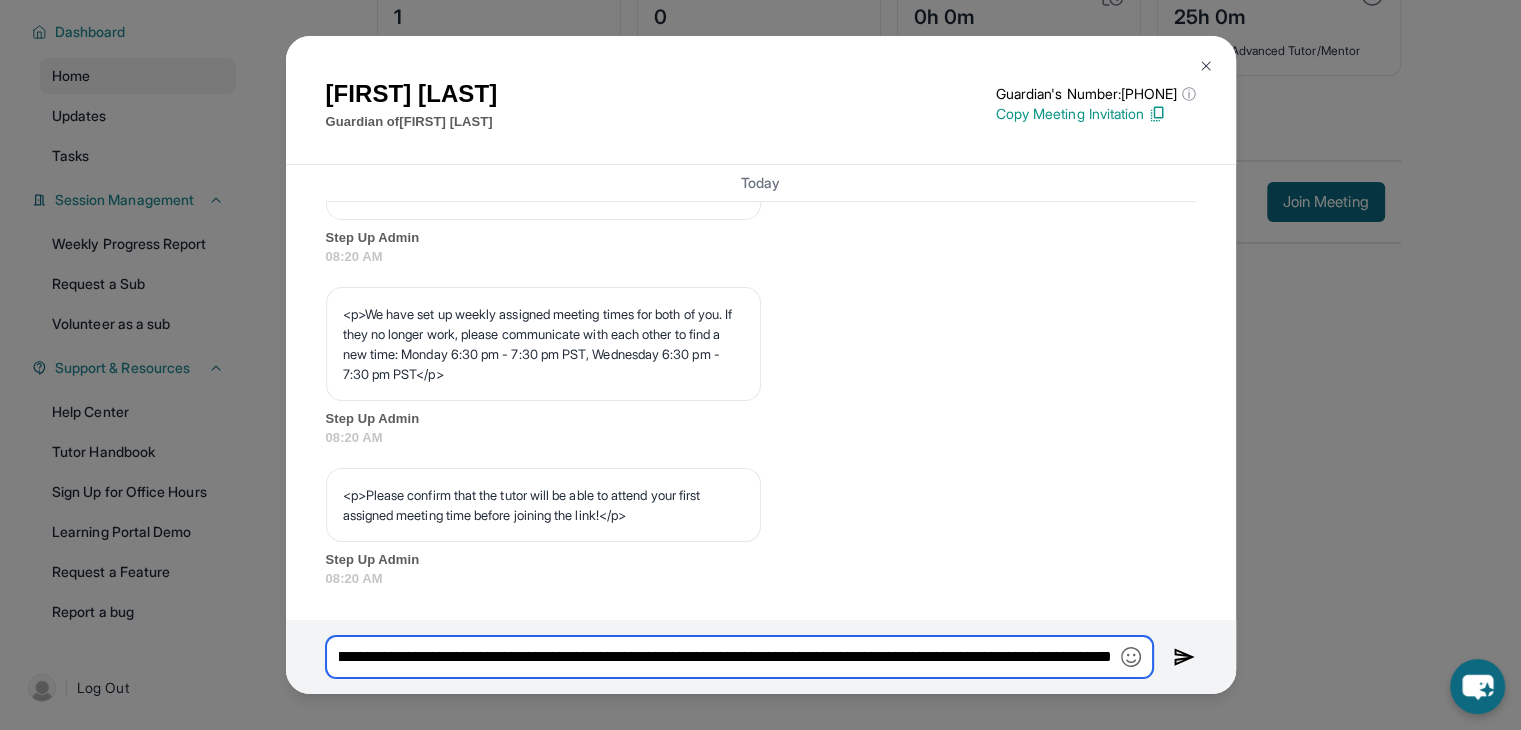 scroll, scrollTop: 0, scrollLeft: 1495, axis: horizontal 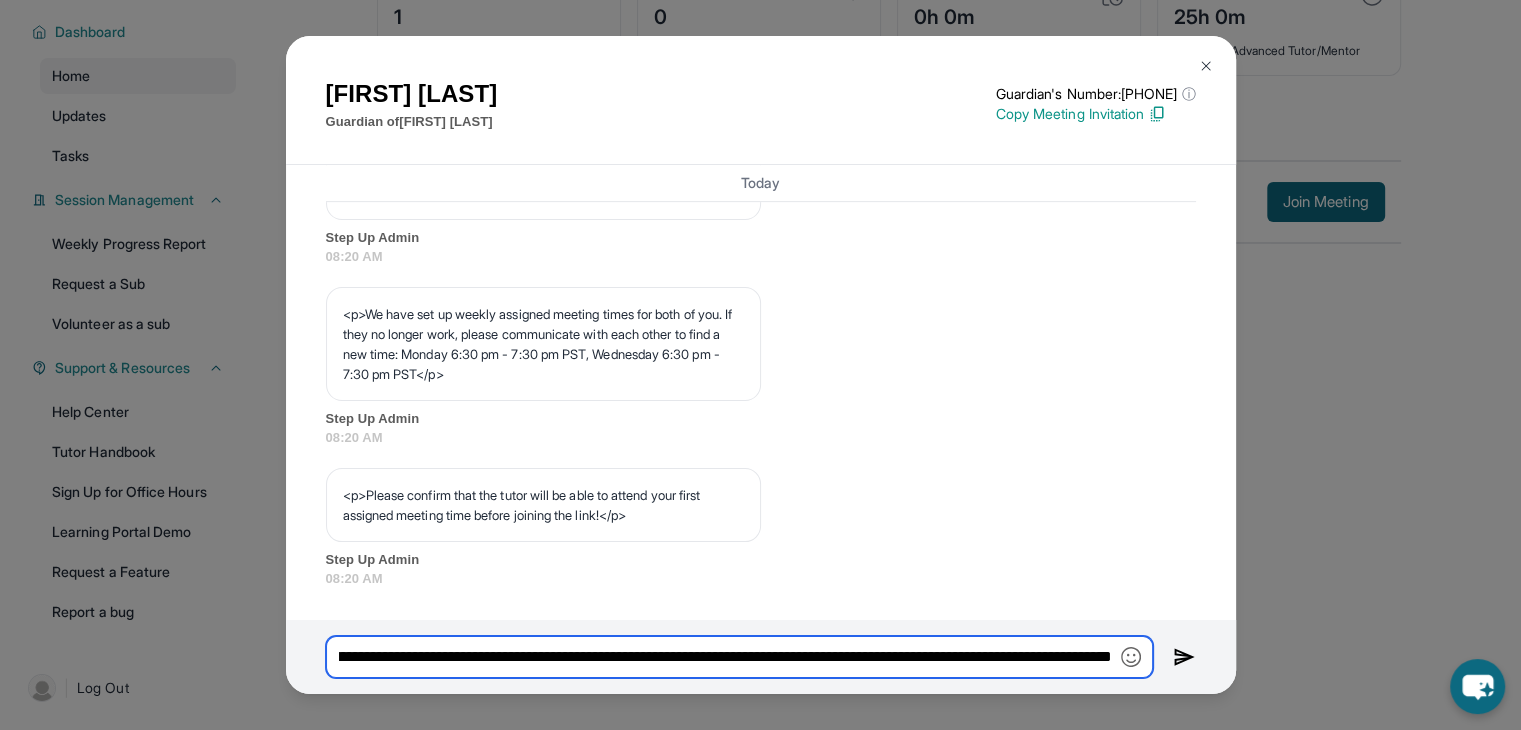 click on "**********" at bounding box center (739, 657) 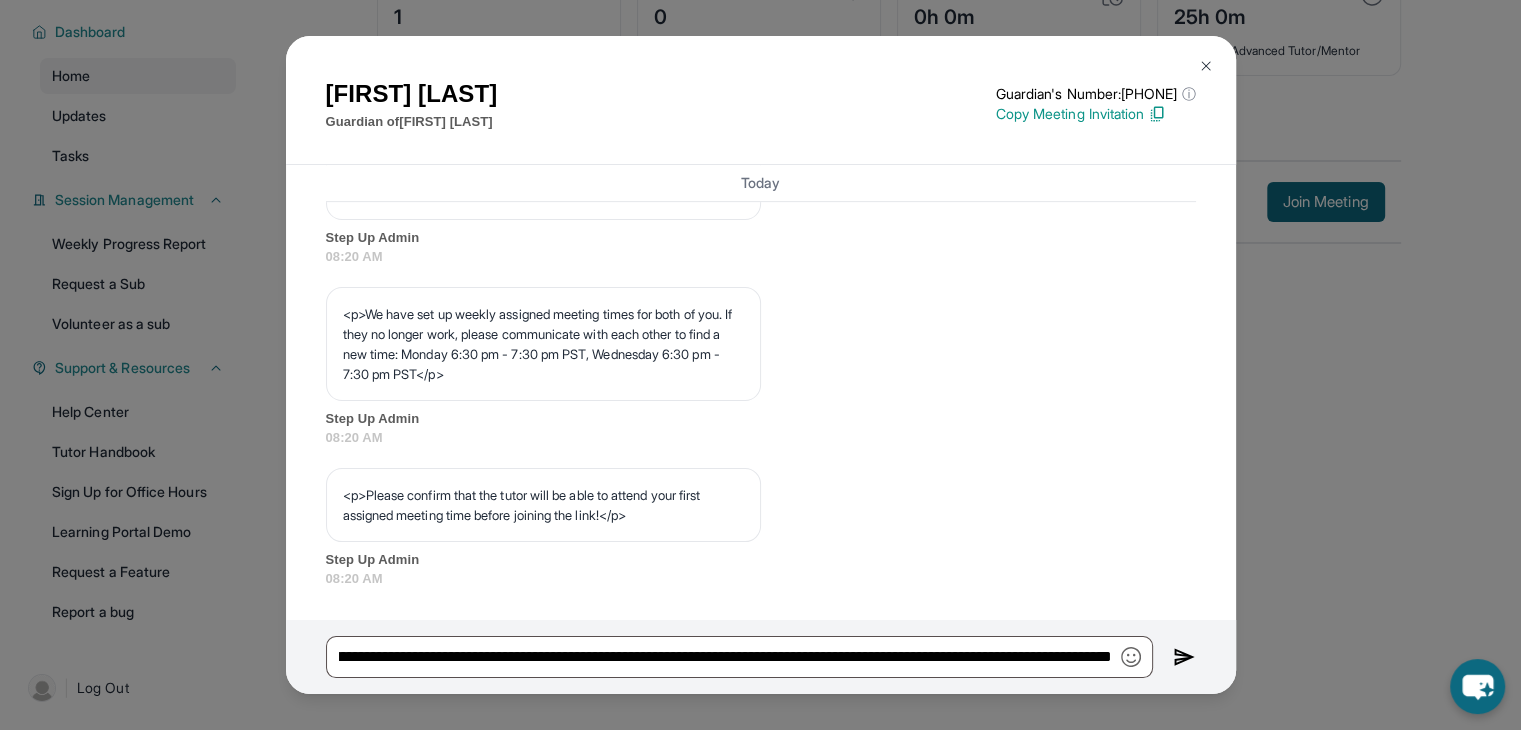 scroll, scrollTop: 0, scrollLeft: 0, axis: both 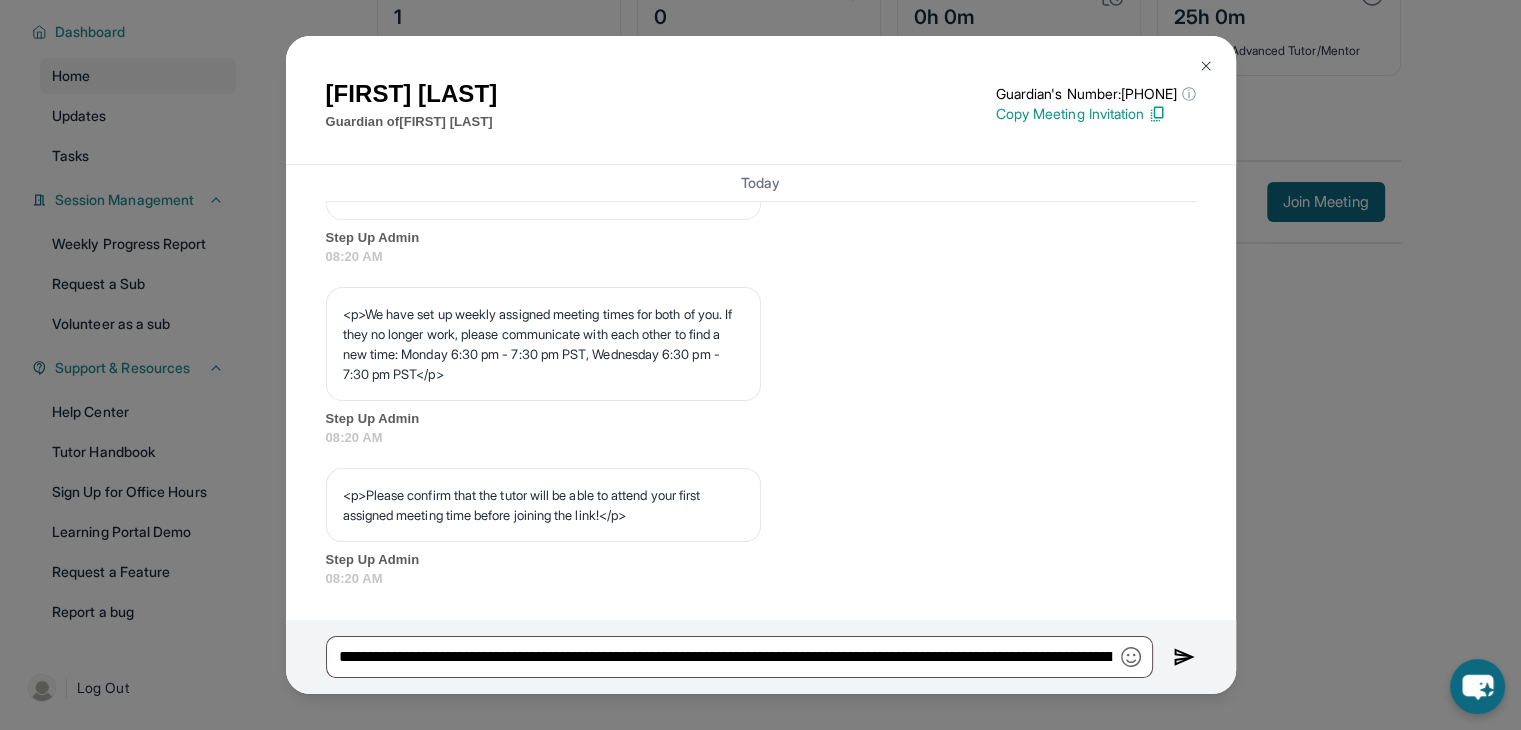 click at bounding box center [1184, 657] 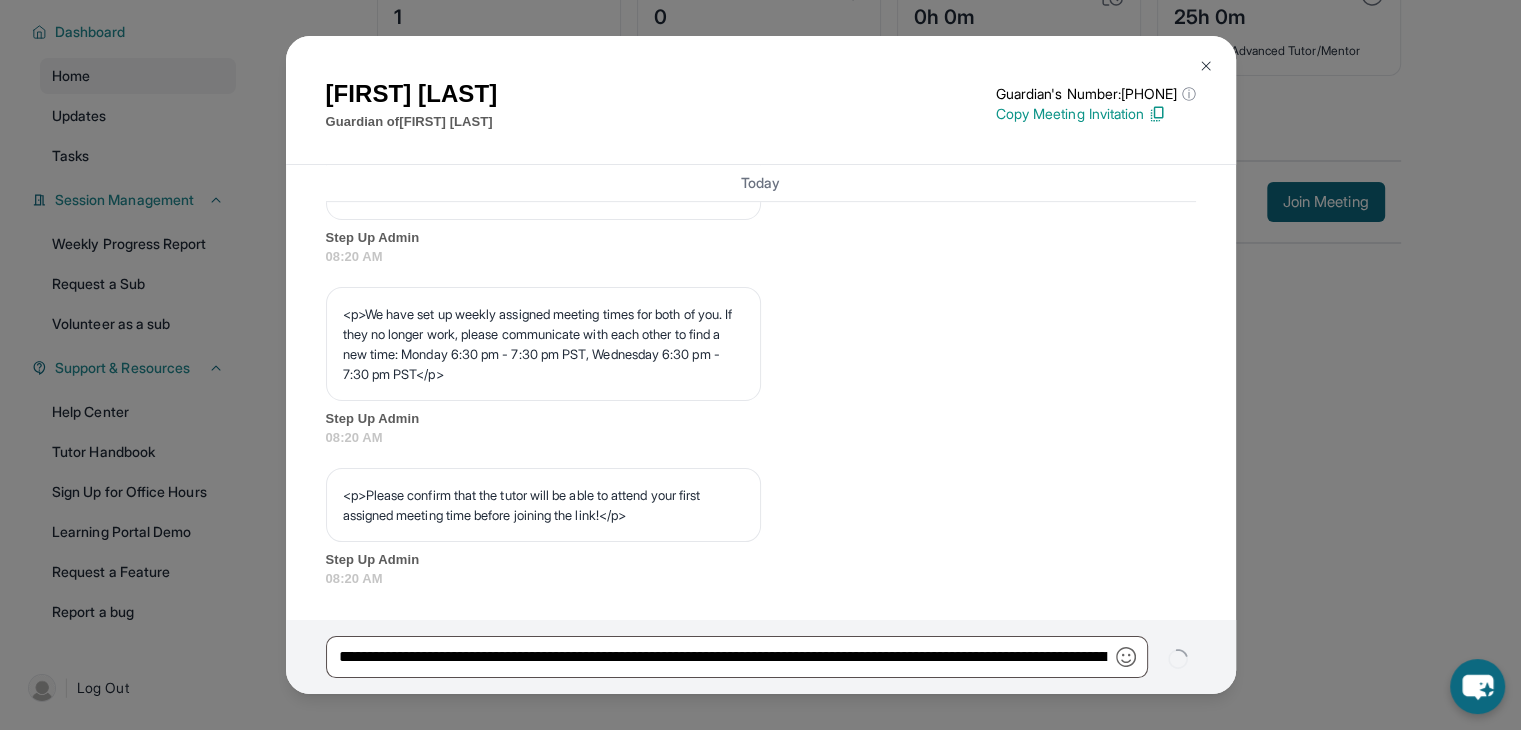 type 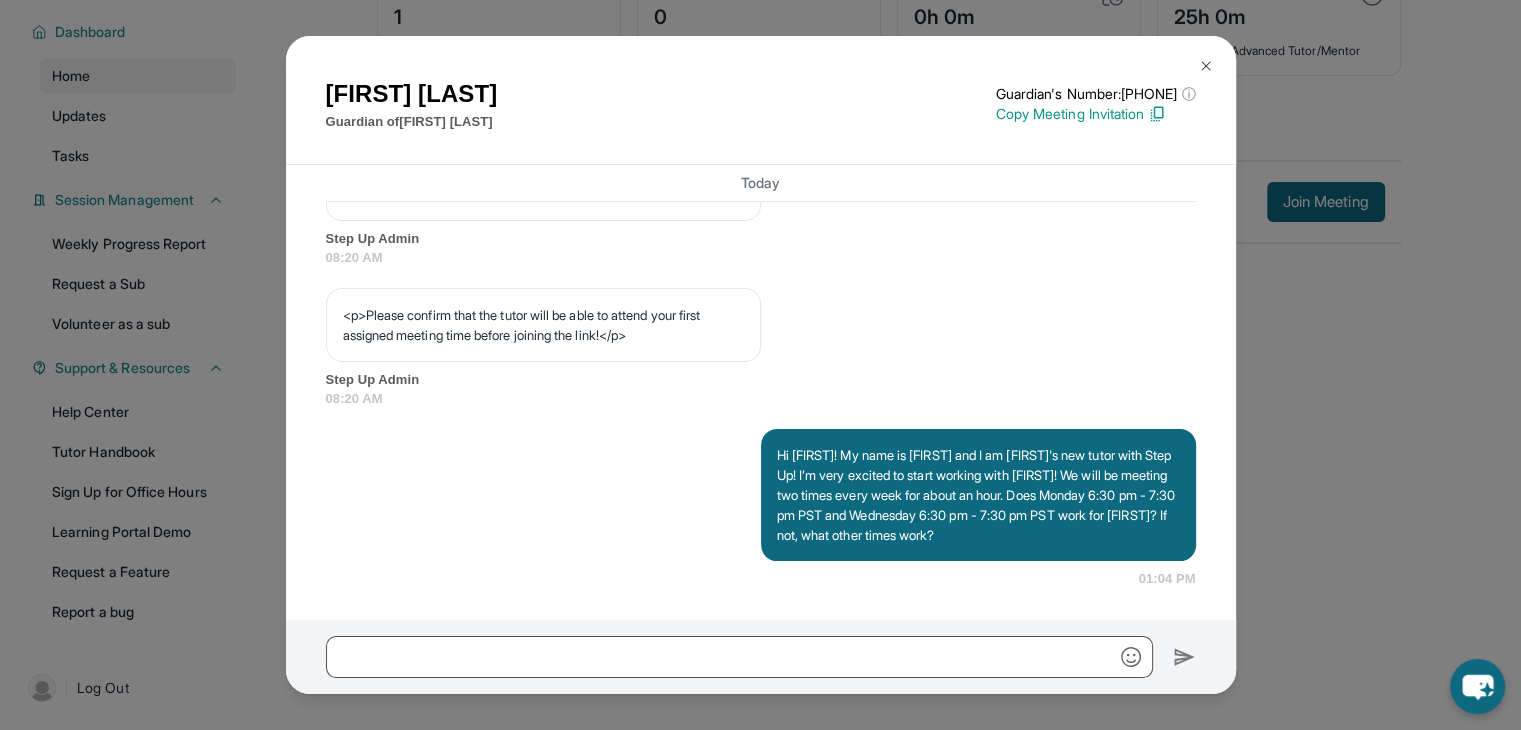scroll, scrollTop: 1252, scrollLeft: 0, axis: vertical 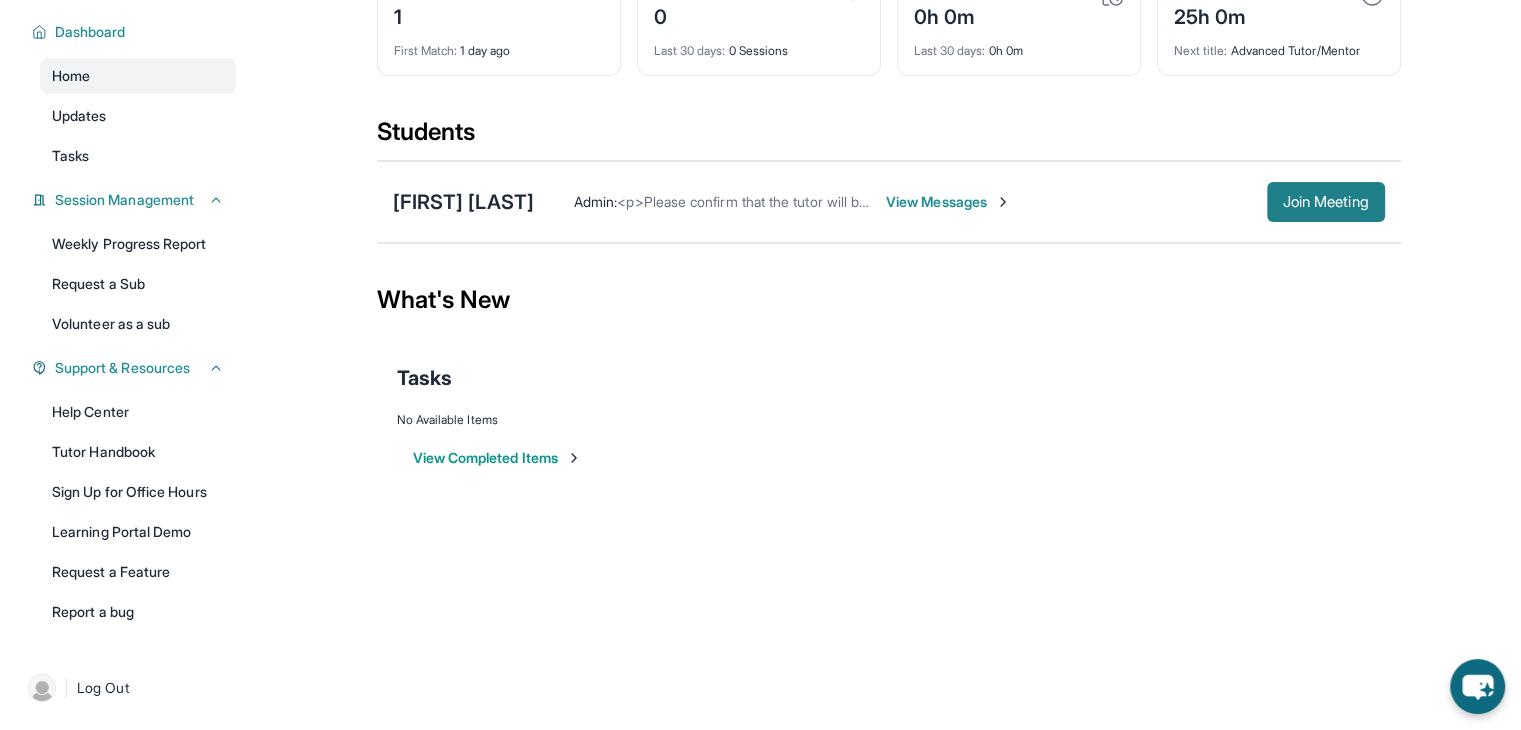 drag, startPoint x: 1333, startPoint y: 199, endPoint x: 1339, endPoint y: 189, distance: 11.661903 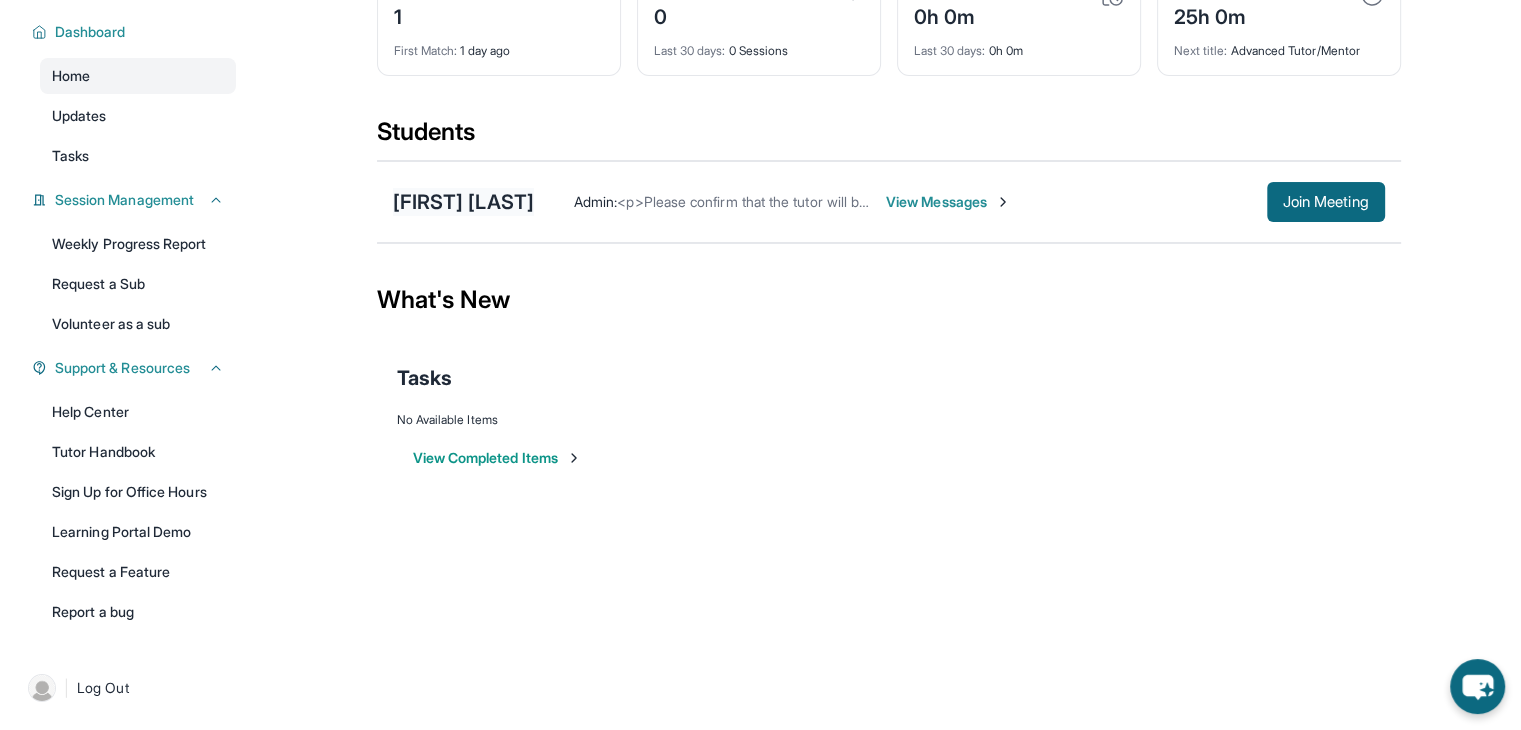 click on "[FIRST] [LAST]" at bounding box center (463, 202) 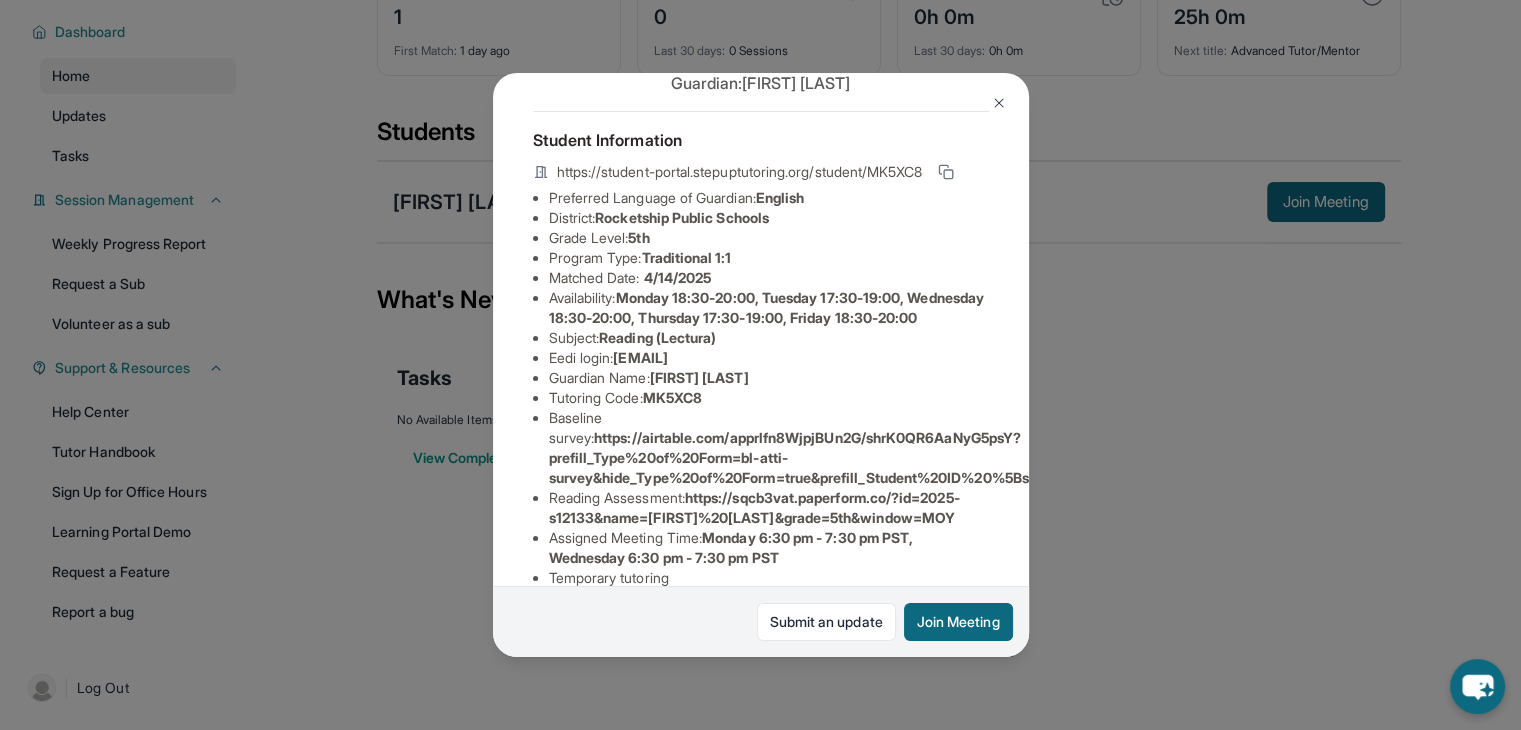scroll, scrollTop: 100, scrollLeft: 0, axis: vertical 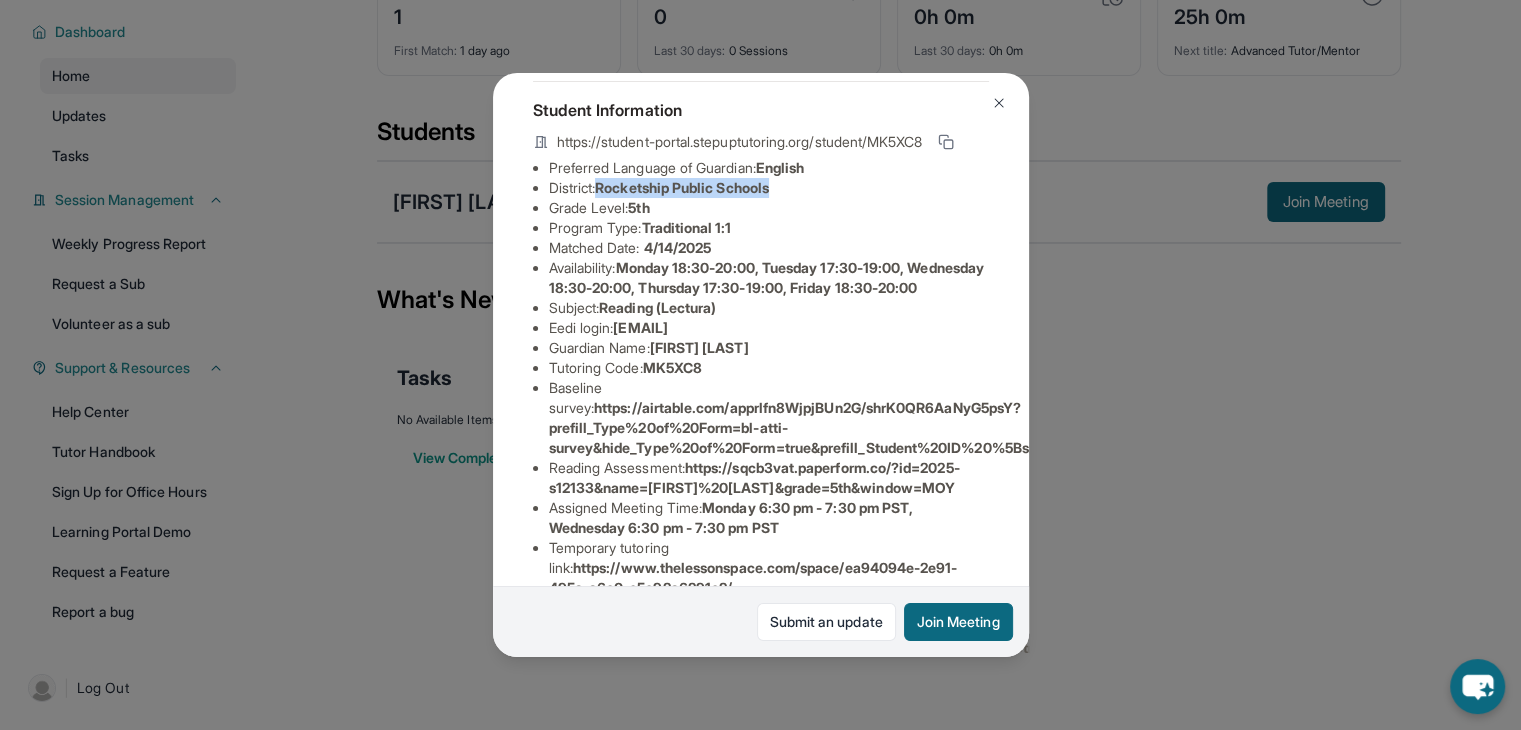 drag, startPoint x: 600, startPoint y: 202, endPoint x: 784, endPoint y: 209, distance: 184.1331 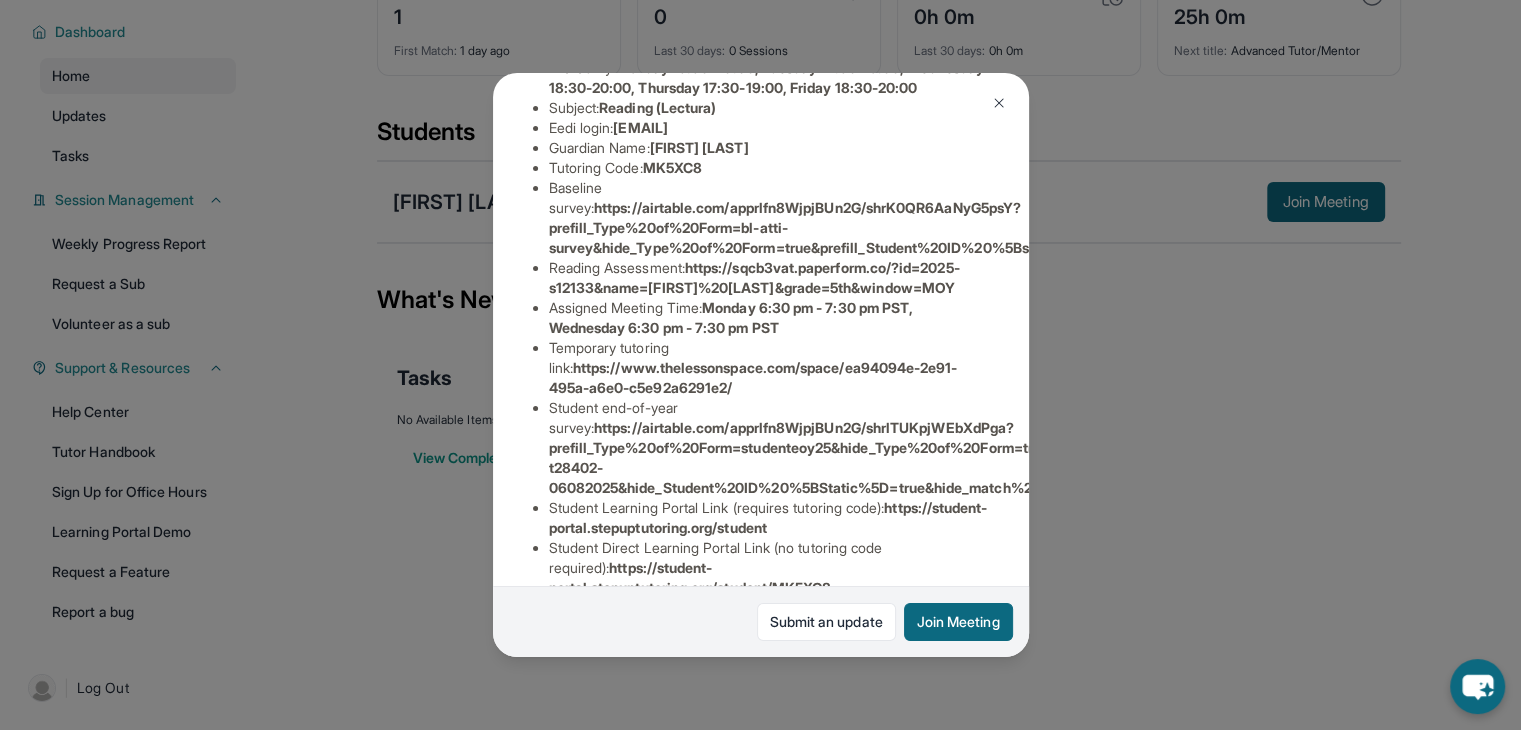 click on "https://airtable.com/apprlfn8WjpjBUn2G/shrK0QR6AaNyG5psY?prefill_Type%20of%20Form=bl-atti-survey&hide_Type%20of%20Form=true&prefill_Student%20ID%20%5Bstatic%5D=rec0xaFQHUKUPuFCW&hide_Student%20ID%20%5Bstatic%5D=true" at bounding box center (1054, 227) 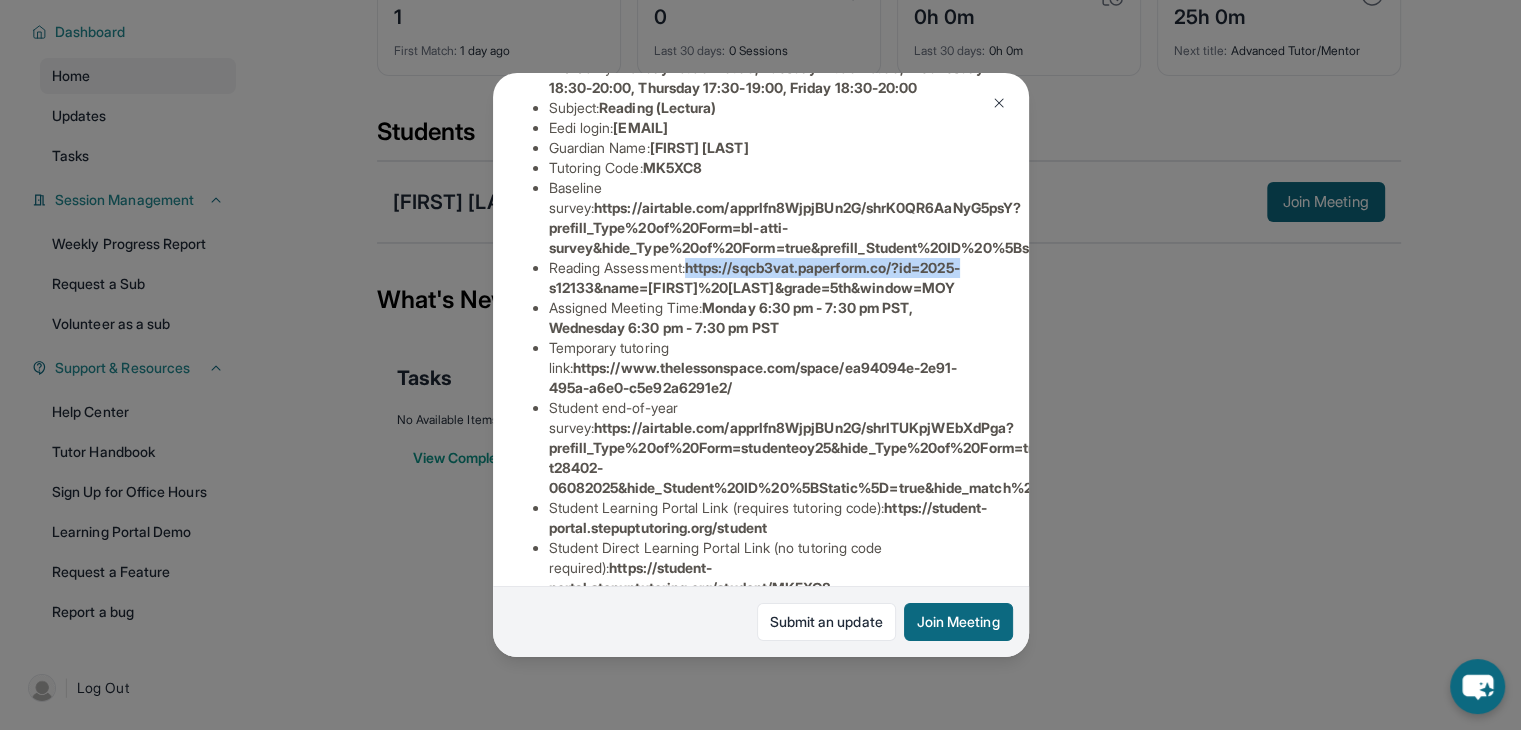 drag, startPoint x: 695, startPoint y: 305, endPoint x: 814, endPoint y: 320, distance: 119.94165 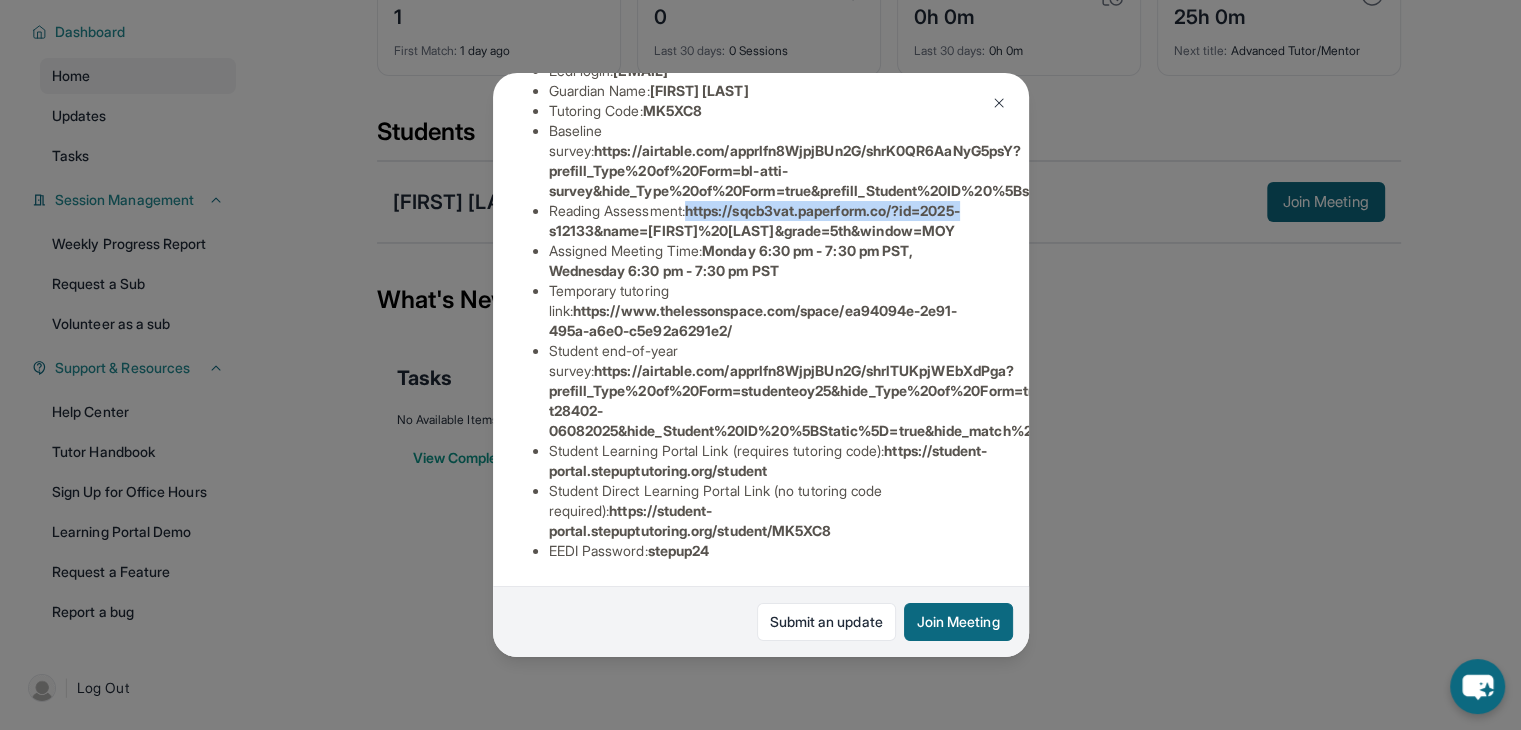 scroll, scrollTop: 200, scrollLeft: 0, axis: vertical 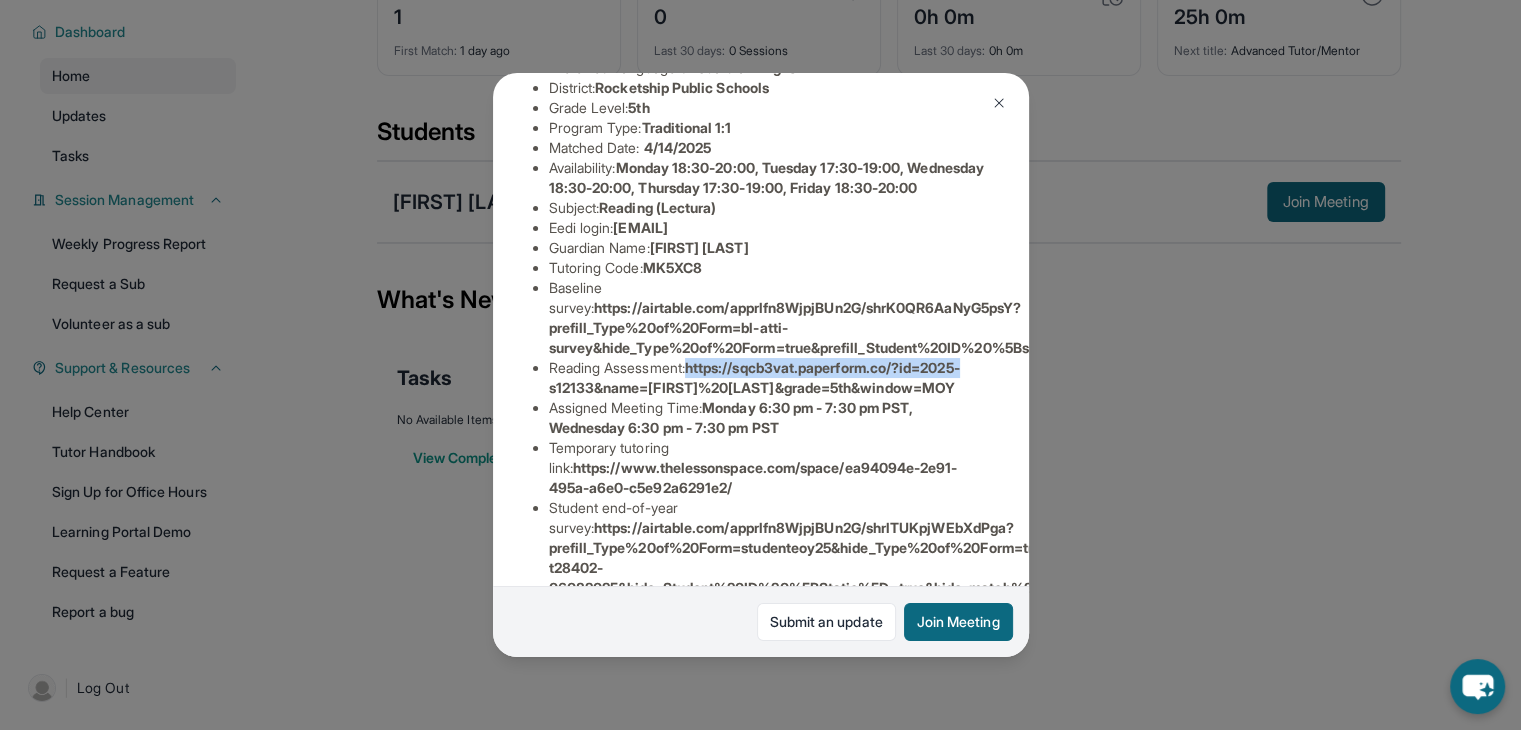 click at bounding box center (999, 103) 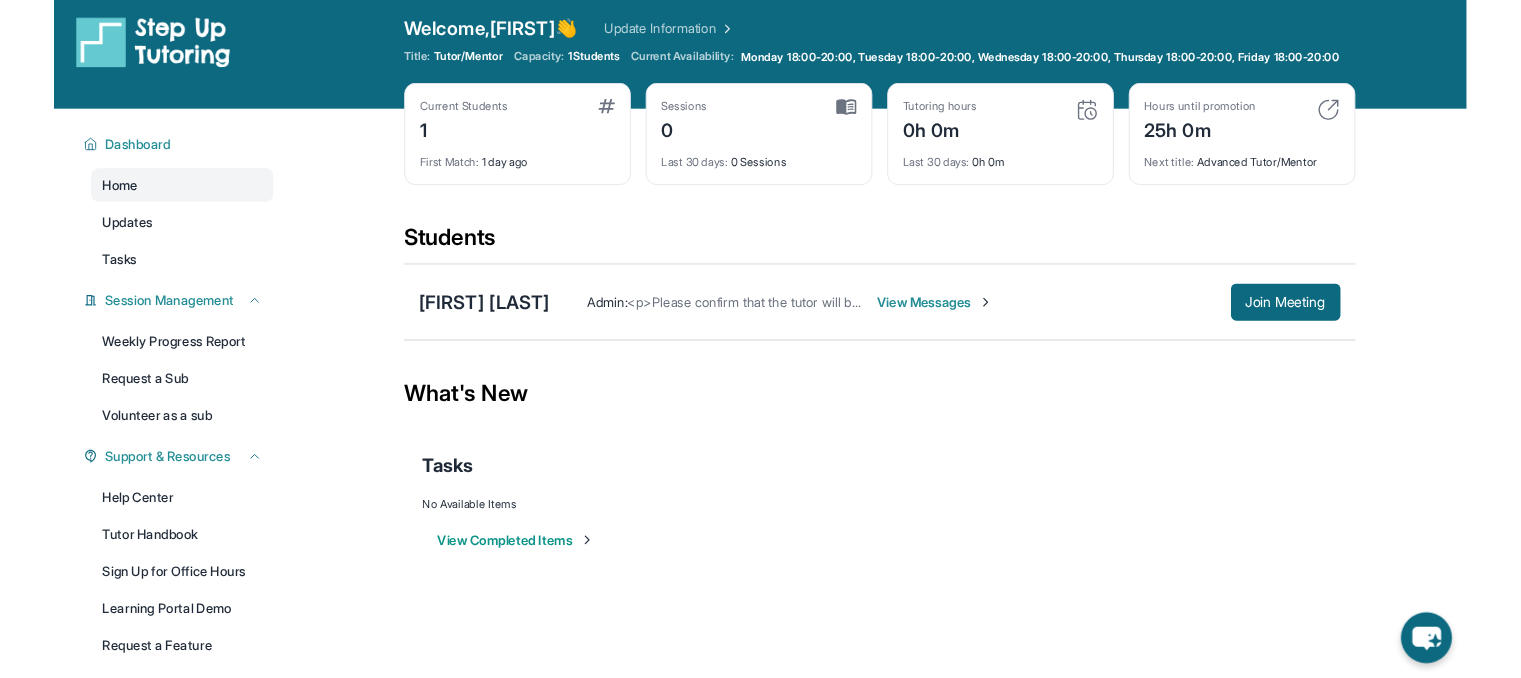 scroll, scrollTop: 0, scrollLeft: 0, axis: both 